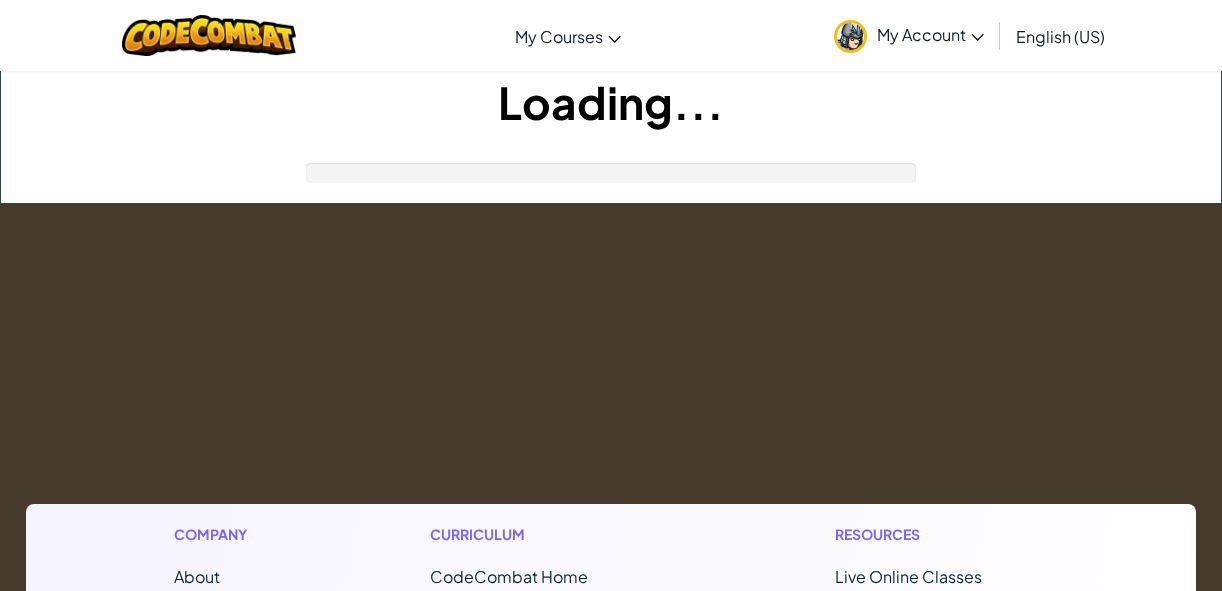 scroll, scrollTop: 0, scrollLeft: 0, axis: both 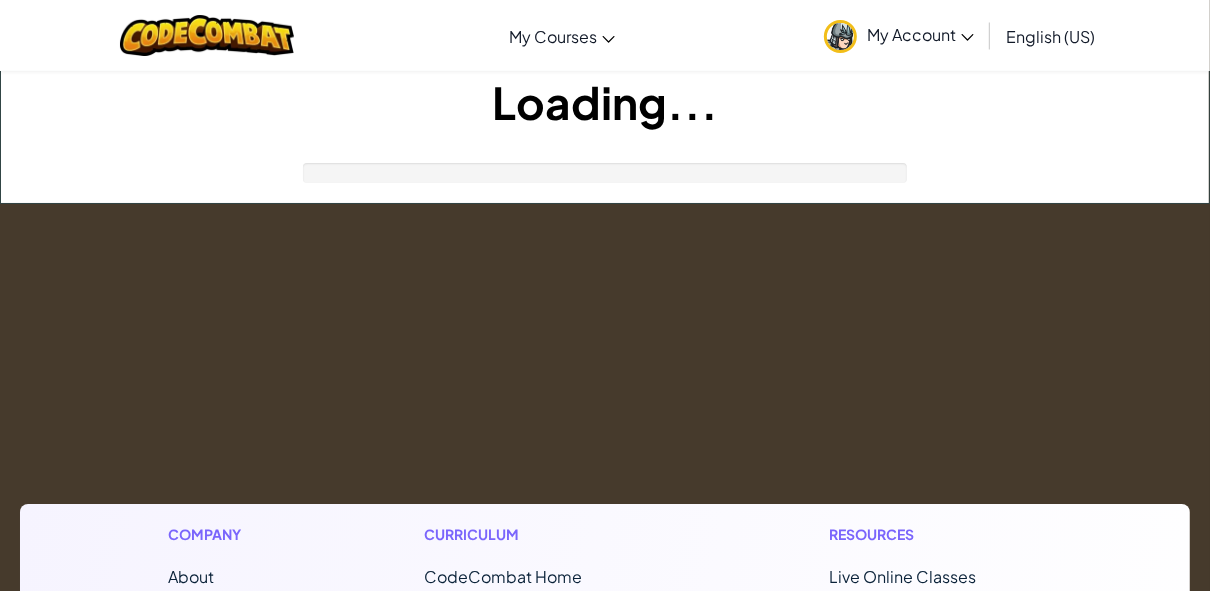 click on "Company About Help Center Contact Us Careers Blog Podcast Curriculum CodeCombat Home CodeCombat Classroom CodeCombat Junior Ozaria Classroom AP CSP AI League Esports CodeCombat Worlds on Roblox AI HackStack AI Junior (Beta) Resources Live Online Classes Library Solutions Partner Solutions Teaching Solutions Standards Alignment Efficacy Studies Success Stories Professional Development Hour of Code Grants & Funding Resources Accessibility (ACR/VPAT) Privacy Notice Copyright  ©2024 CodeCombat Inc.  All Rights Reserved." at bounding box center (605, 745) 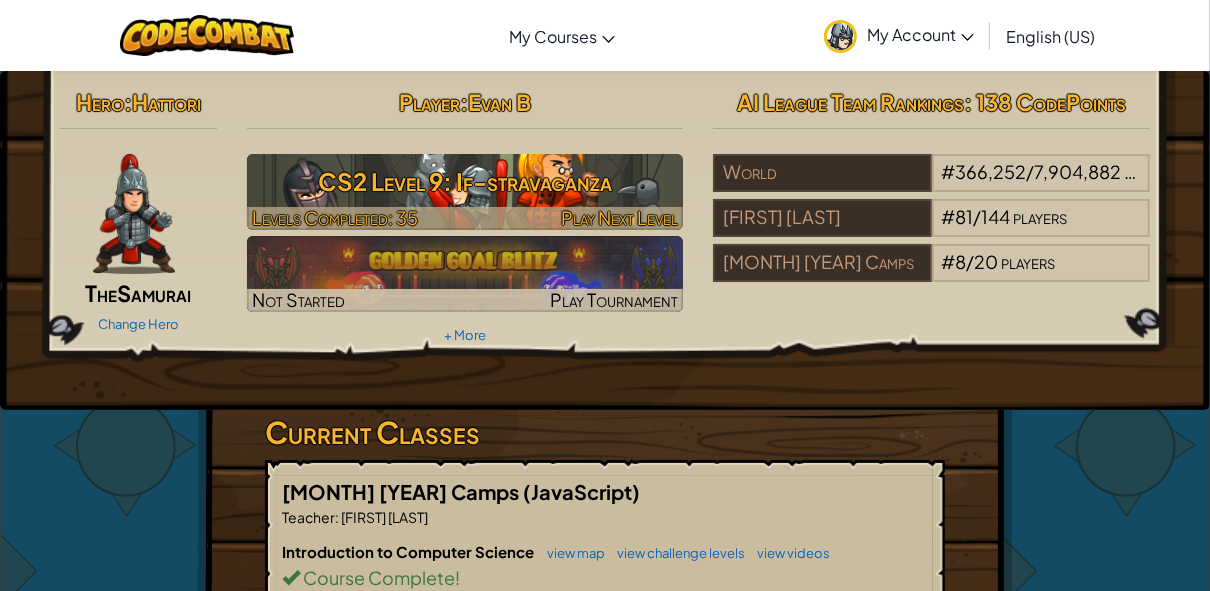 click on "CS2 Level 9: If-stravaganza" at bounding box center [465, 181] 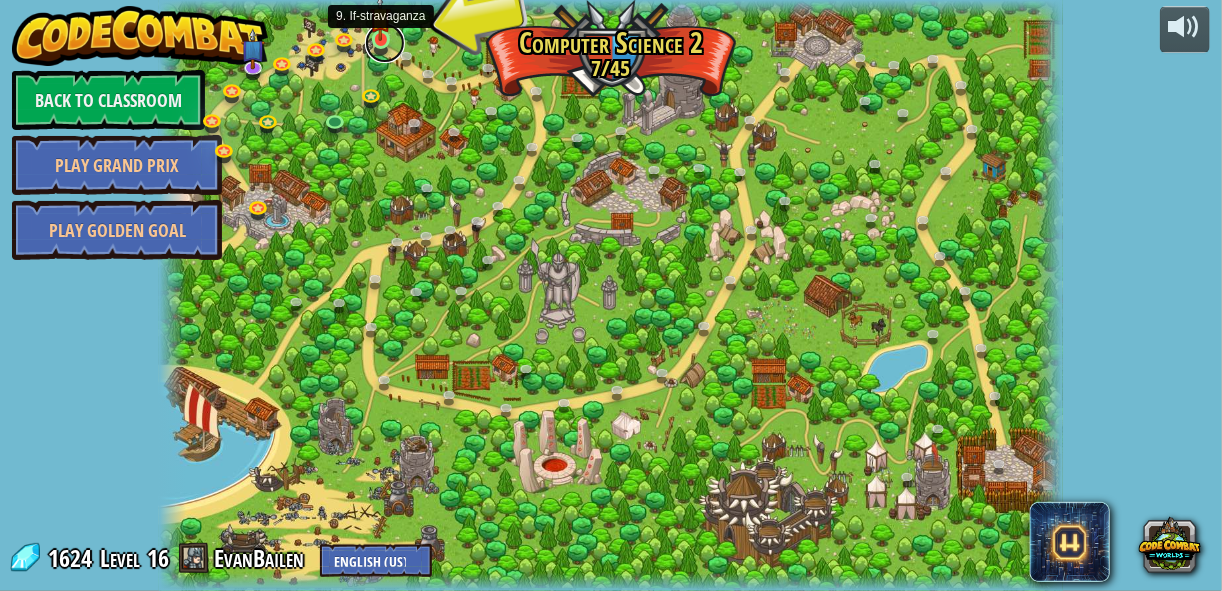 click at bounding box center [385, 43] 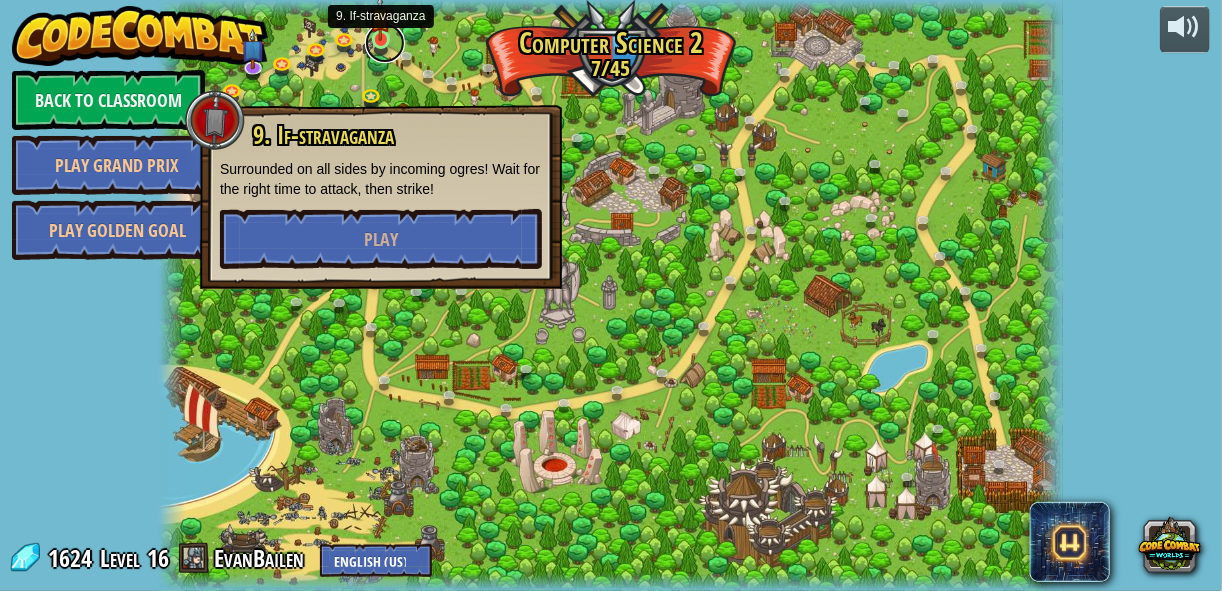 click at bounding box center [385, 43] 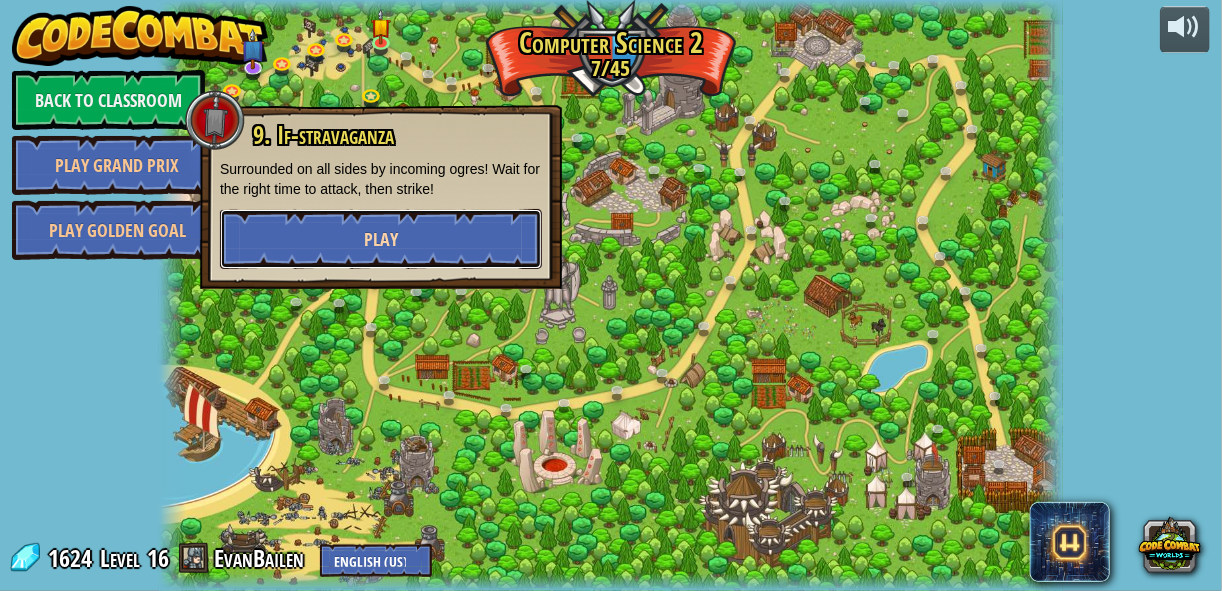 click on "Play" at bounding box center (381, 239) 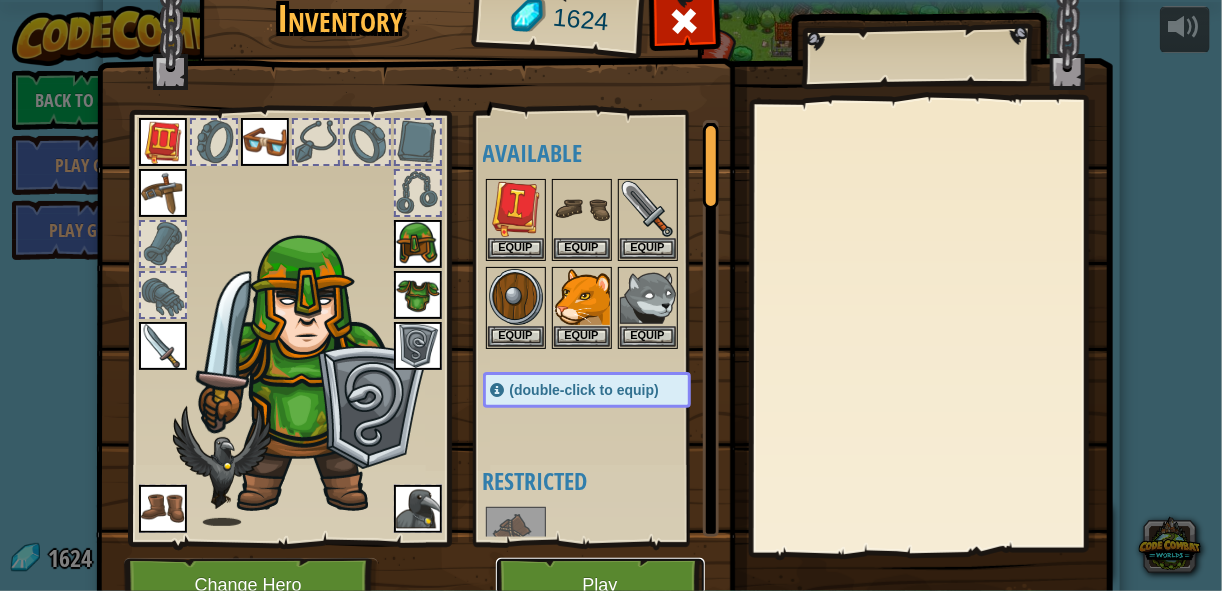 click on "Play" at bounding box center [600, 585] 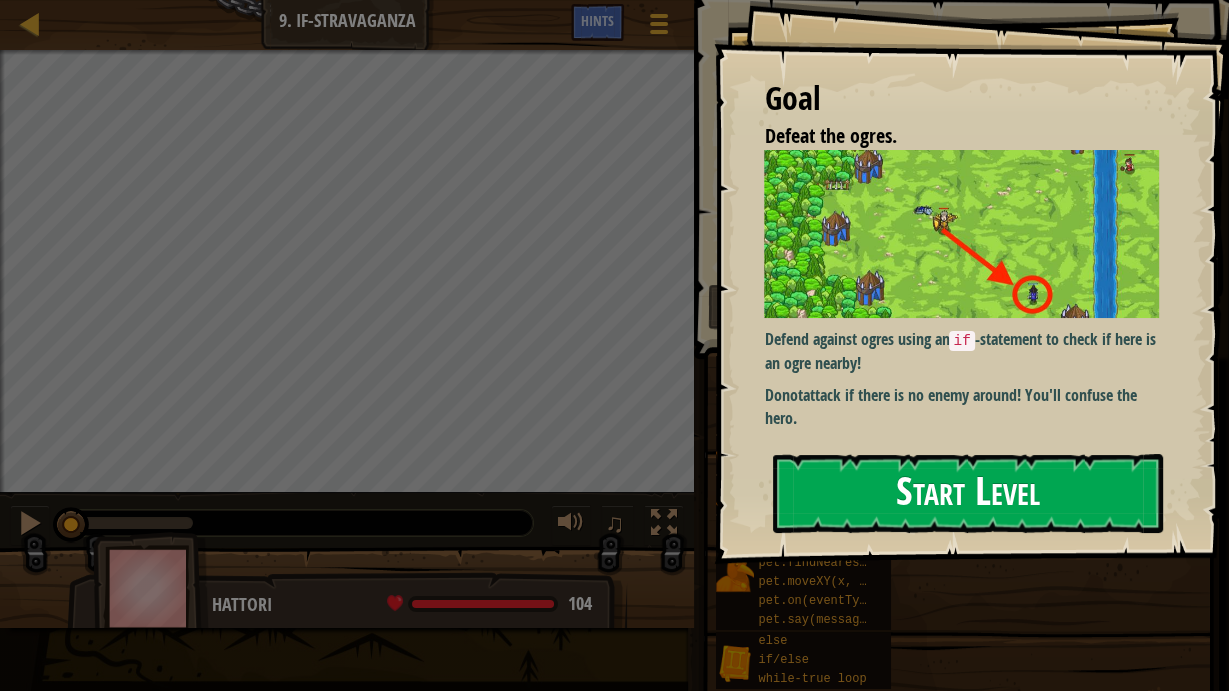 click on "Start Level" at bounding box center [968, 493] 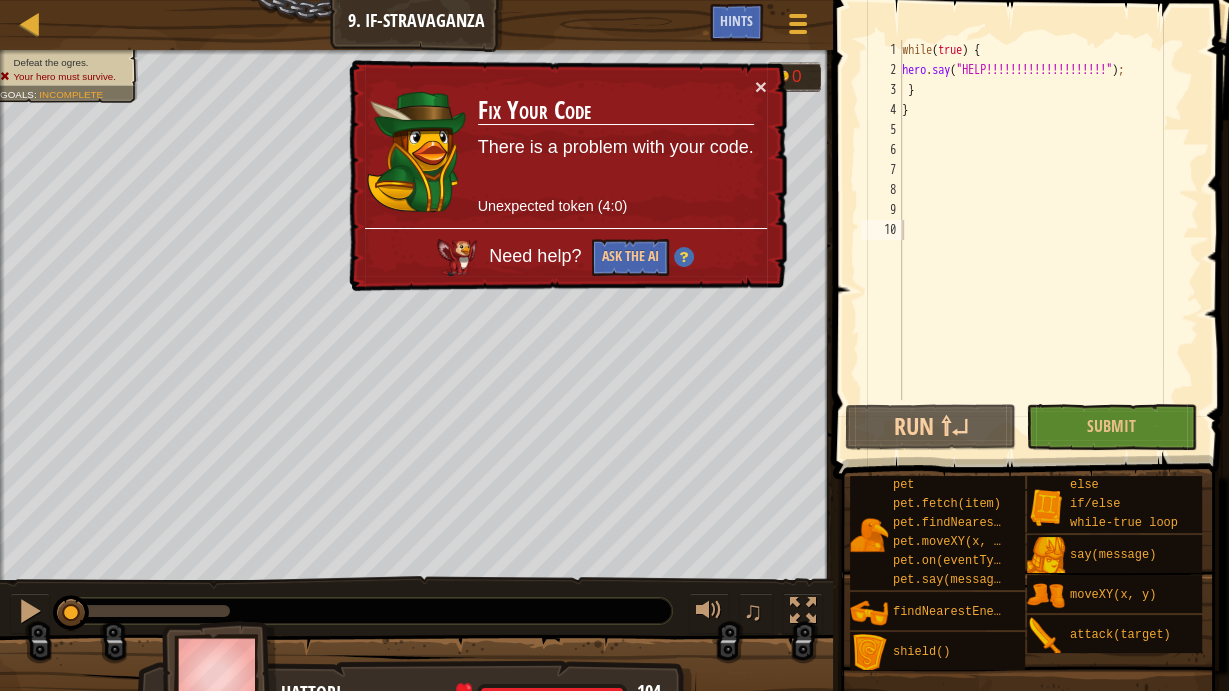 click on "× Fix Your Code There is a problem with your code.
Unexpected token (4:0)
Need help? Ask the AI" at bounding box center [566, 176] 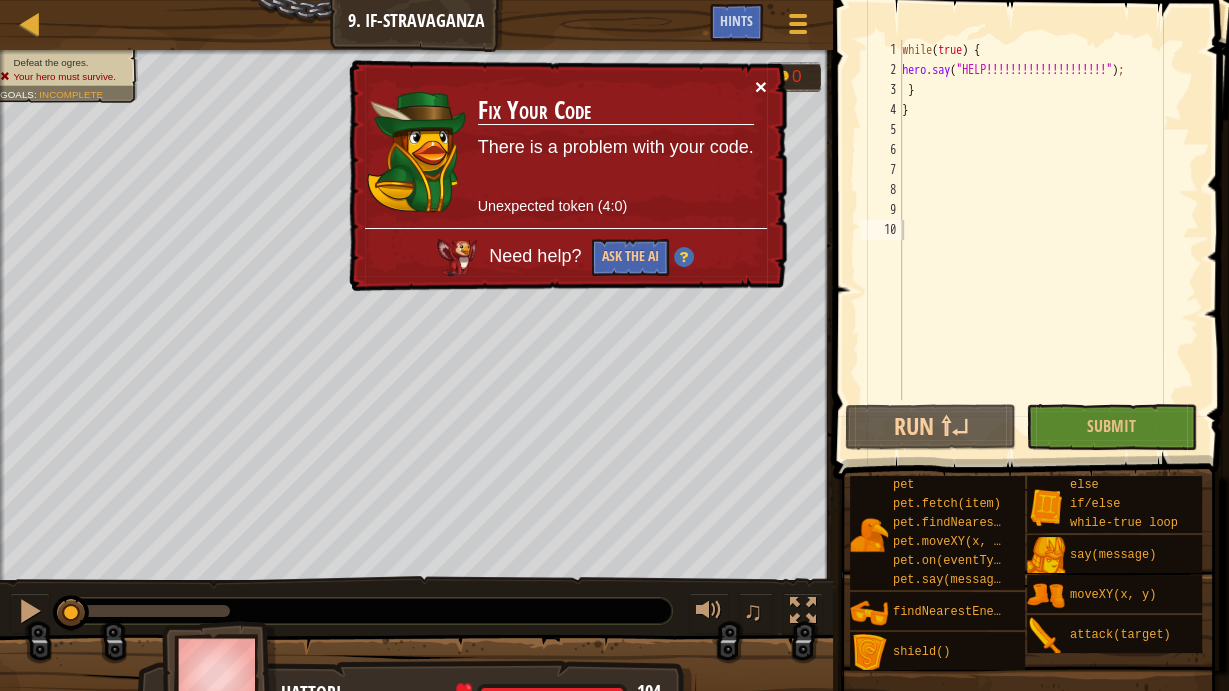 drag, startPoint x: 762, startPoint y: 75, endPoint x: 768, endPoint y: 87, distance: 13.416408 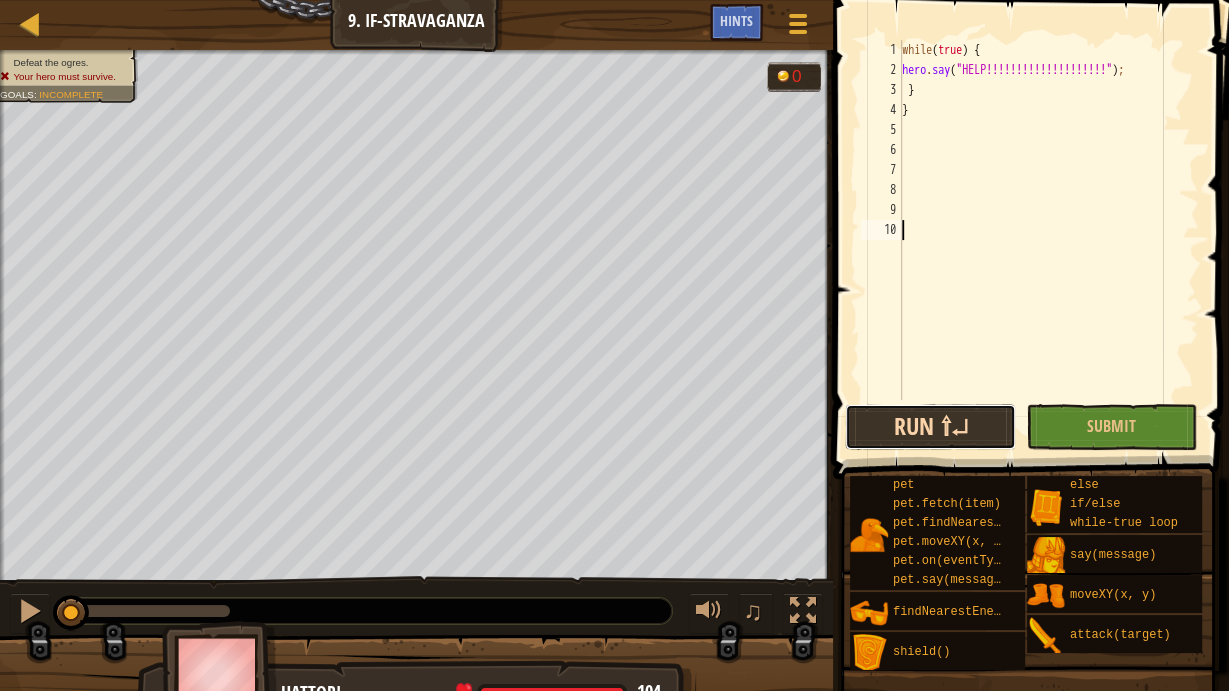 click on "Run ⇧↵" at bounding box center (930, 427) 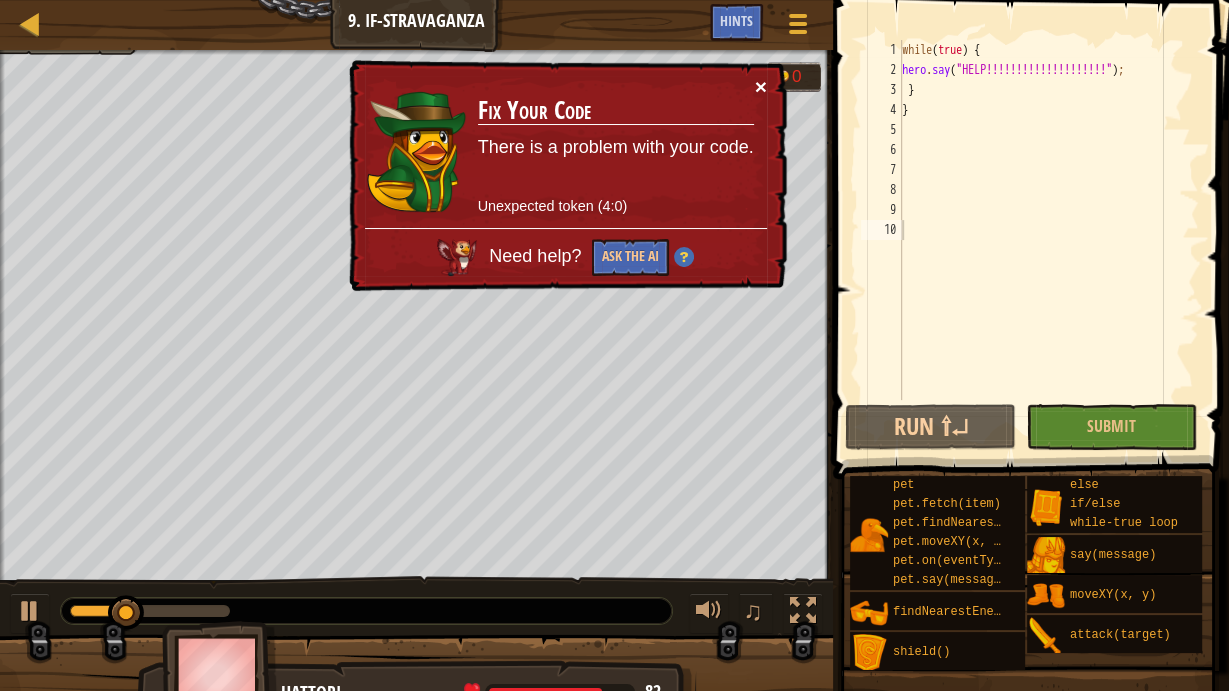 click on "×" at bounding box center [761, 87] 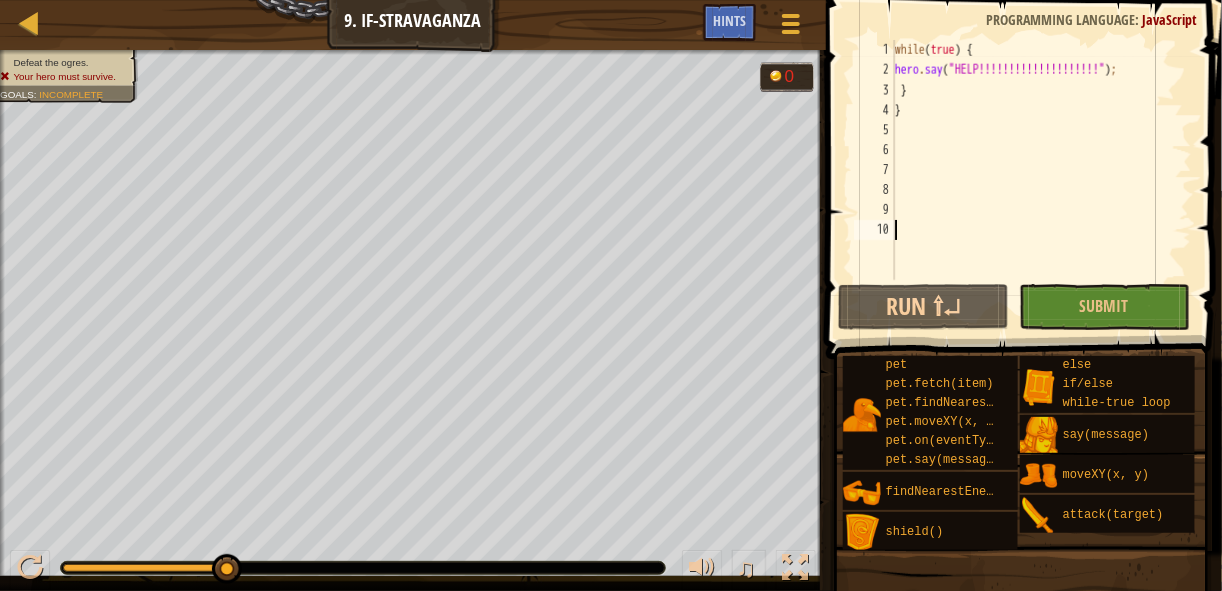 type 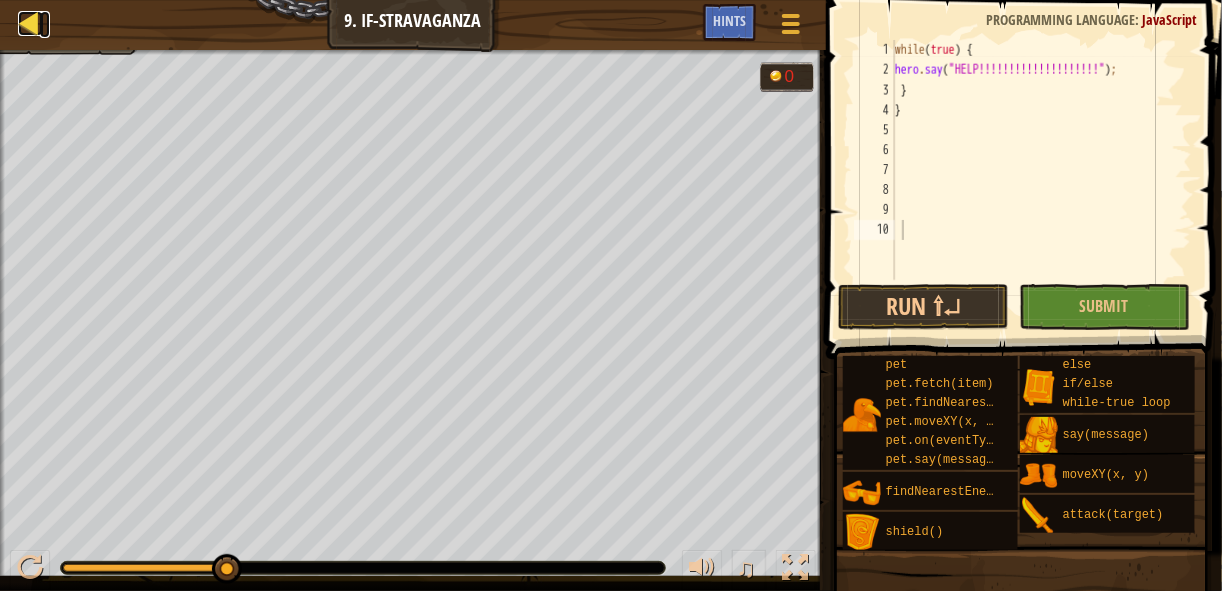 click at bounding box center [30, 23] 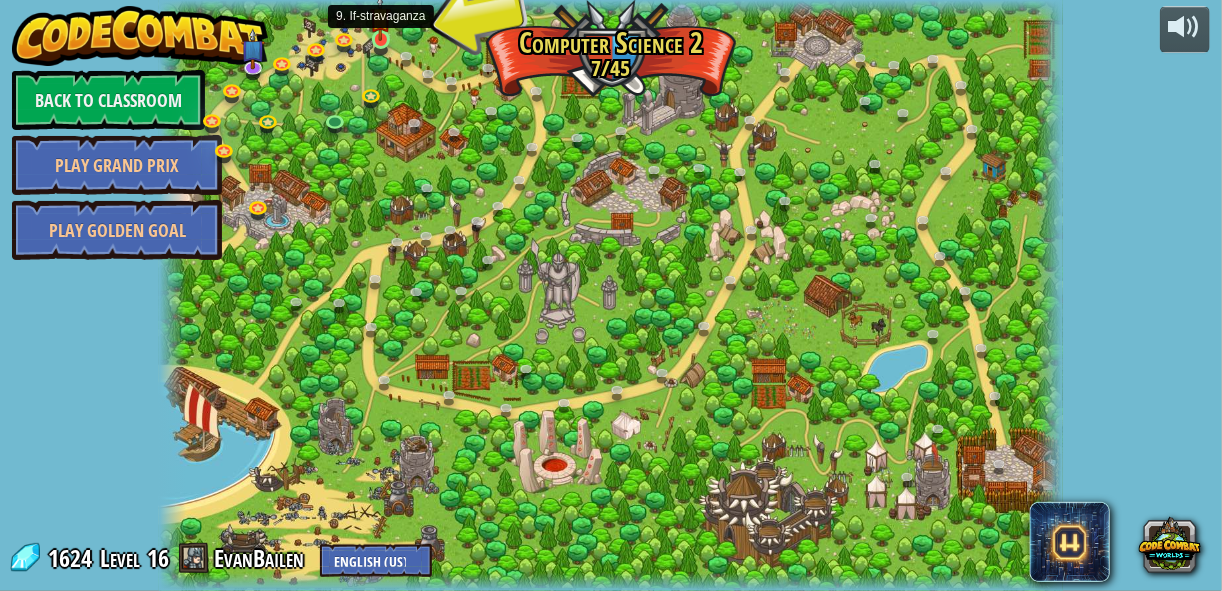 click at bounding box center (380, 17) 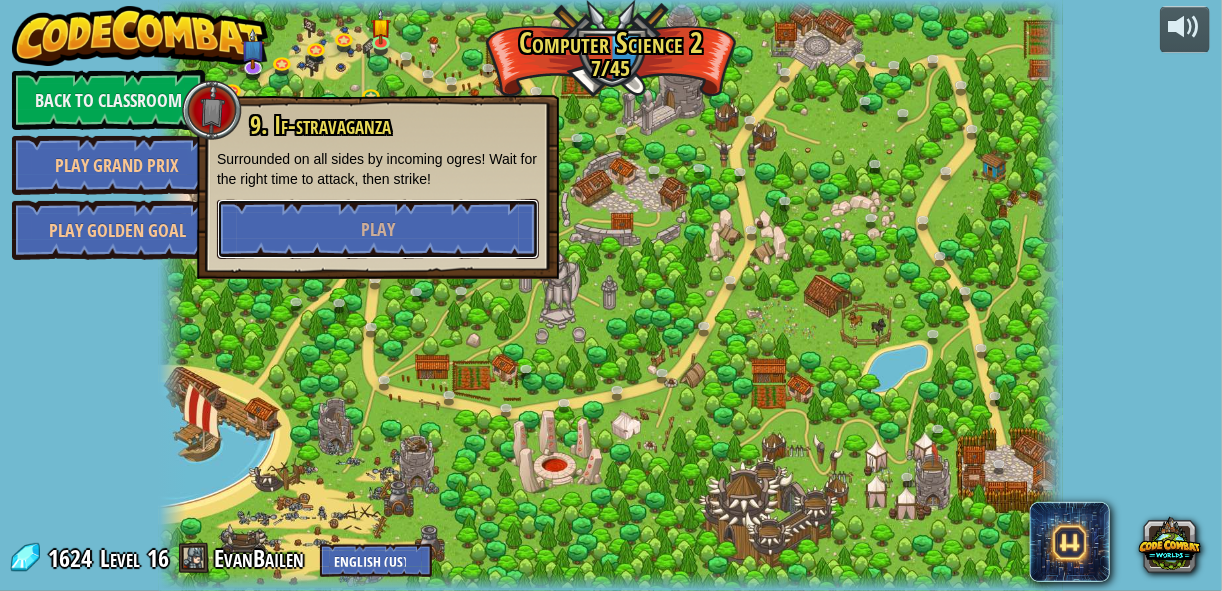 click on "9. If-stravaganza Surrounded on all sides by incoming ogres! Wait for the right time to attack, then strike!
Play" at bounding box center [378, 187] 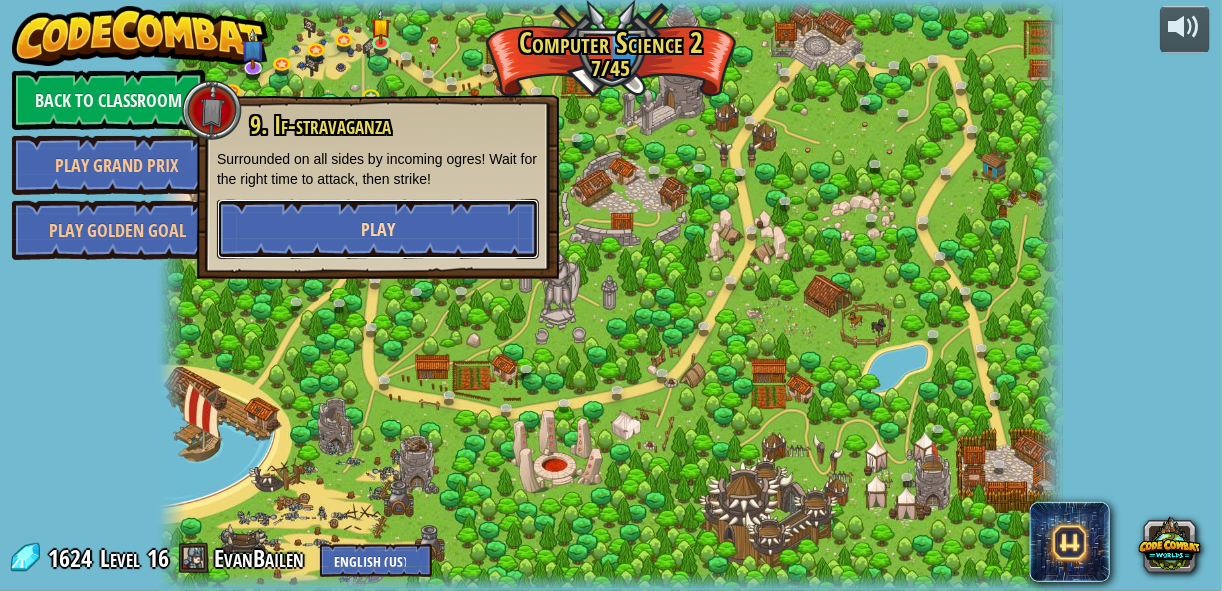 click on "Play" at bounding box center (378, 229) 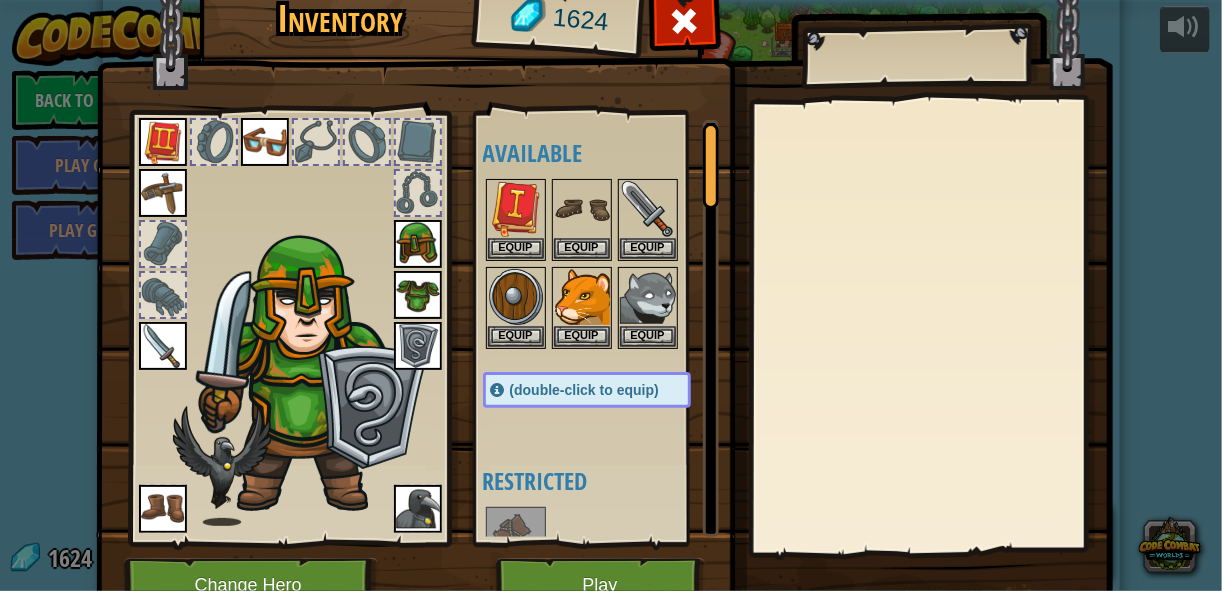 click at bounding box center [289, 323] 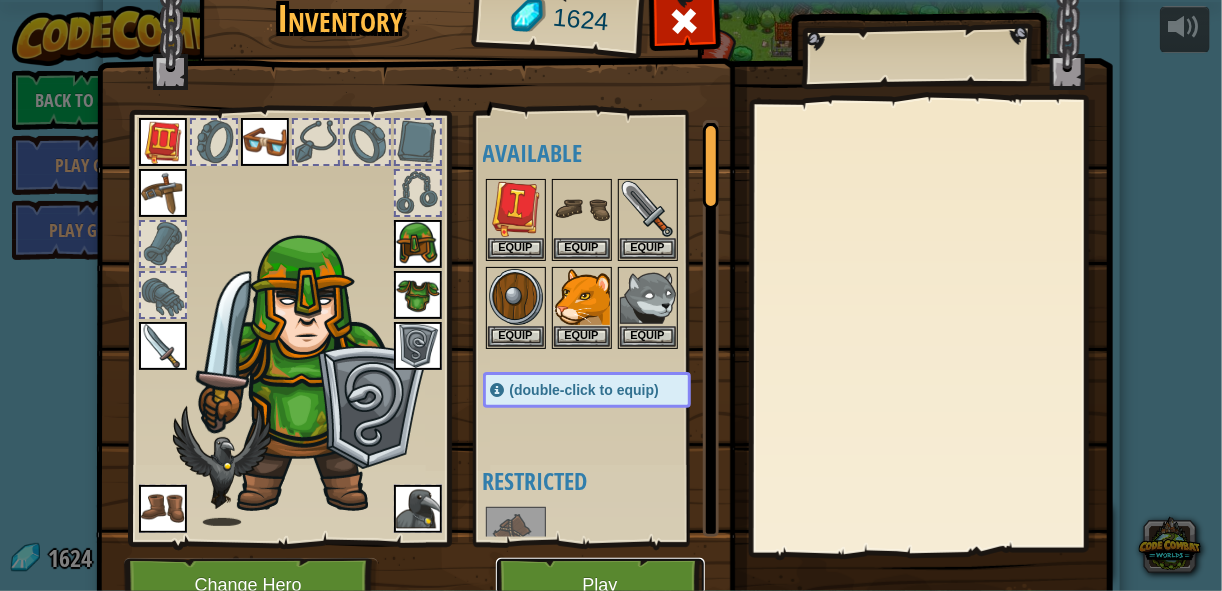click on "Play" at bounding box center (600, 585) 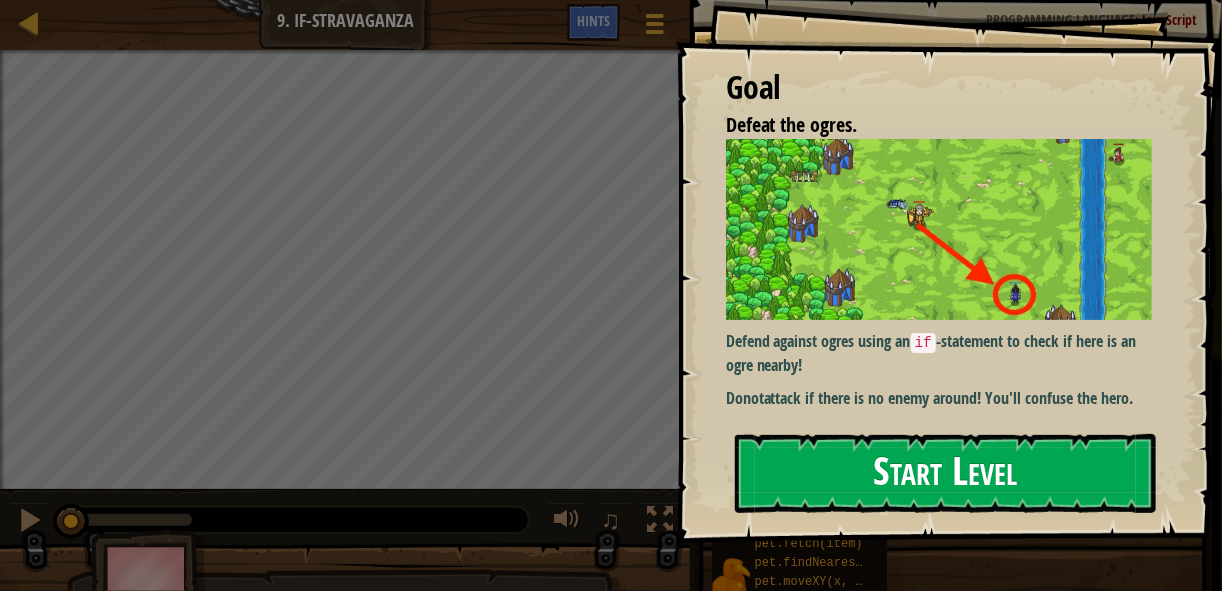 click on "Start Level" at bounding box center (945, 473) 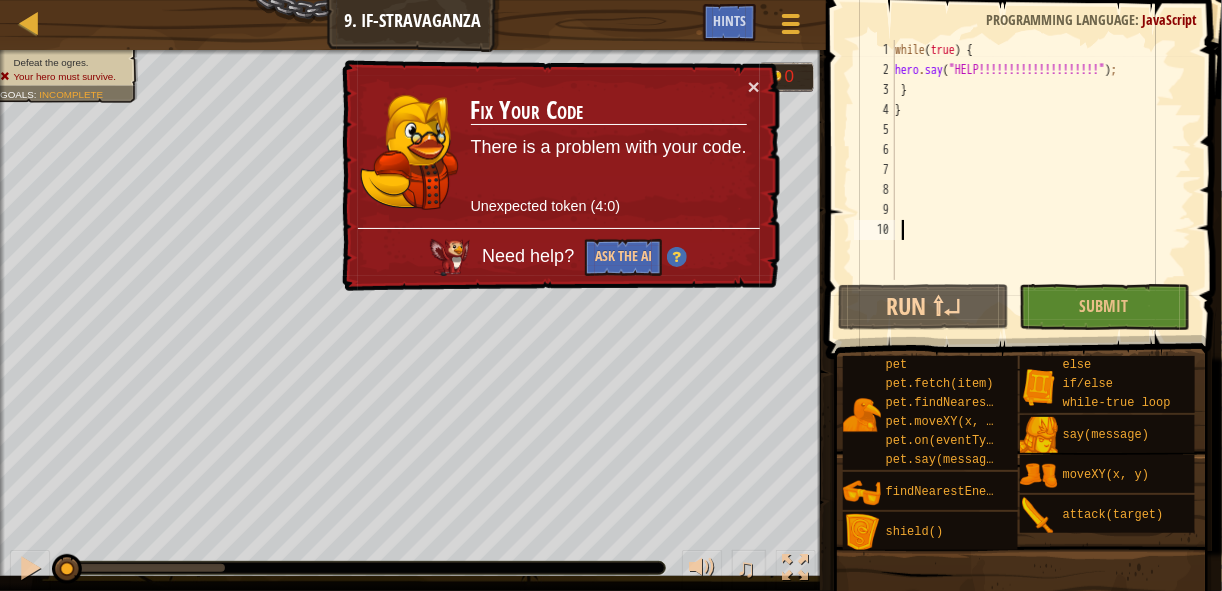 click on "× Fix Your Code There is a problem with your code.
Unexpected token (4:0)
Need help? Ask the AI" at bounding box center (558, 176) 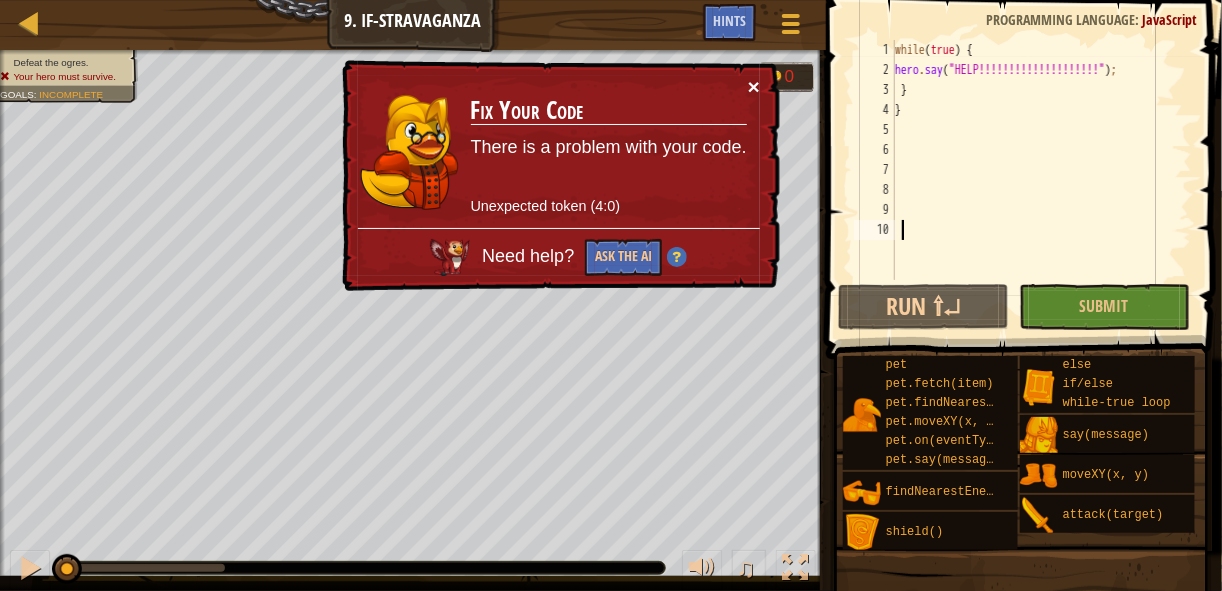 click on "×" at bounding box center (754, 86) 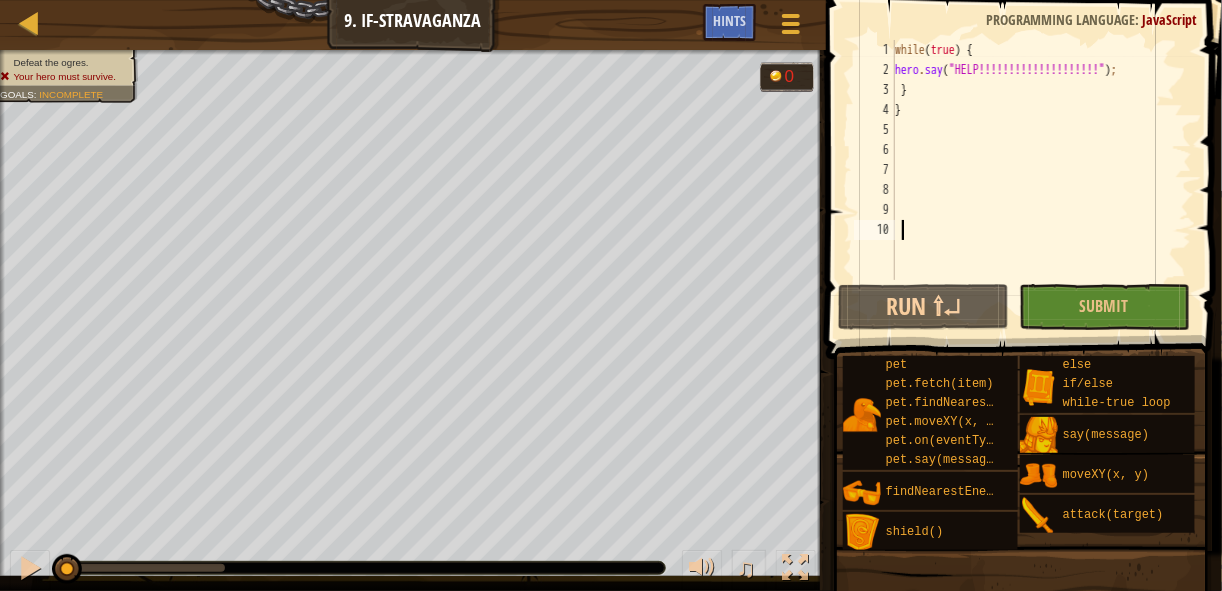 click on "while ( true )   { hero . say ( "[HELP]" ) ;   }     }" at bounding box center [1041, 180] 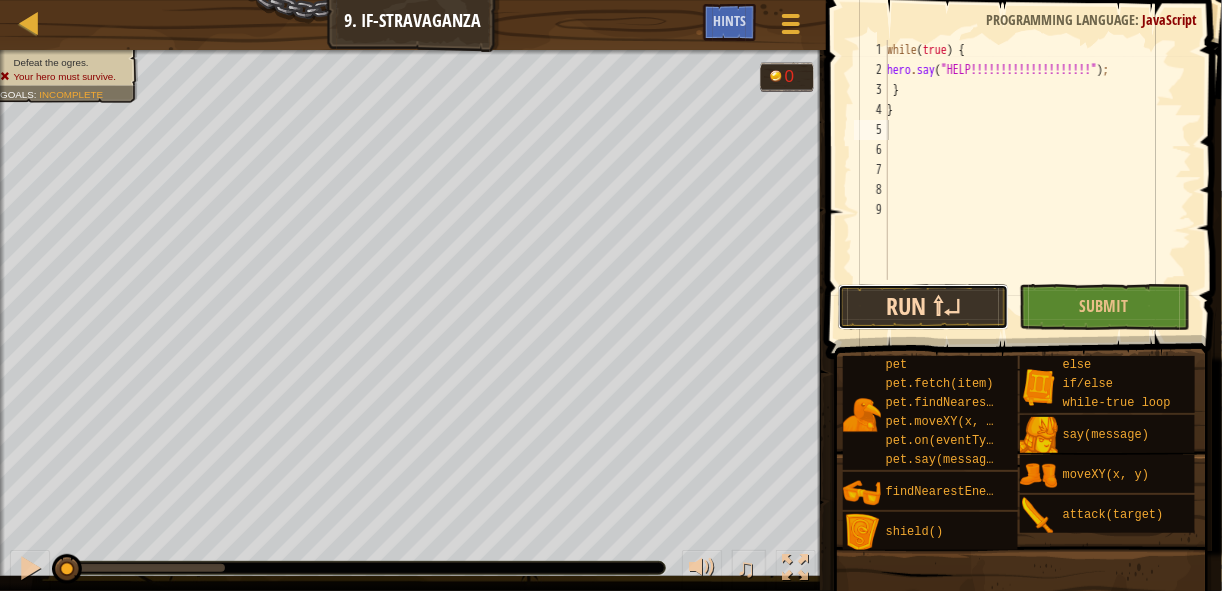 click on "Run ⇧↵" at bounding box center [923, 307] 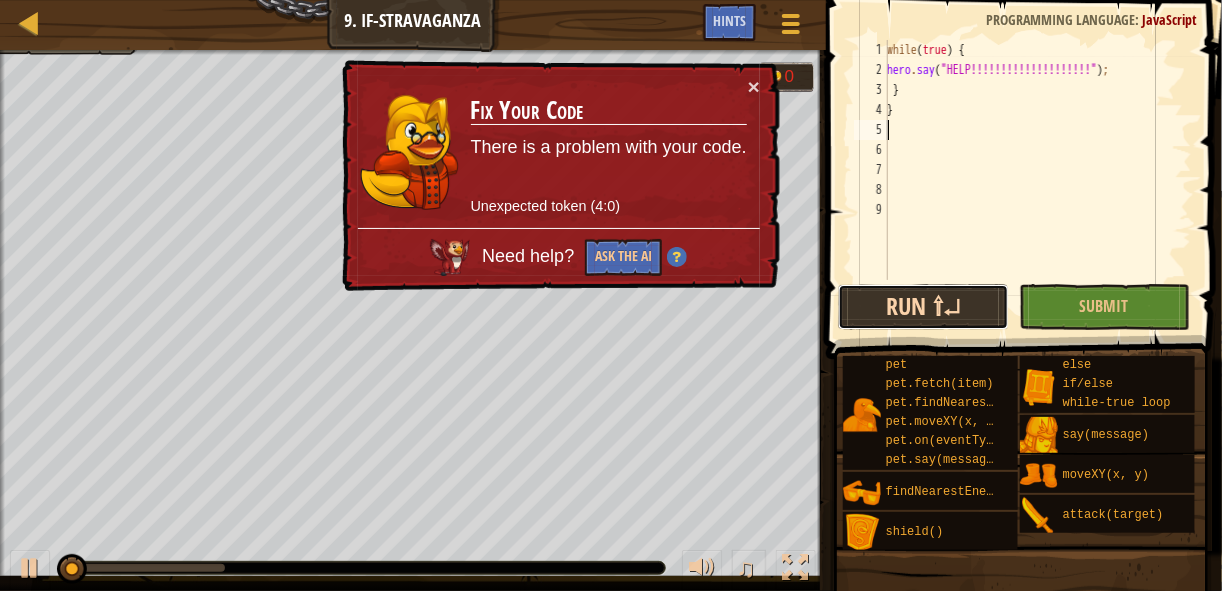 click on "Run ⇧↵" at bounding box center [923, 307] 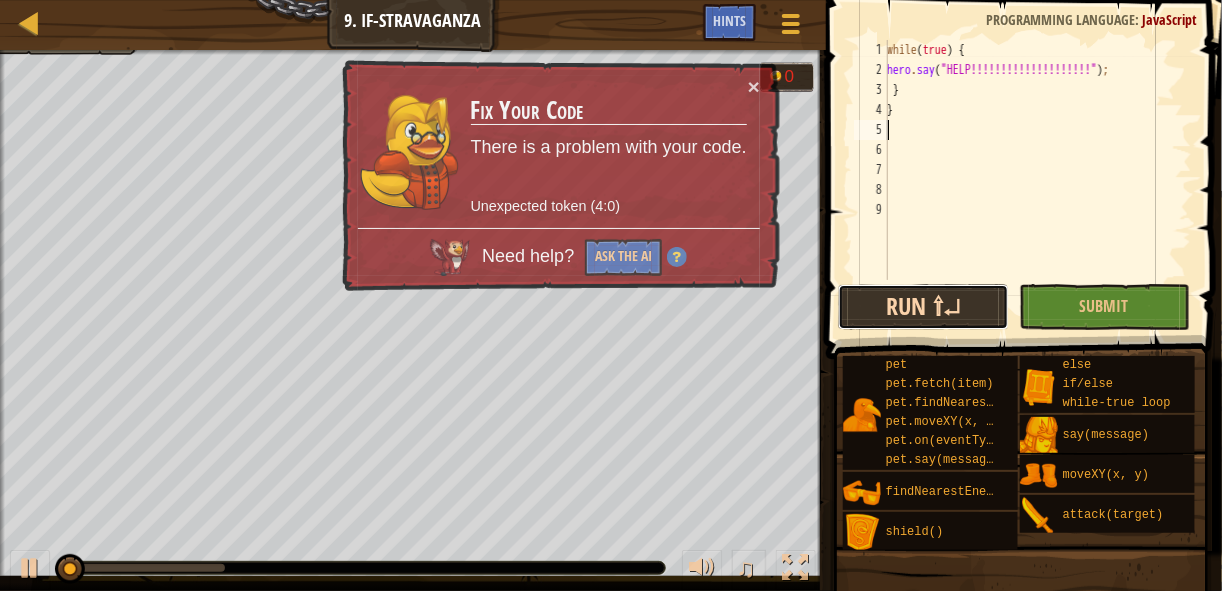 click on "Run ⇧↵" at bounding box center (923, 307) 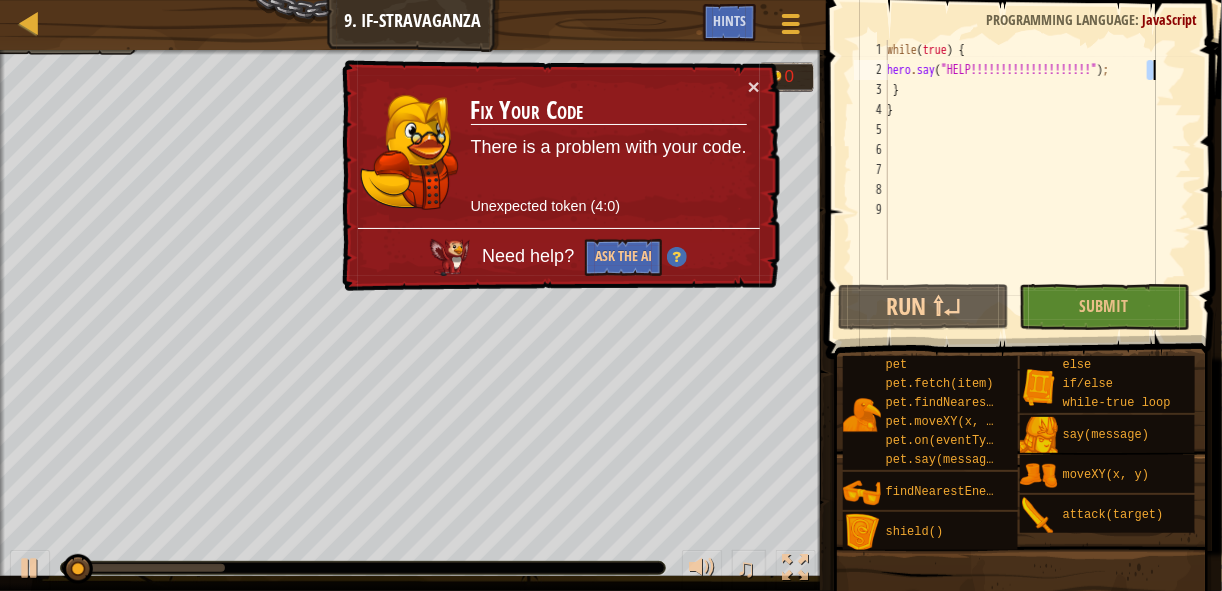 click on "while ( true )   { hero . say ( "[HELP]" ) ;   }     }" at bounding box center (1037, 180) 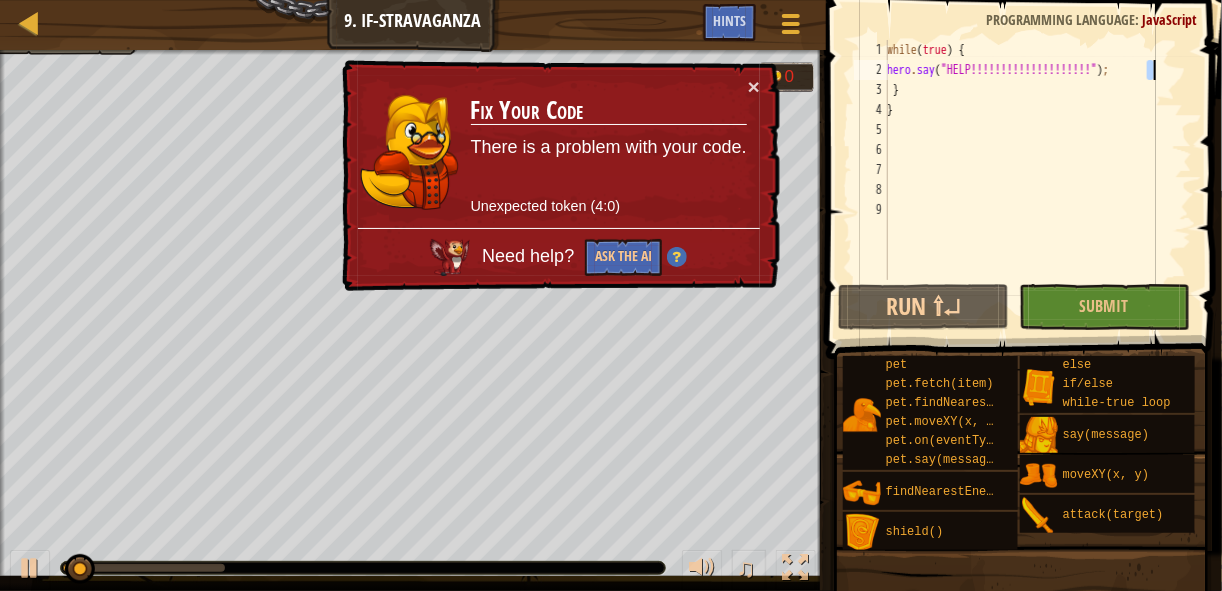 click on "while ( true )   { hero . say ( "[HELP]" ) ;   }     }" at bounding box center [1037, 160] 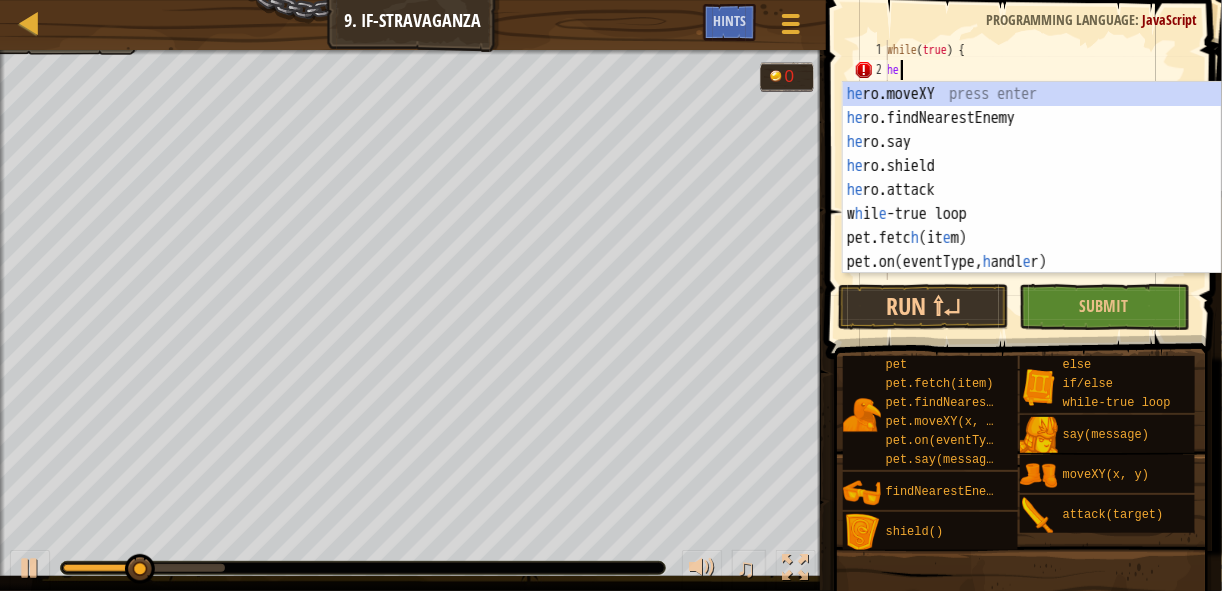type on "h" 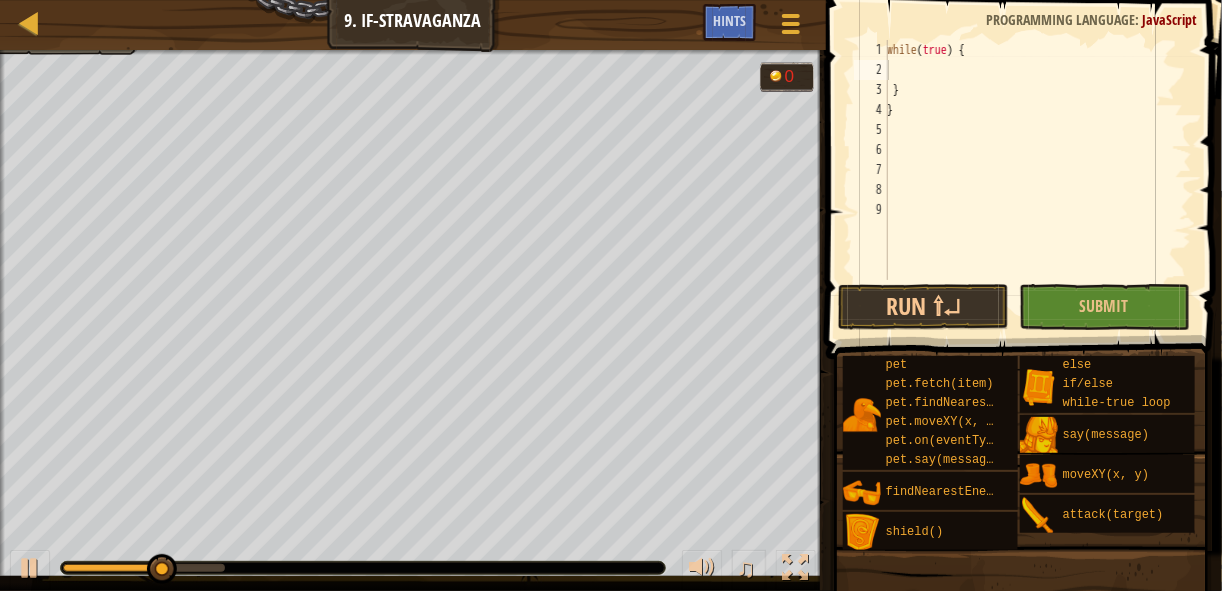 click on "Map Computer Science 2 9. If-stravaganza Game Menu Done Hints 1     הההההההההההההההההההההההההההההההההההההההההההההההההההההההההההההההההההההההההההההההההההההההההההההההההההההההההההההההההההההההההההההההההההההההההההההההההההההההההההההההההההההההההההההההההההההההההההההההההההההההההההההההההההההההההההההההההההההההההההההההההההההההההההההההה XXXXXXXXXXXXXXXXXXXXXXXXXXXXXXXXXXXXXXXXXXXXXXXXXXXXXXXXXXXXXXXXXXXXXXXXXXXXXXXXXXXXXXXXXXXXXXXXXXXXXXXXXXXXXXXXXXXXXXXXXXXXXXXXXXXXXXXXXXXXXXXXXXXXXXXXXXXXXXXXXXXXXXXXXXXXXXXXXXXXXXXXXXXXXXXXXXXXXXXXXXXXXXXXXXXXXXXXXXXXXXXXXXXXXXXXXXXXXXXXXXXXXXXXXXXXXXXX Solution × Hints 1 2 3 4 5 6 7 8 9 while ( true )   {   }     }                Code Saved Programming language : JavaScript Run ⇧↵ Submit Done Statement   /  Call   /  pet else" at bounding box center (611, 0) 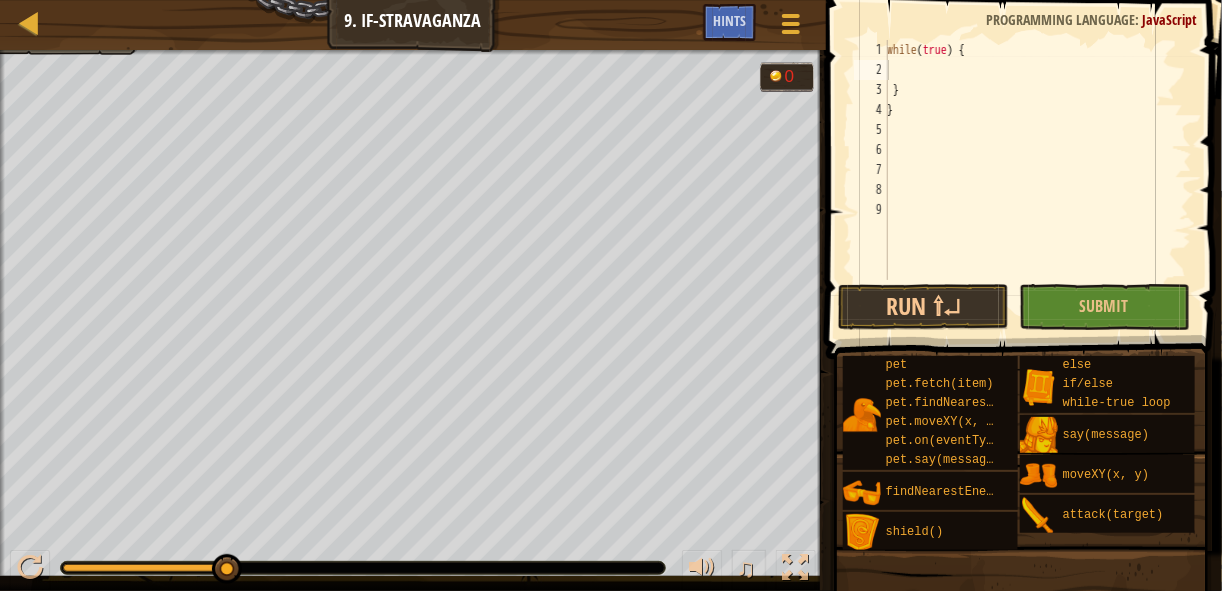 type on "while(true) {" 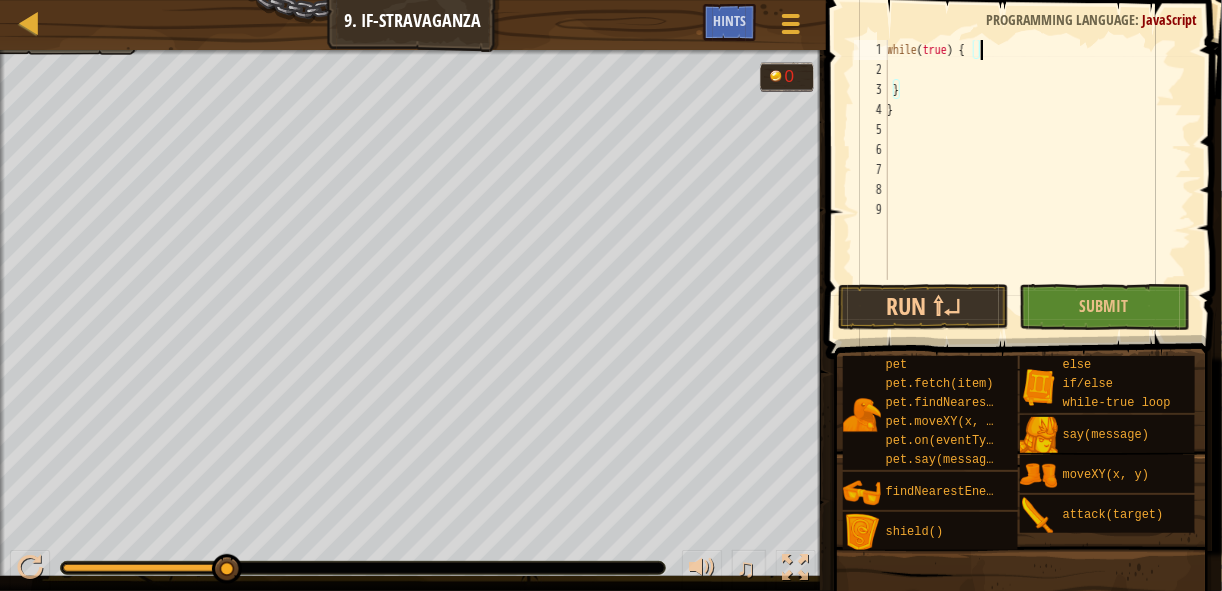 click on "while ( true )   {   }     }" at bounding box center [1037, 180] 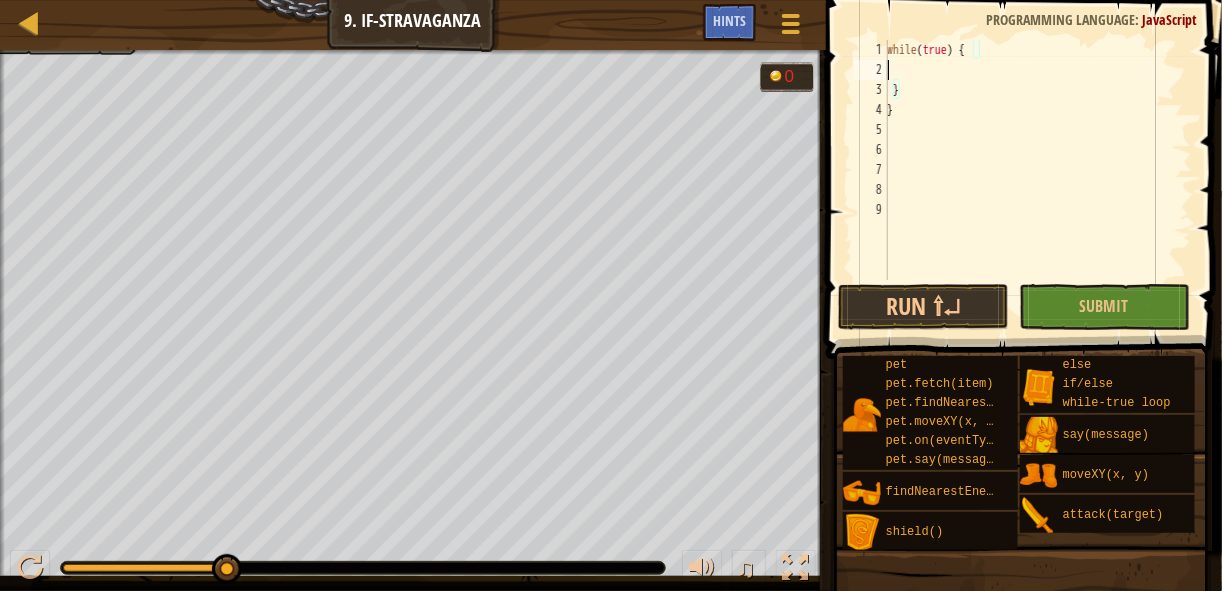 click on "while ( true )   {   }     }" at bounding box center (1037, 180) 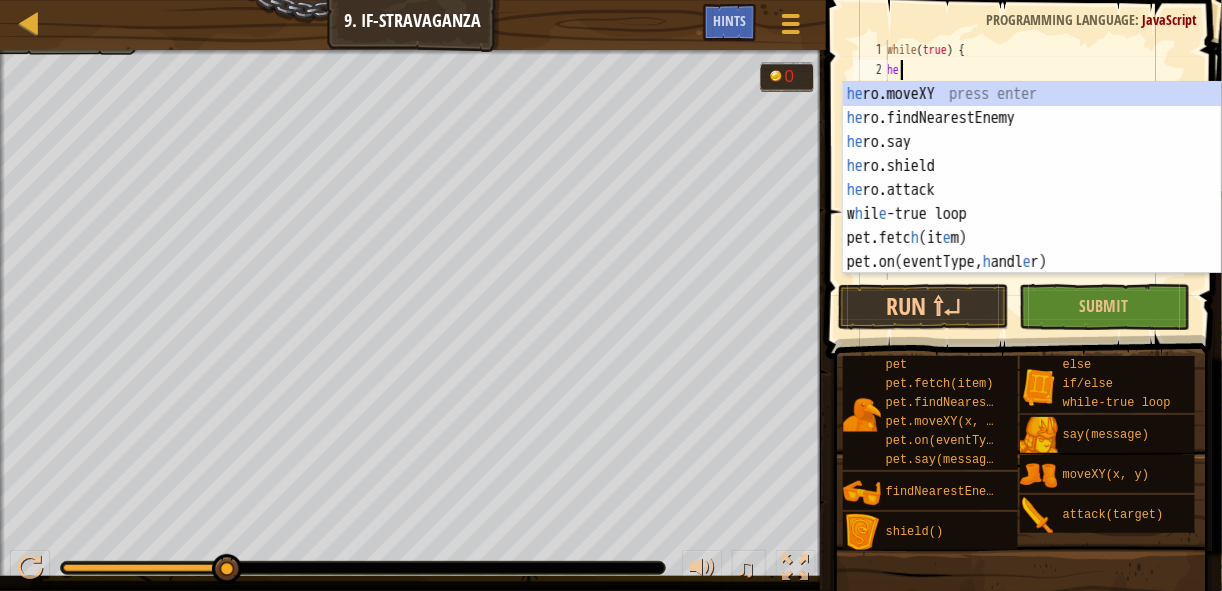 scroll, scrollTop: 8, scrollLeft: 0, axis: vertical 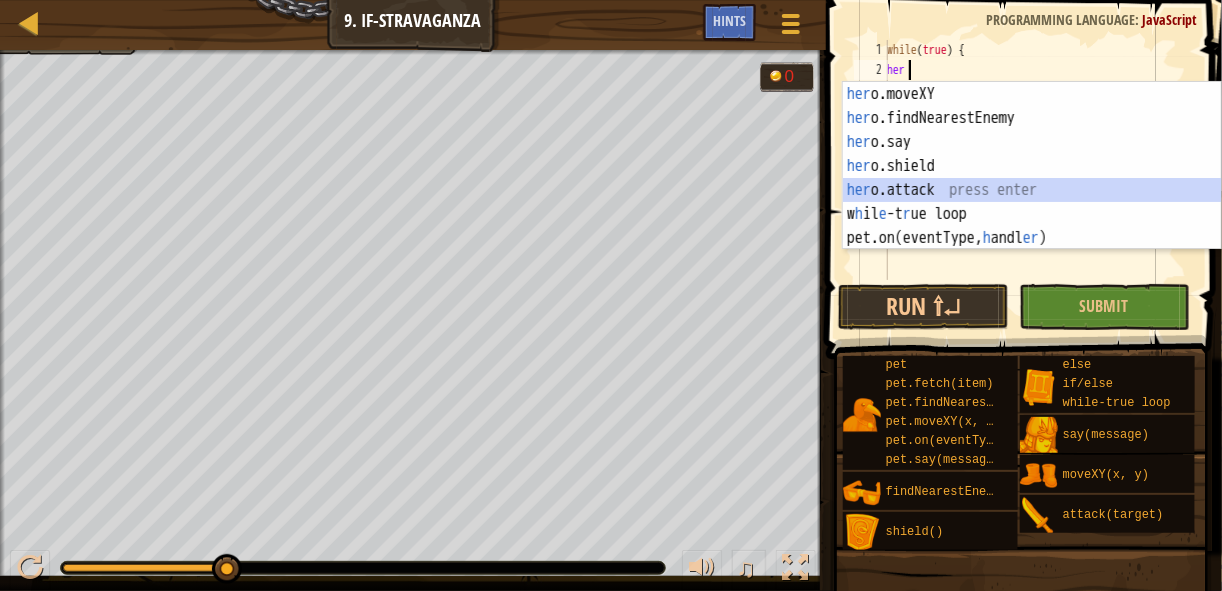 click on "her o.moveXY press enter her o.findNearestEnemy press enter her o.say press enter her o.shield press enter her o.attack press enter w h il e -t r ue loop press enter pet.on(eventType,  h andl er ) press enter" at bounding box center (1032, 190) 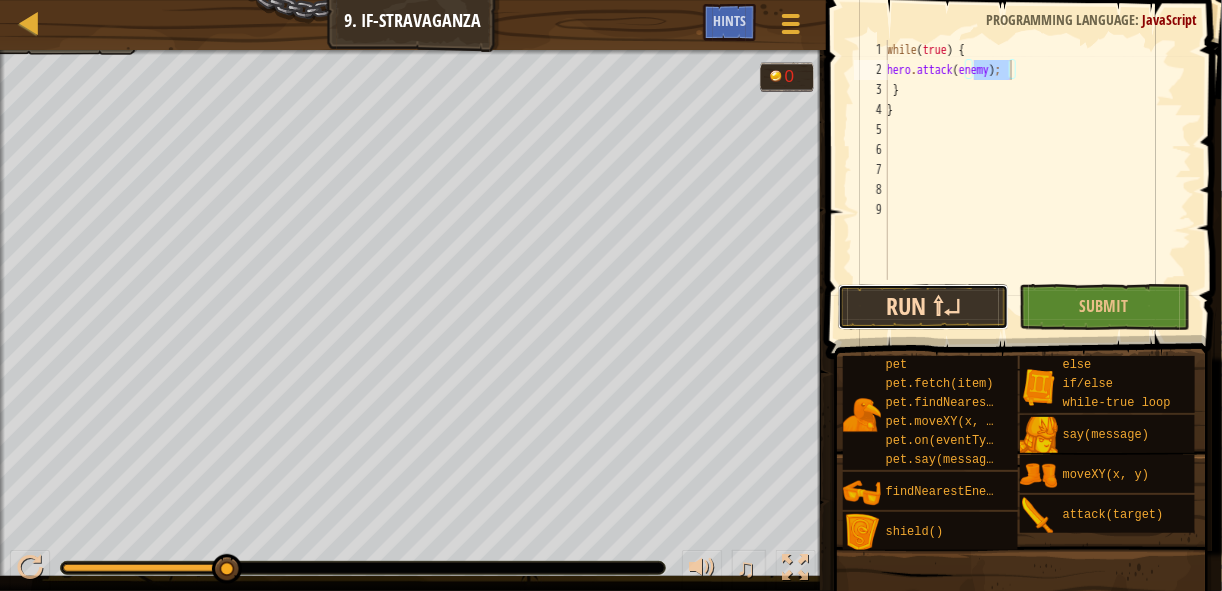 click on "Run ⇧↵" at bounding box center [923, 307] 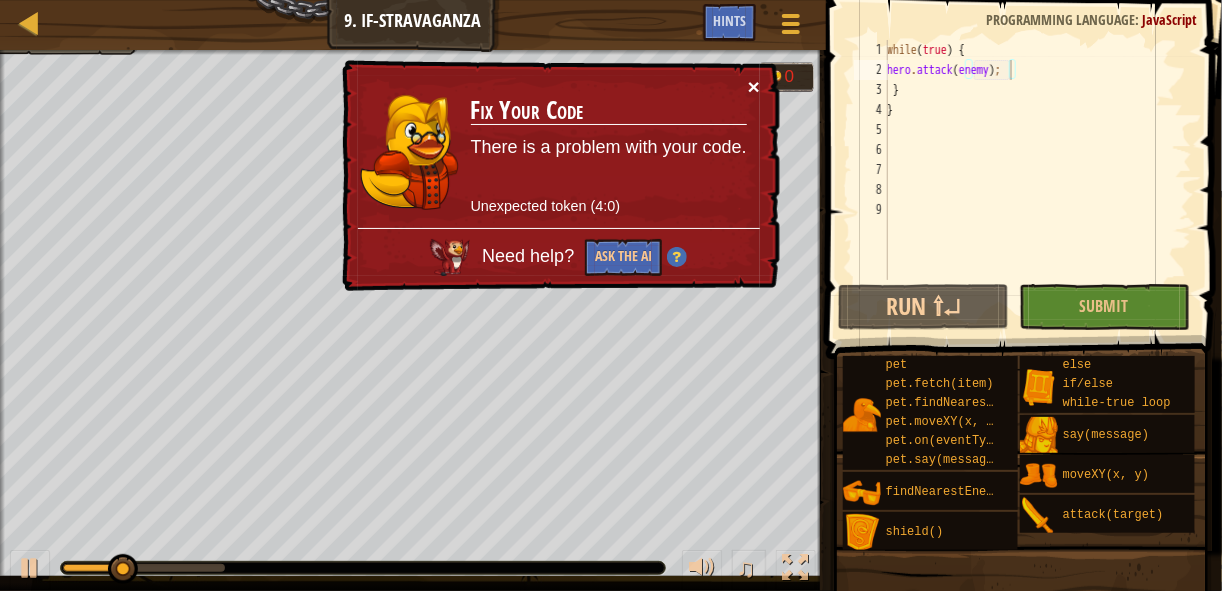 drag, startPoint x: 776, startPoint y: 78, endPoint x: 751, endPoint y: 82, distance: 25.317978 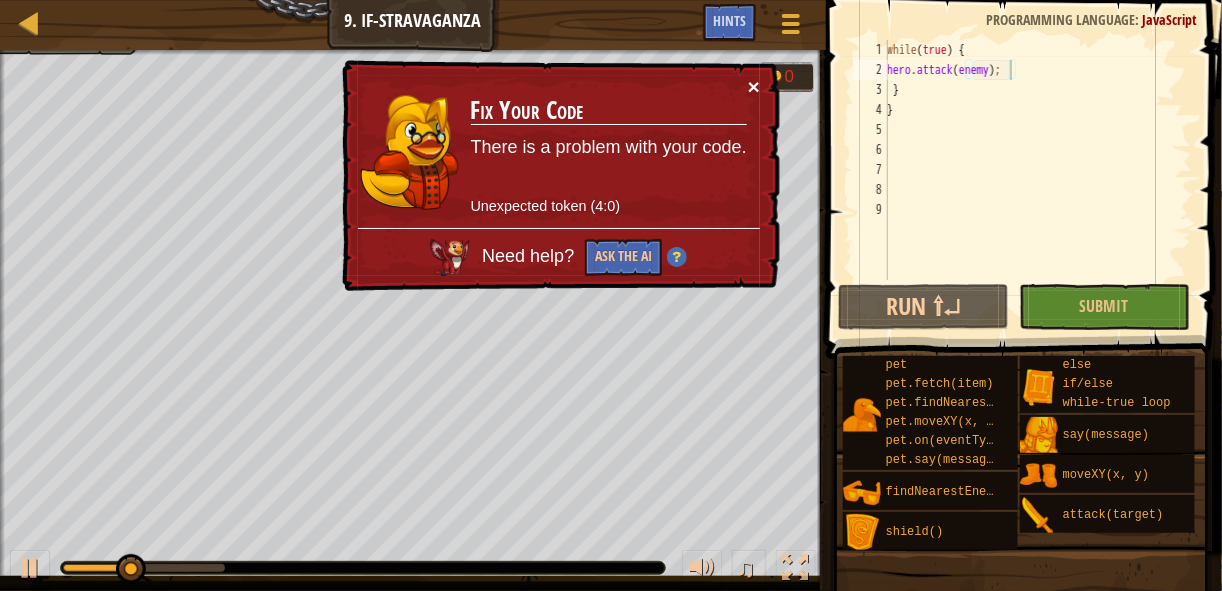 click on "×" at bounding box center [754, 87] 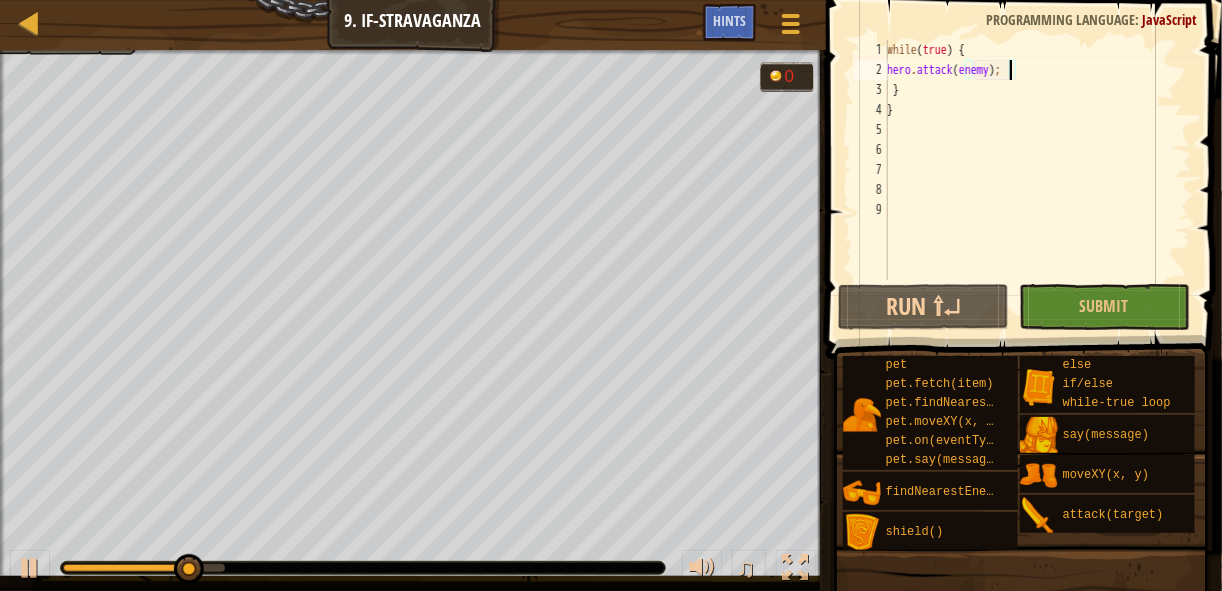 click on "while ( true )   { hero . attack ( enemy ) ;   }     }" at bounding box center (1037, 180) 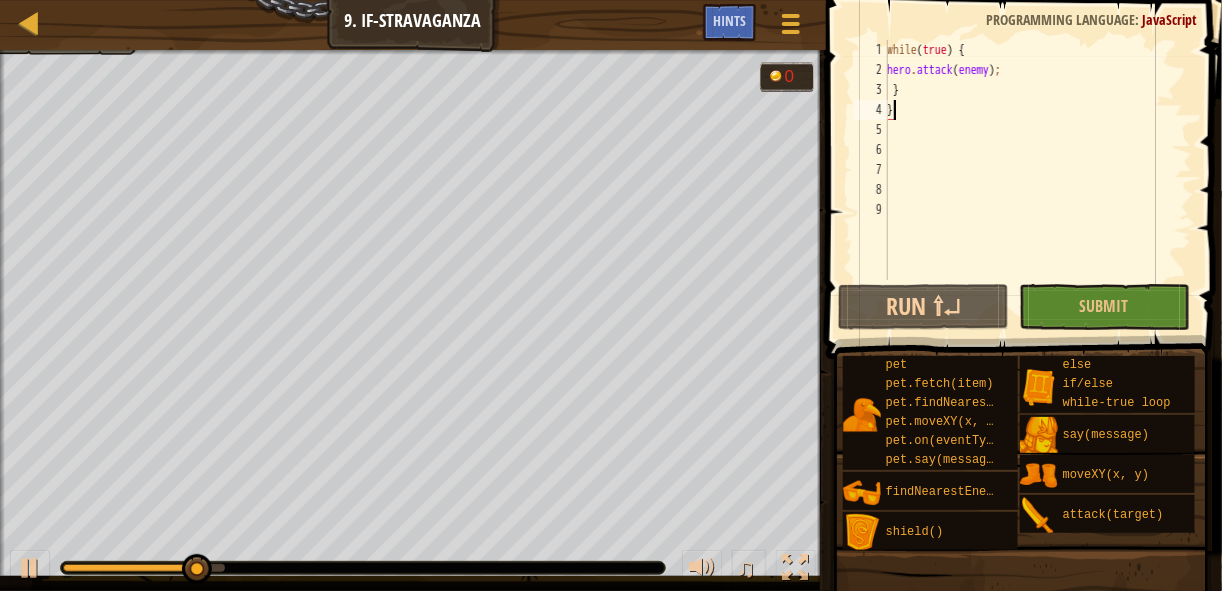 scroll, scrollTop: 8, scrollLeft: 0, axis: vertical 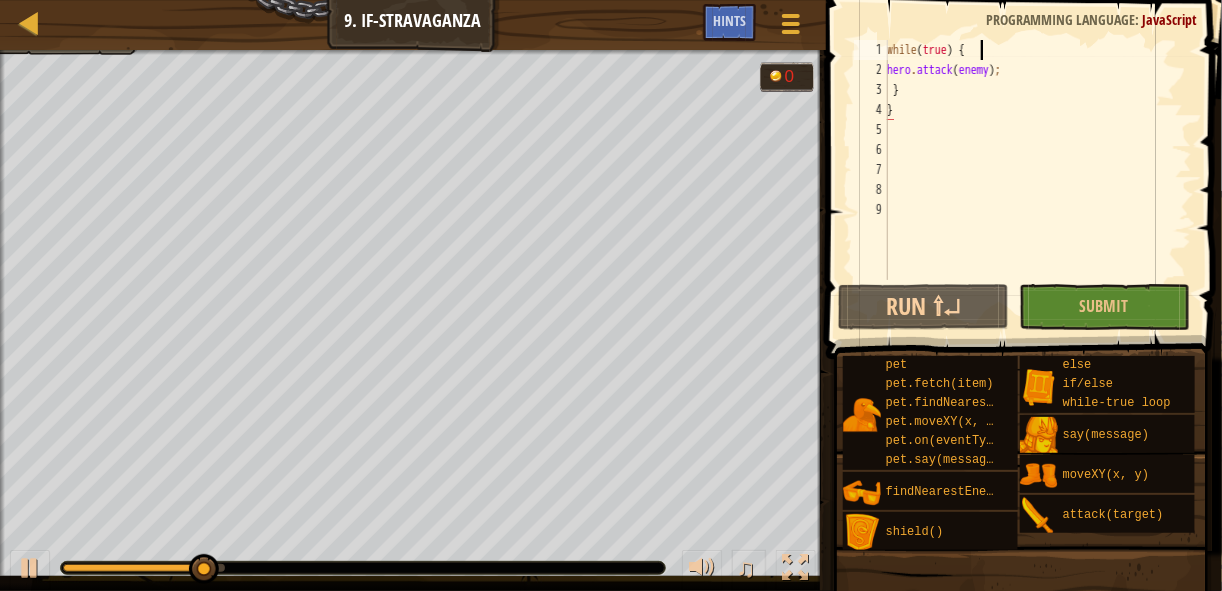 click on "while ( true )   { hero . attack ( enemy ) ;   }     }" at bounding box center [1037, 180] 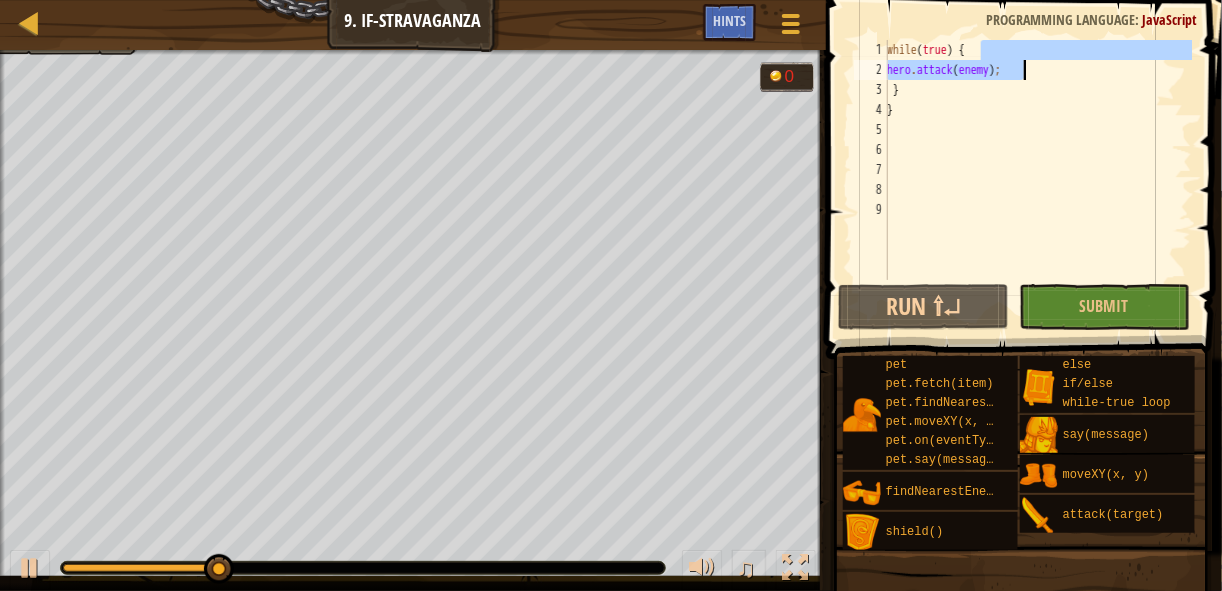 click on "while ( true )   { hero . attack ( enemy ) ;   }     }" at bounding box center [1037, 180] 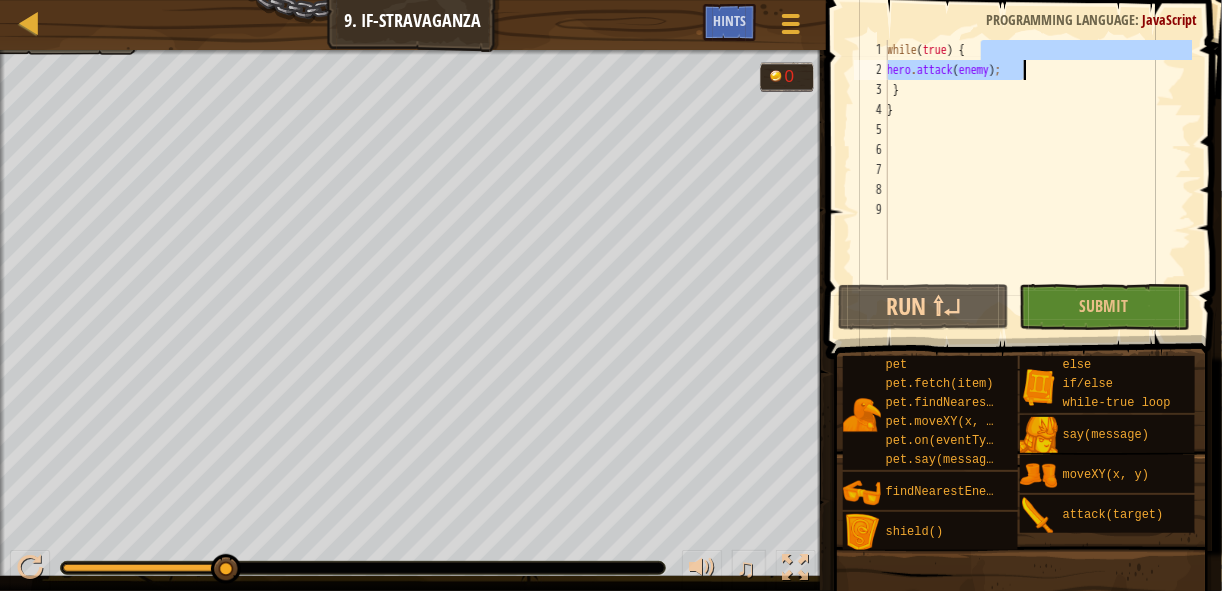 click on "while ( true )   { hero . attack ( enemy ) ;   }     }" at bounding box center [1037, 160] 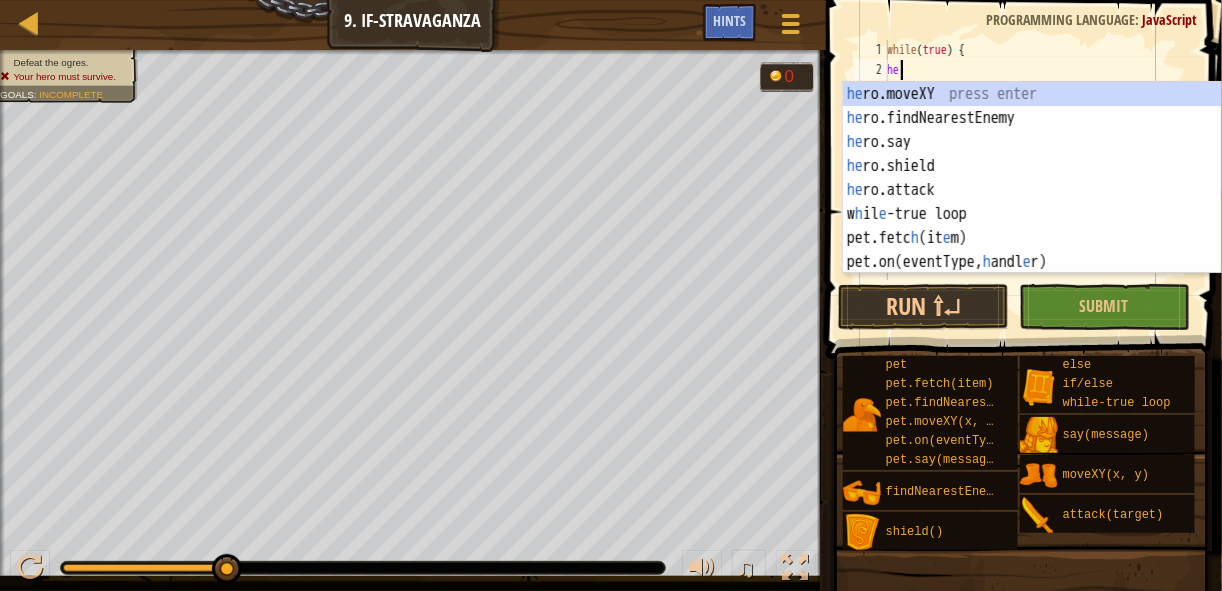 type on "h" 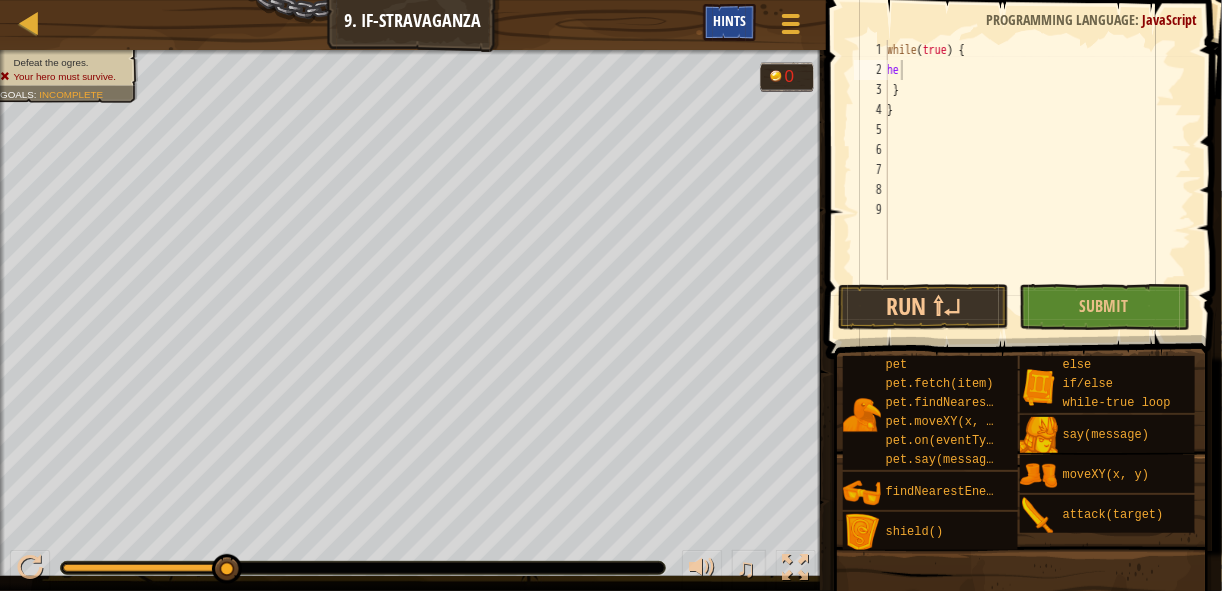 click on "Hints" at bounding box center [729, 22] 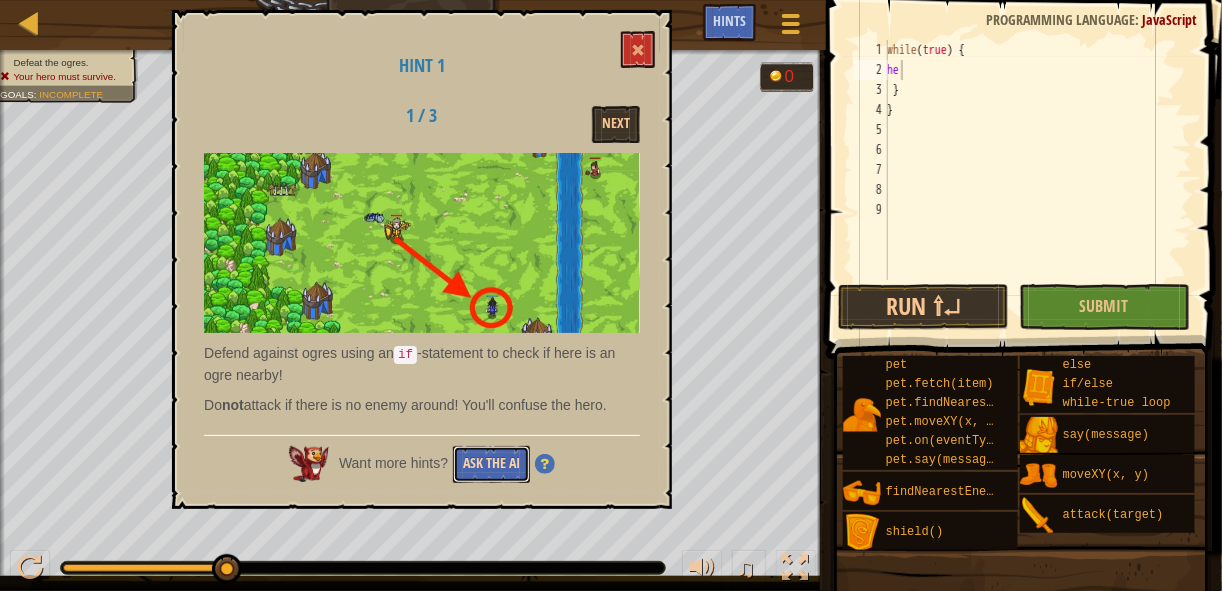 drag, startPoint x: 503, startPoint y: 466, endPoint x: 483, endPoint y: 452, distance: 24.41311 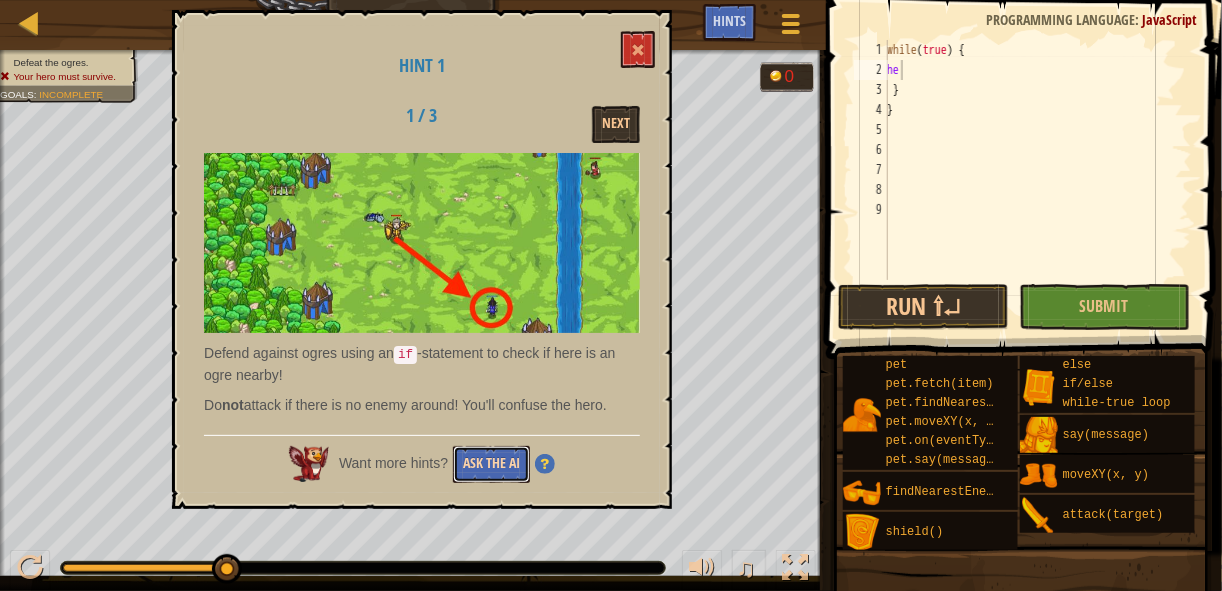 click on "Ask the AI" at bounding box center [491, 464] 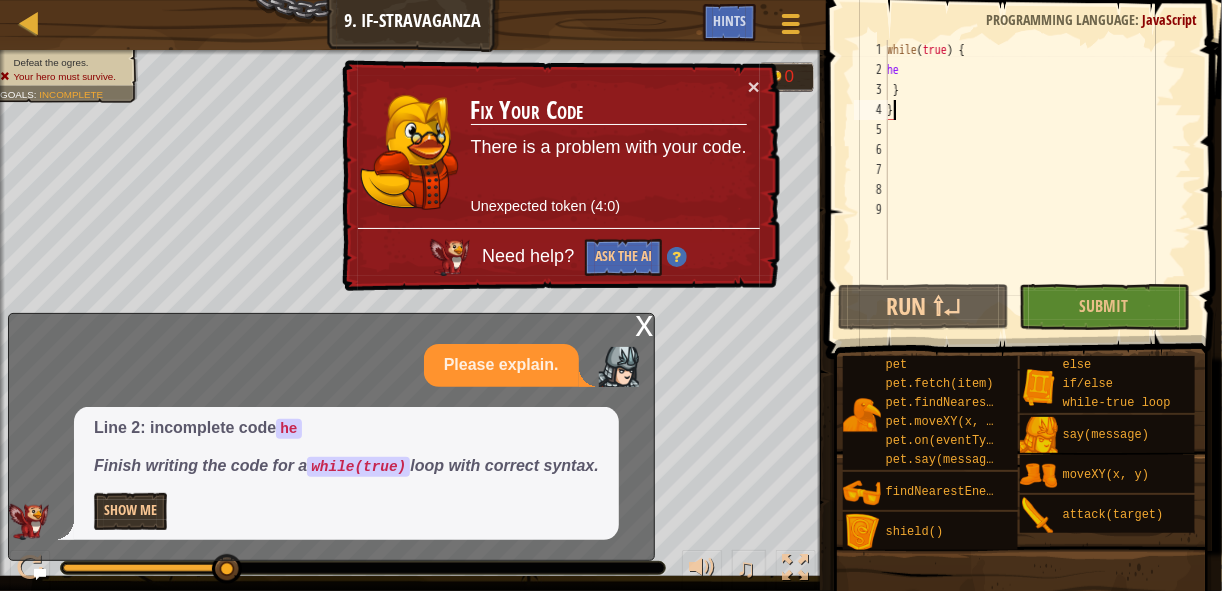 click on "while ( true )   { he   }     }" at bounding box center [1037, 180] 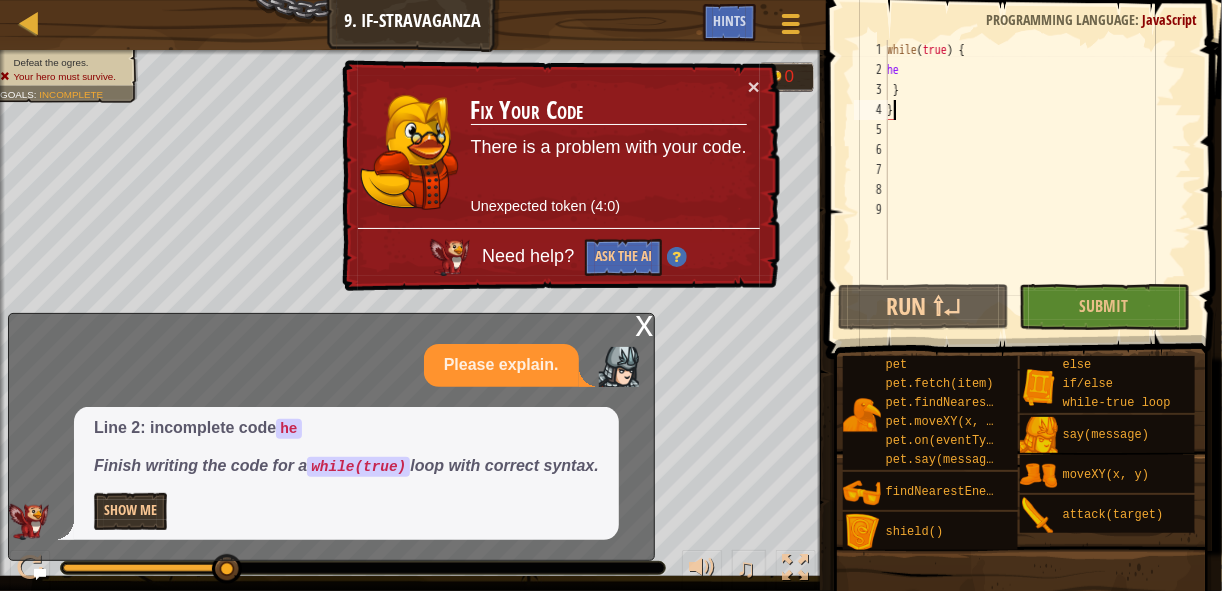 type on "}" 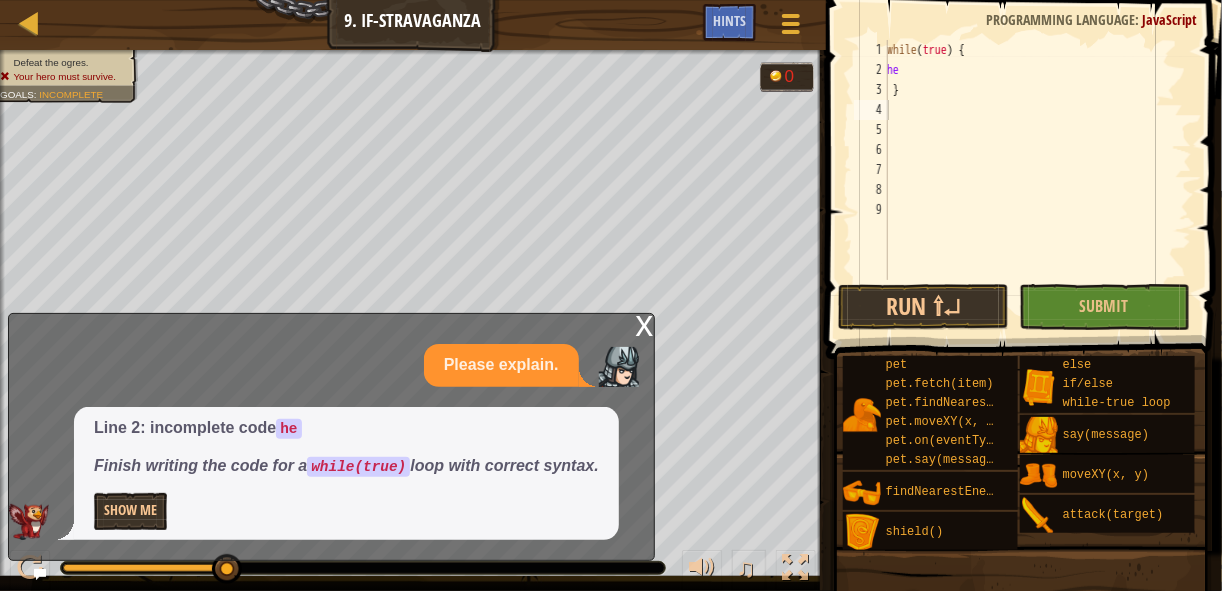 click on "1 2 3 4 5 6 7 8 9 while ( true )   { he   }                    הההההההההההההההההההההההההההההההההההההההההההההההההההההההההההההההההההההההההההההההההההההההההההההההההההההההההההההההההההההההההההההההההההההההההההההההההההההההההההההההההההההההההההההההההההההההההההההההההההההההההההההההההההההההההההההההההההההההההההההההההההההההההההההההה XXXXXXXXXXXXXXXXXXXXXXXXXXXXXXXXXXXXXXXXXXXXXXXXXXXXXXXXXXXXXXXXXXXXXXXXXXXXXXXXXXXXXXXXXXXXXXXXXXXXXXXXXXXXXXXXXXXXXXXXXXXXXXXXXXXXXXXXXXXXXXXXXXXXXXXXXXXXXXXXXXXXXXXXXXXXXXXXXXXXXXXXXXXXXXXXXXXXXXXXXXXXXXXXXXXXXXXXXXXXXXXXXXXXXXXXXXXXXXXXXXXXXXXXXXXXXXXX Code Saved Programming language : JavaScript Run ⇧↵ Submit Done Statement   /  Call   /" at bounding box center (1021, 219) 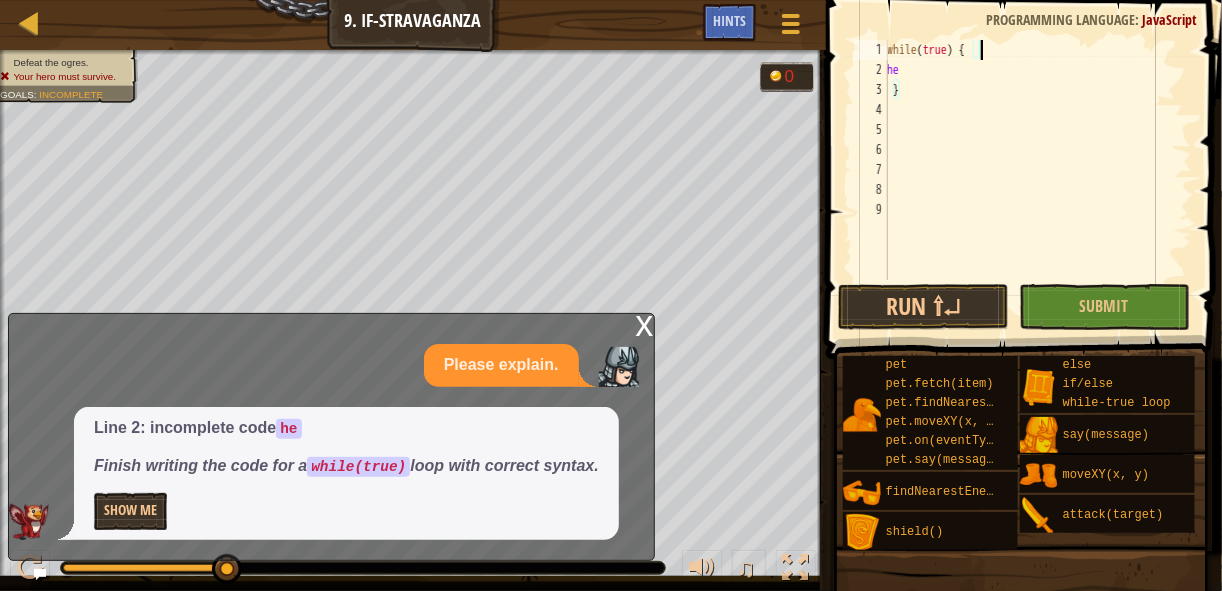 click on "while ( true )   { he   }" at bounding box center (1037, 180) 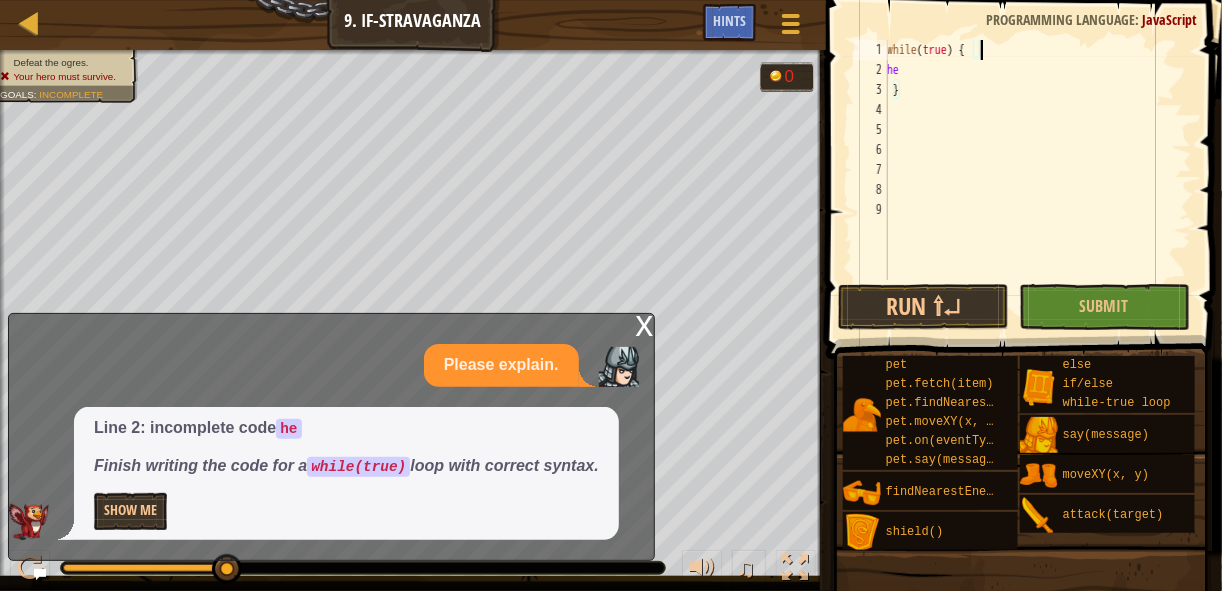 drag, startPoint x: 968, startPoint y: 84, endPoint x: 969, endPoint y: 70, distance: 14.035668 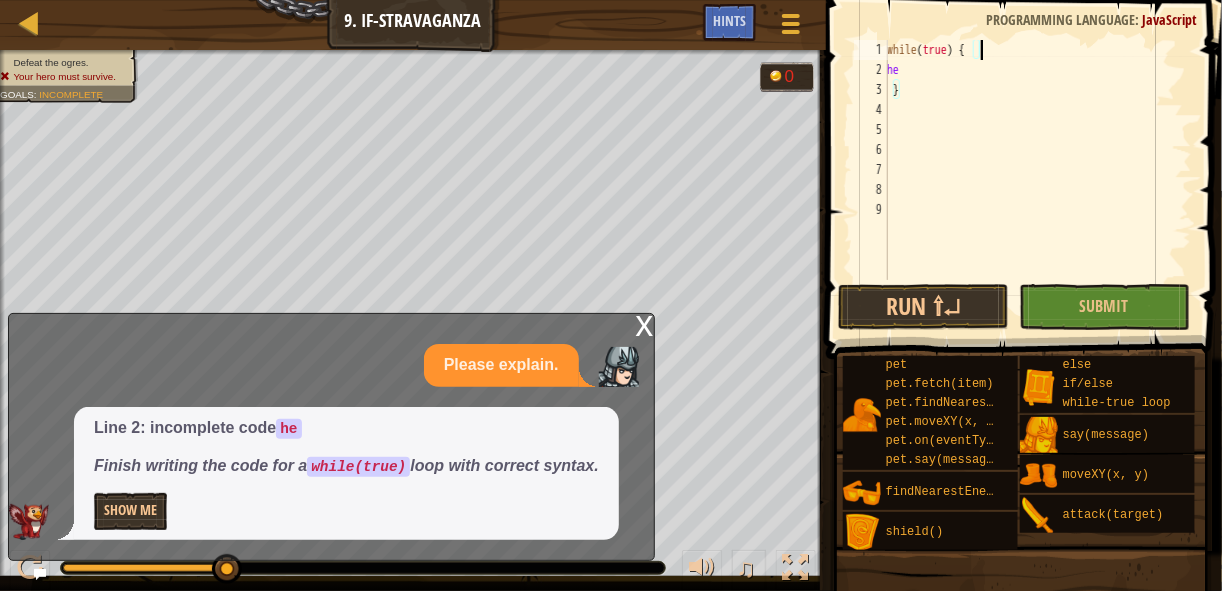 click on "while ( true )   { he   }" at bounding box center (1037, 180) 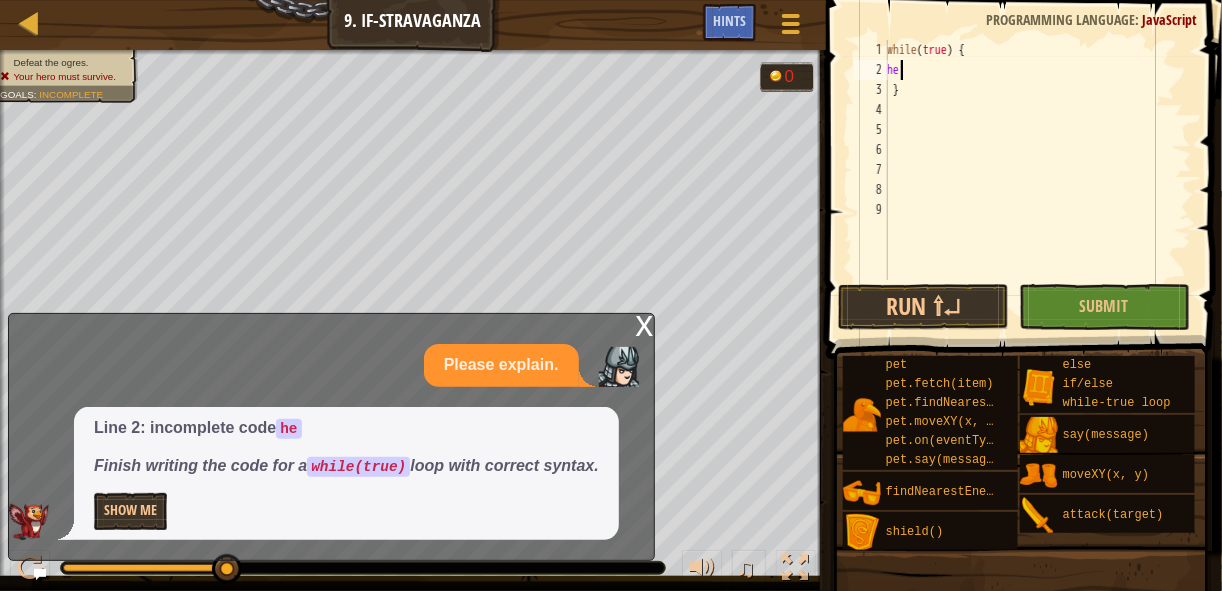click on "while ( true )   { he   }" at bounding box center [1037, 180] 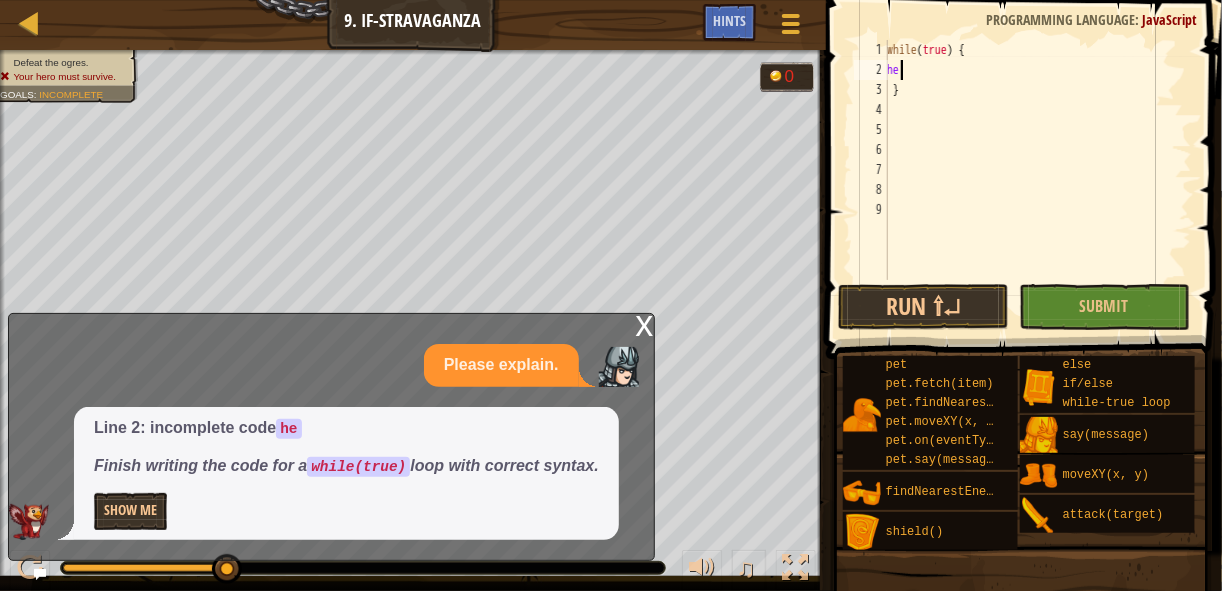 type on "h" 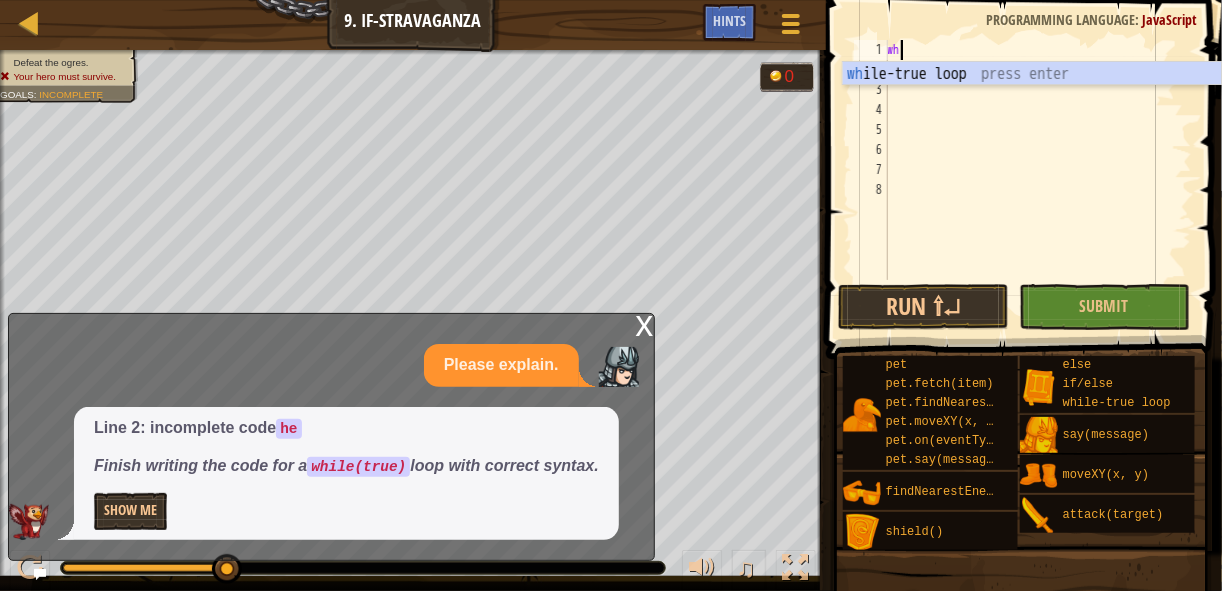 type on "w" 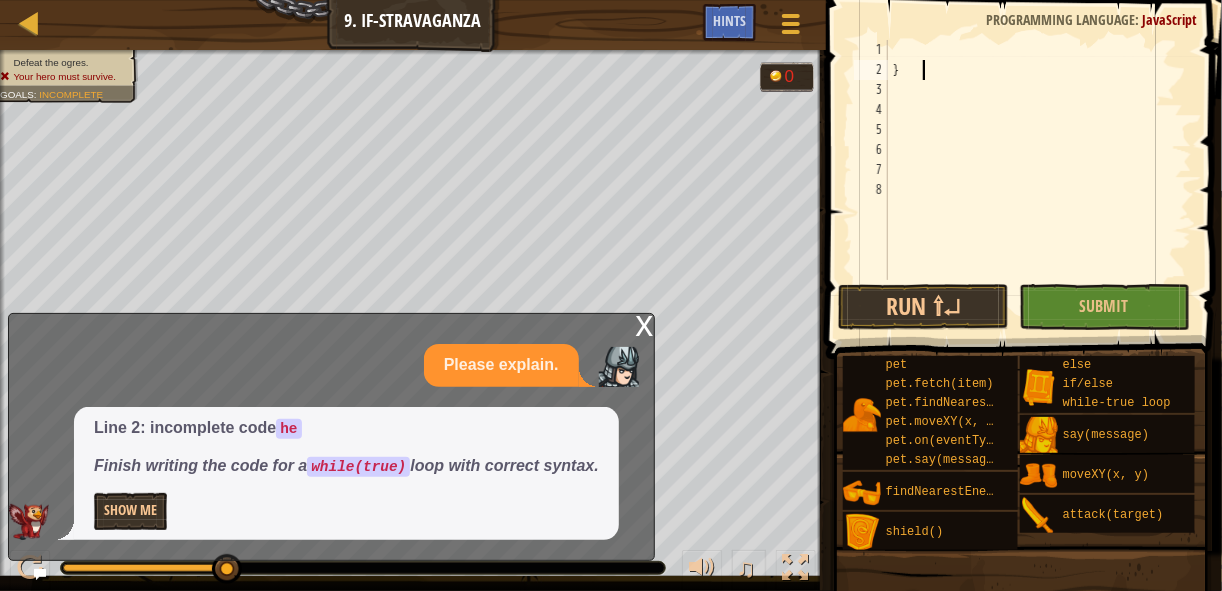 click on "}" at bounding box center (1037, 180) 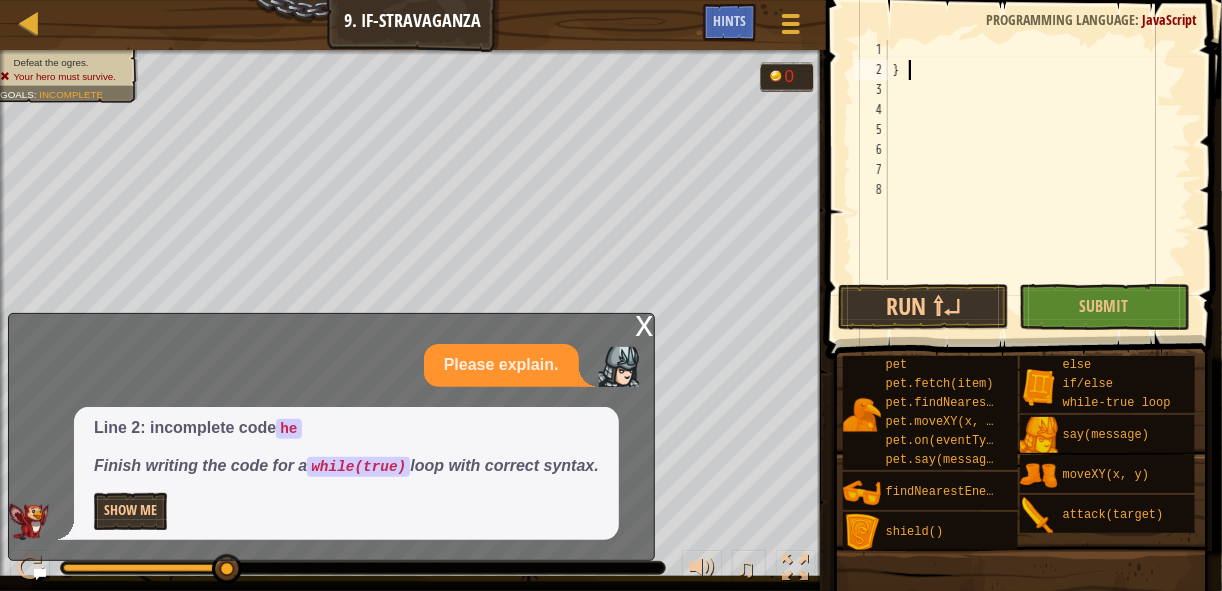 type on "}" 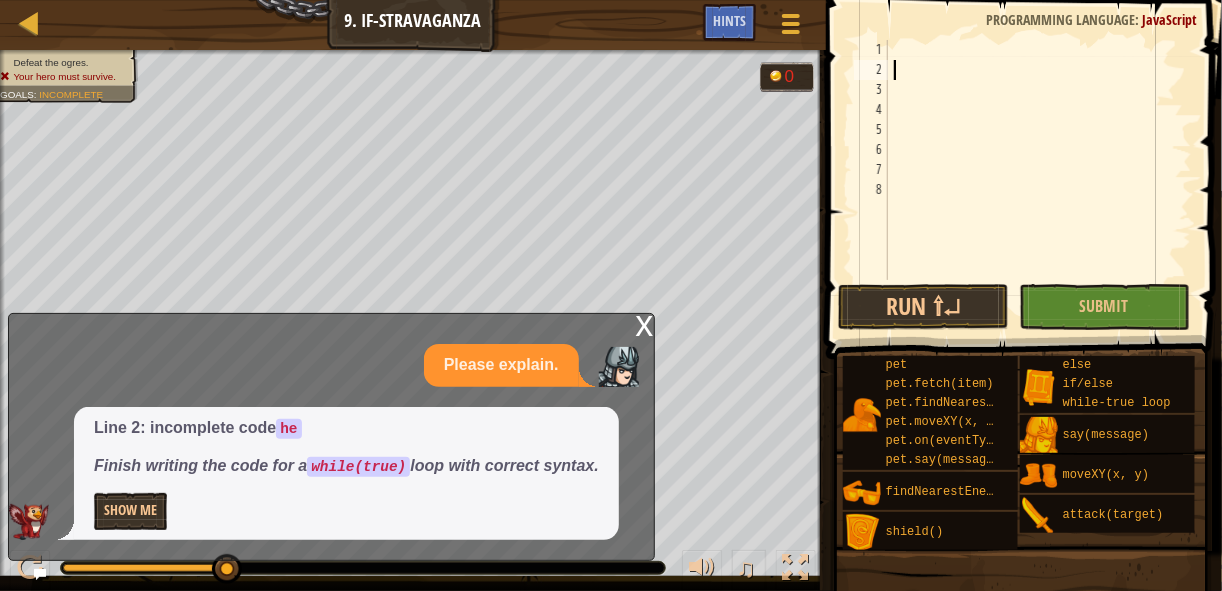 click at bounding box center [1037, 180] 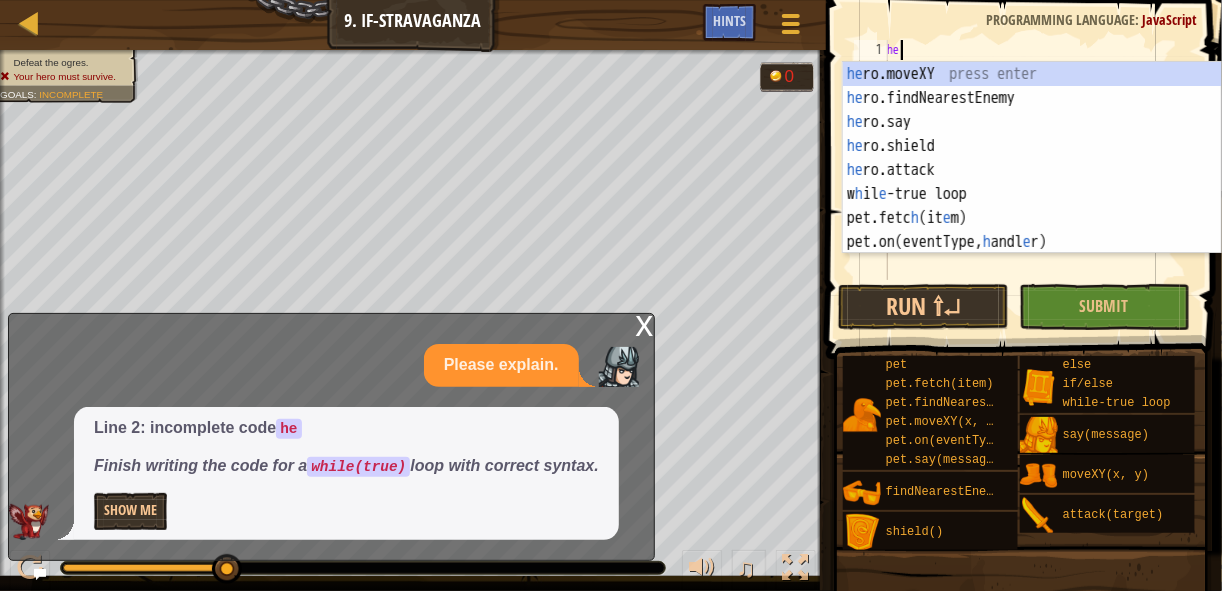 type on "her" 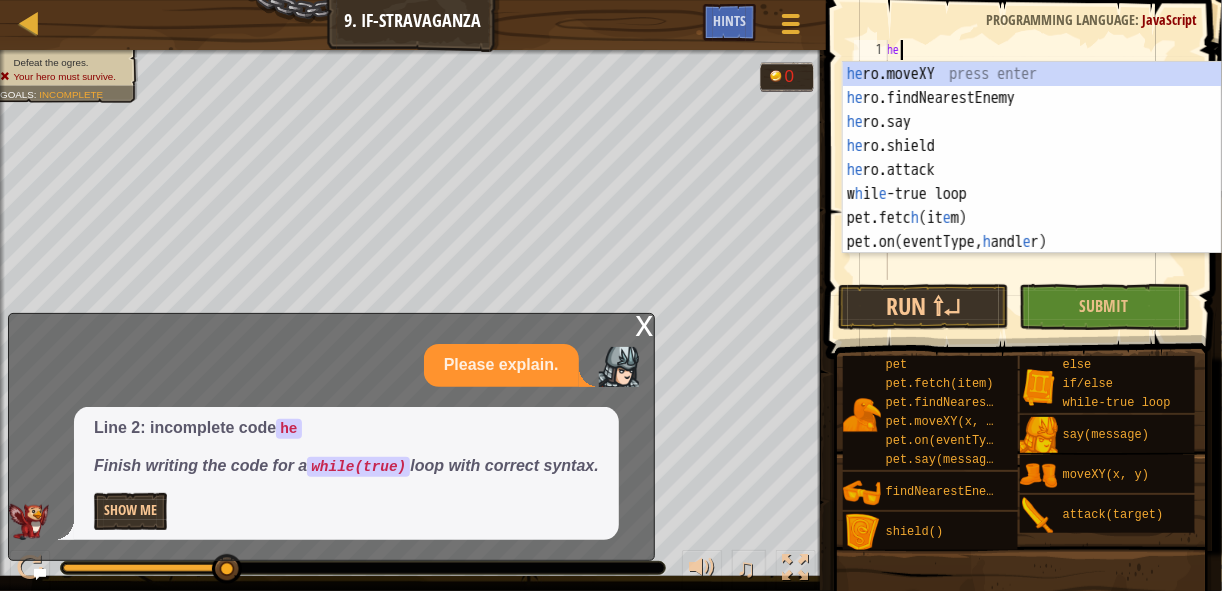 scroll, scrollTop: 8, scrollLeft: 0, axis: vertical 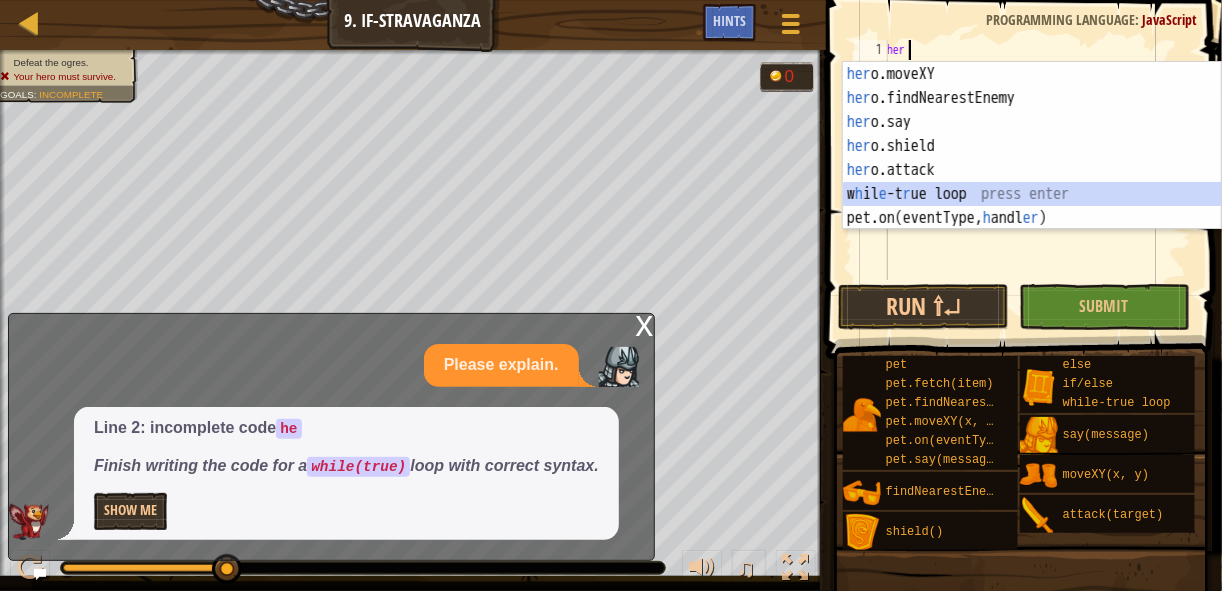 click on "her o.moveXY press enter her o.findNearestEnemy press enter her o.say press enter her o.shield press enter her o.attack press enter w h il e -t r ue loop press enter pet.on(eventType,  h andl er ) press enter" at bounding box center (1032, 170) 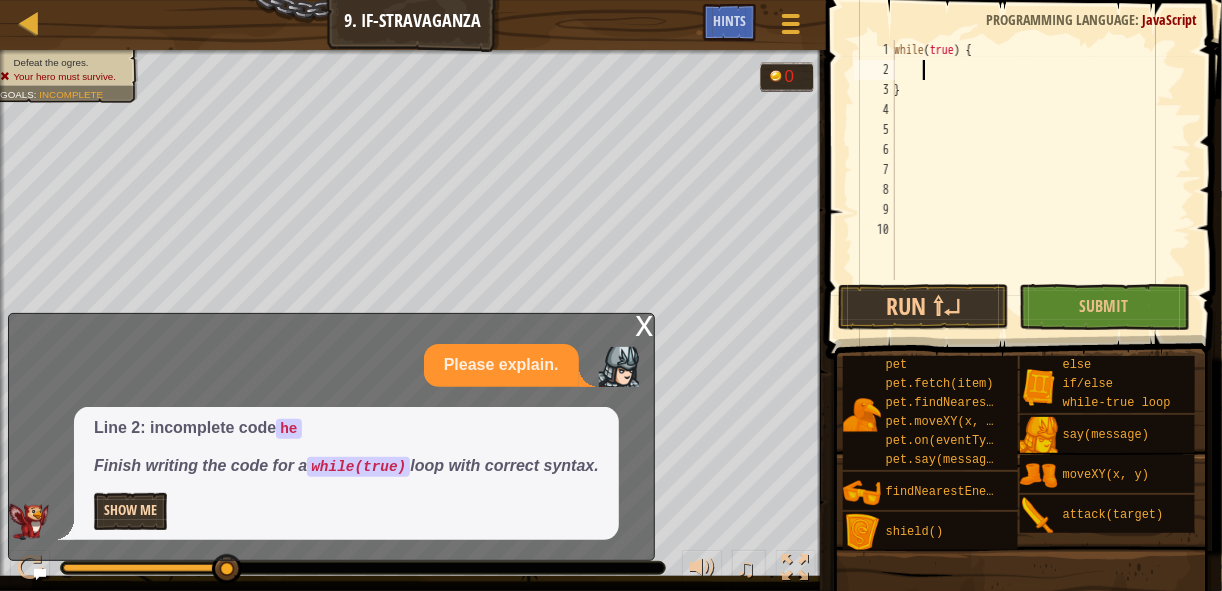 type 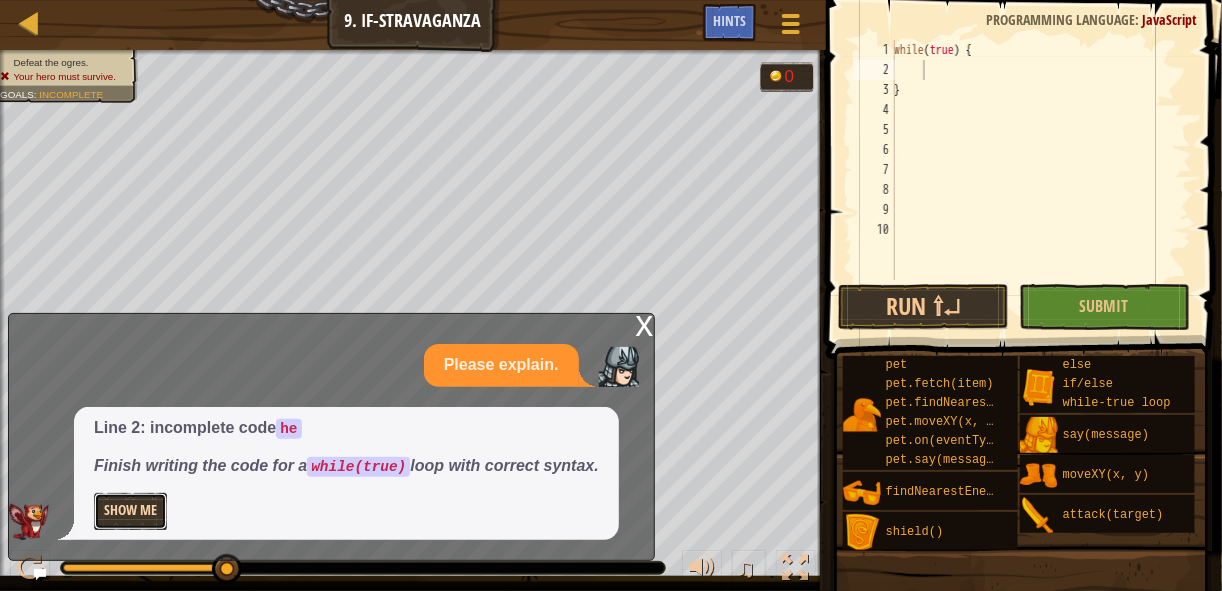 click on "Show Me" at bounding box center [130, 511] 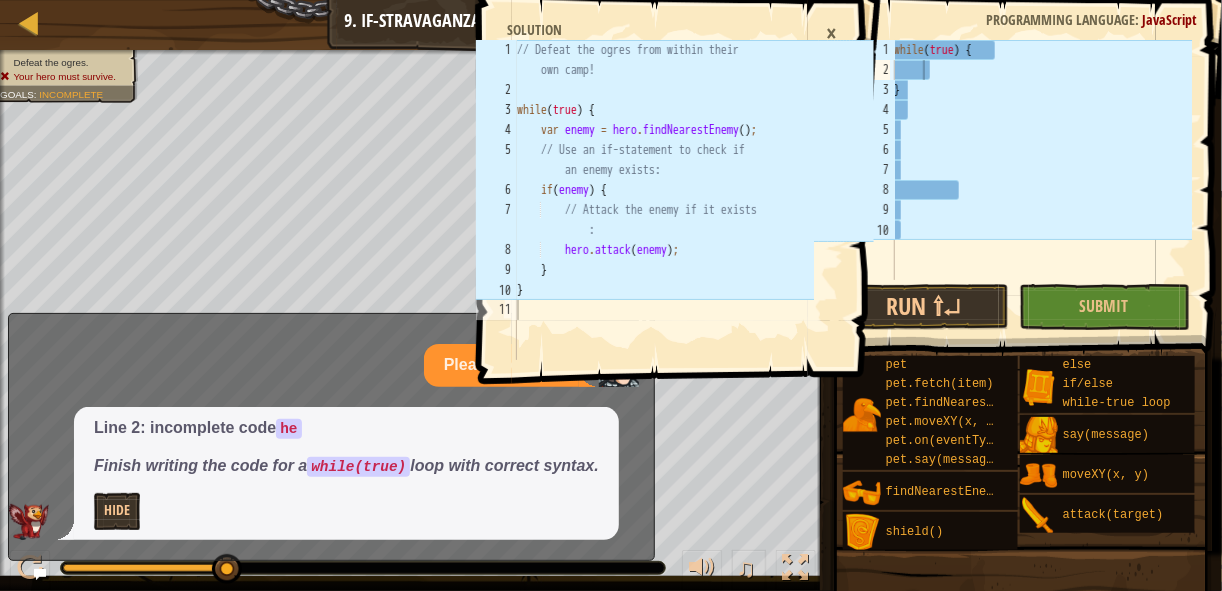 click on "Map Computer Science 2 9. If-stravaganza Game Menu Done Hints 1 2 3 4 5 6 7 8 9 10 11 // Defeat the ogres from within their       own camp! while ( true )   {      var   enemy   =   hero . findNearestEnemy ( ) ;      // Use an if-statement to check if           an enemy exists:      if ( enemy )   {           // Attack the enemy if it exists              :           hero . attack ( enemy ) ;      } }     הההההההההההההההההההההההההההההההההההההההההההההההההההההההההההההההההההההההההההההההההההההההההההההההההההההההההההההההההההההההההההההההההההההההההההההההההההההההההההההההההההההההההההההההההההההההההההההההההההההההההההההההההההההההההההההההההההההההההההההההההההההההההההההההה Solution × Hints 1 2 3 4 5 6 7 8 9 10 while ( true )   {      }" at bounding box center (611, 295) 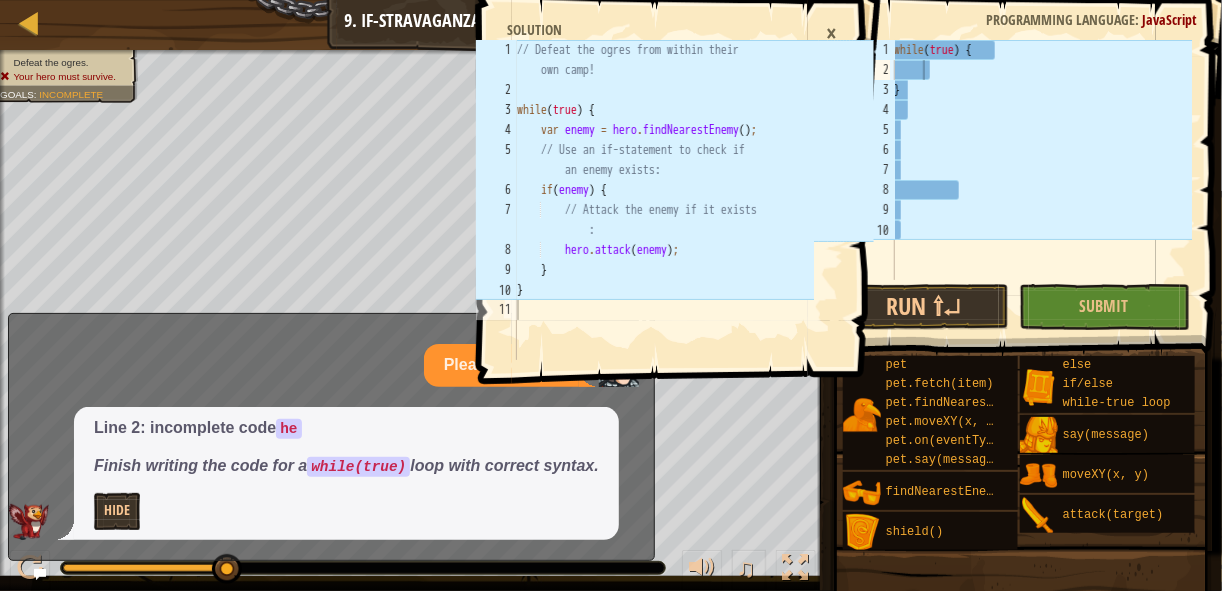 type 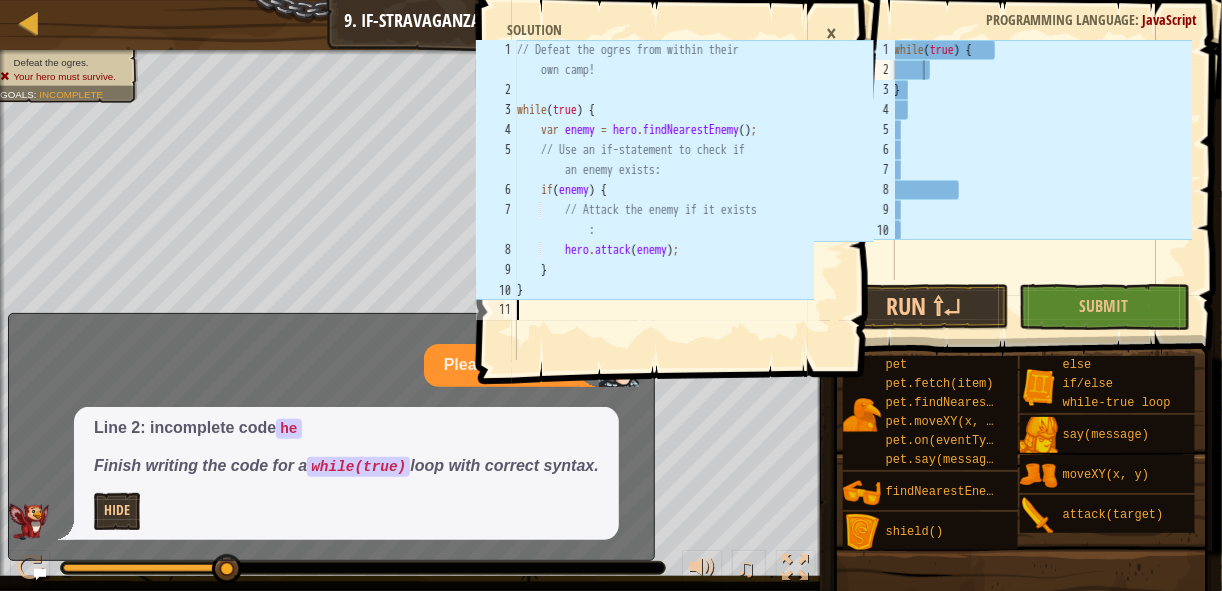click on "// Defeat the ogres from within their       own camp! while ( true )   {      var   enemy   =   hero . findNearestEnemy ( ) ;      // Use an if-statement to check if           an enemy exists:      if ( enemy )   {           // Attack the enemy if it exists              :           hero . attack ( enemy ) ;      } }" at bounding box center (663, 230) 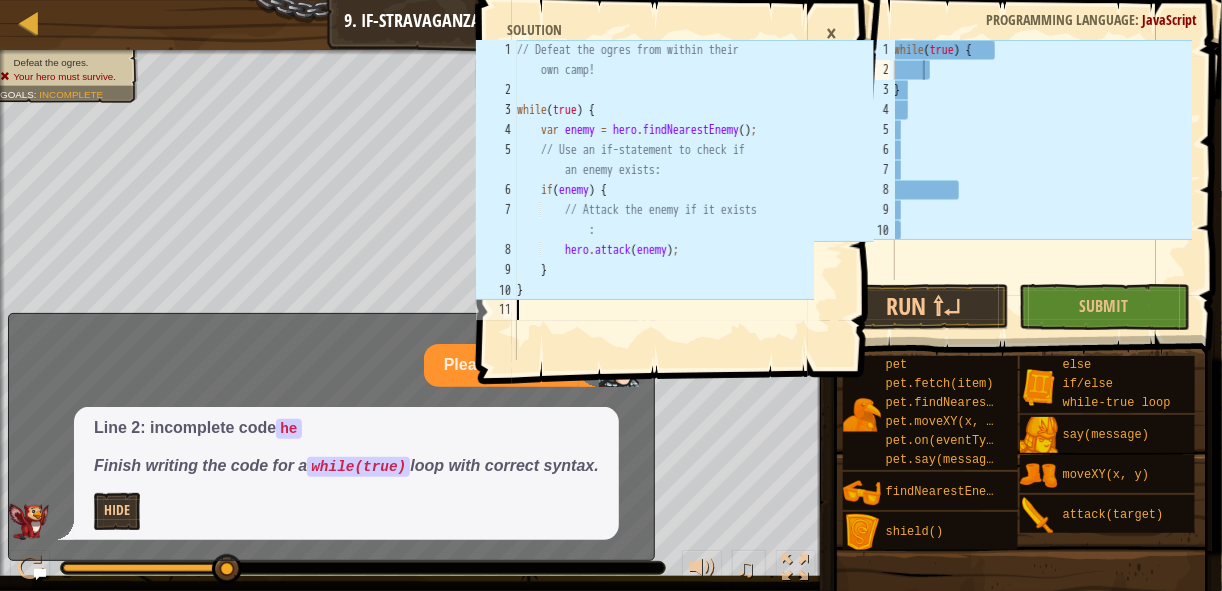 drag, startPoint x: 654, startPoint y: 342, endPoint x: 609, endPoint y: 342, distance: 45 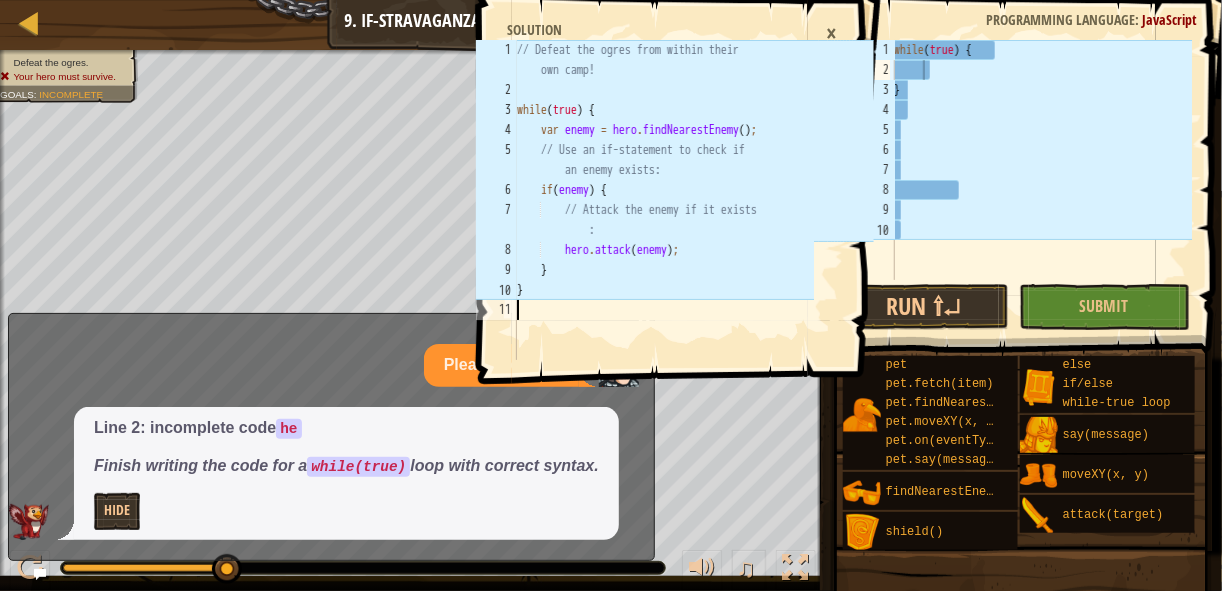 click on "// Defeat the ogres from within their       own camp! while ( true )   {      var   enemy   =   hero . findNearestEnemy ( ) ;      // Use an if-statement to check if           an enemy exists:      if ( enemy )   {           // Attack the enemy if it exists              :           hero . attack ( enemy ) ;      } }" at bounding box center [663, 230] 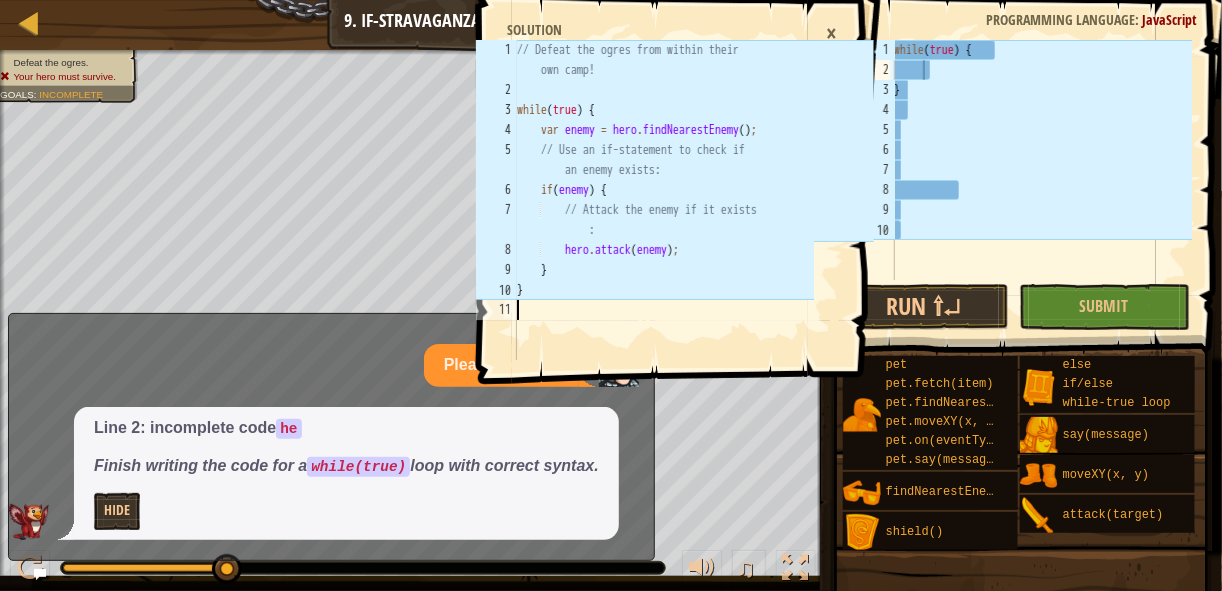 type on "}" 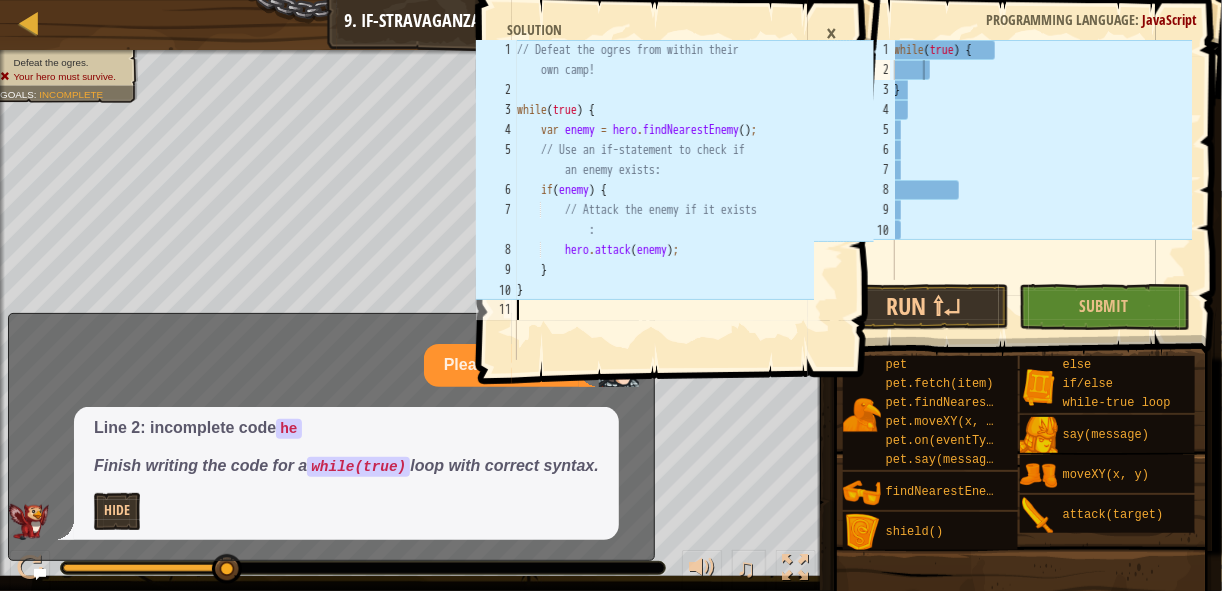 scroll, scrollTop: 8, scrollLeft: 0, axis: vertical 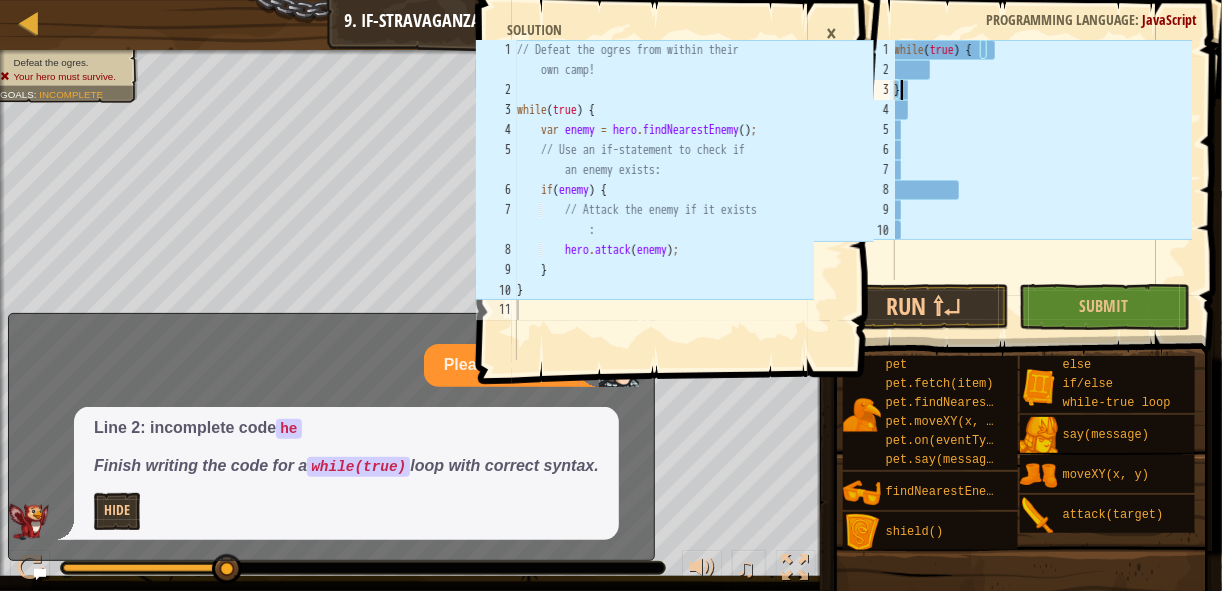 click on "while ( true )   {      }" at bounding box center (1041, 180) 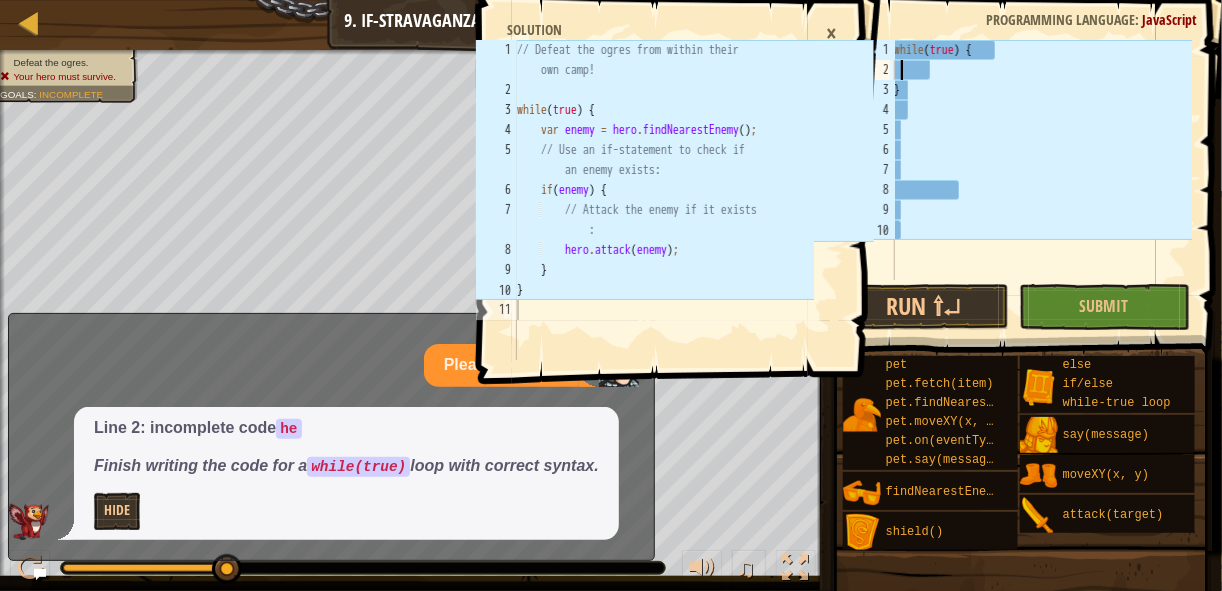 click on "while ( true )   {      }" at bounding box center [1041, 180] 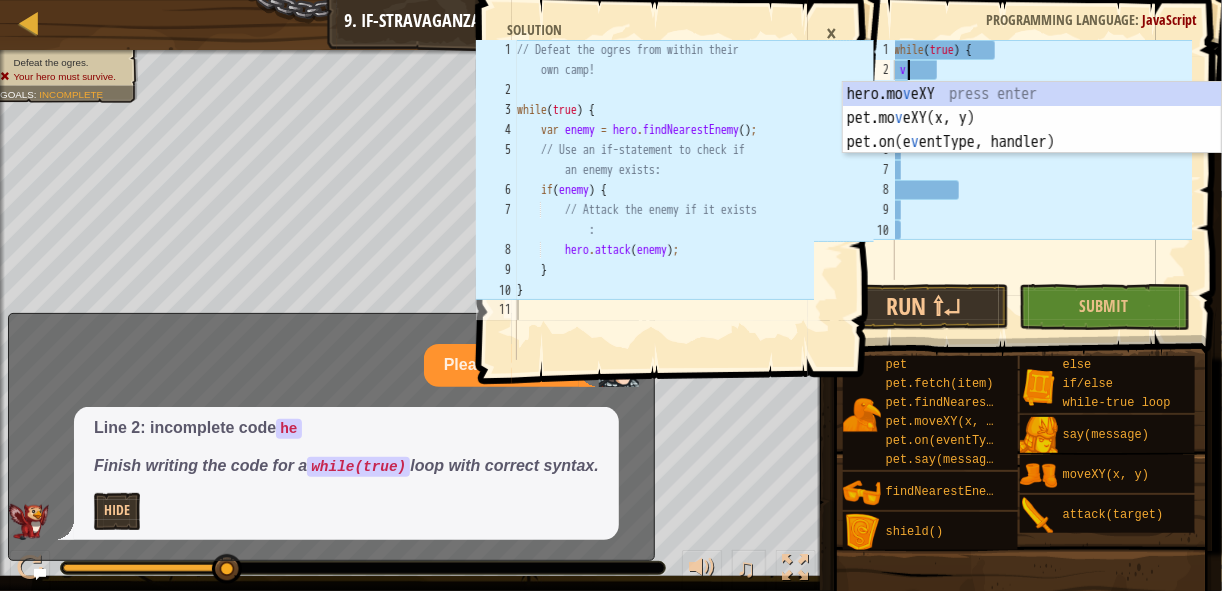 scroll, scrollTop: 8, scrollLeft: 1, axis: both 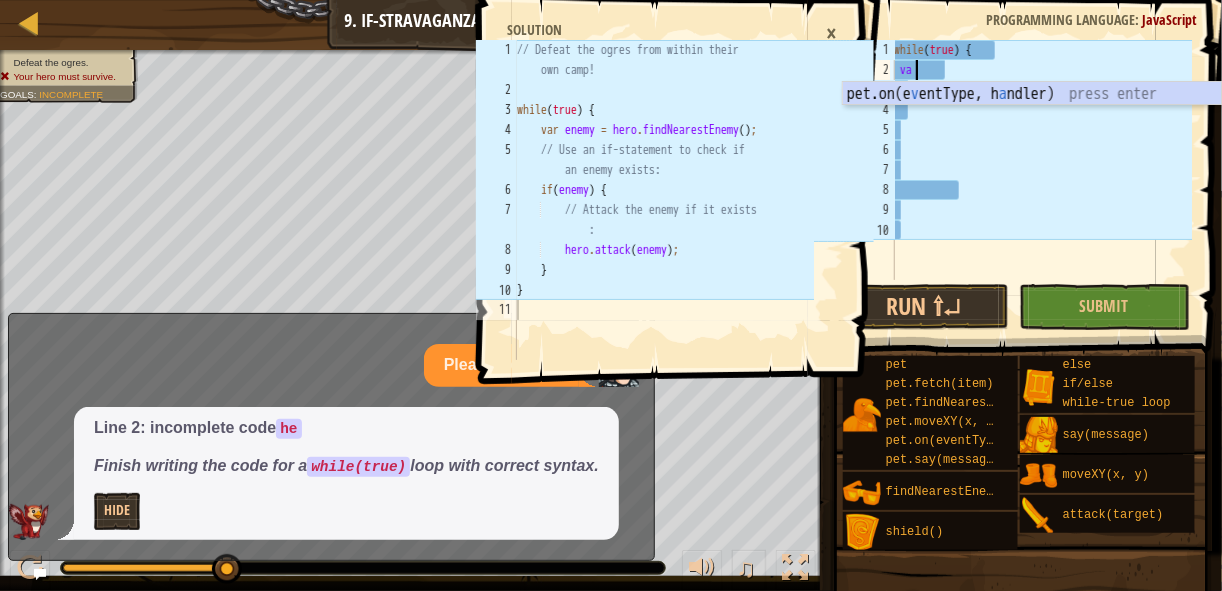 type on "v" 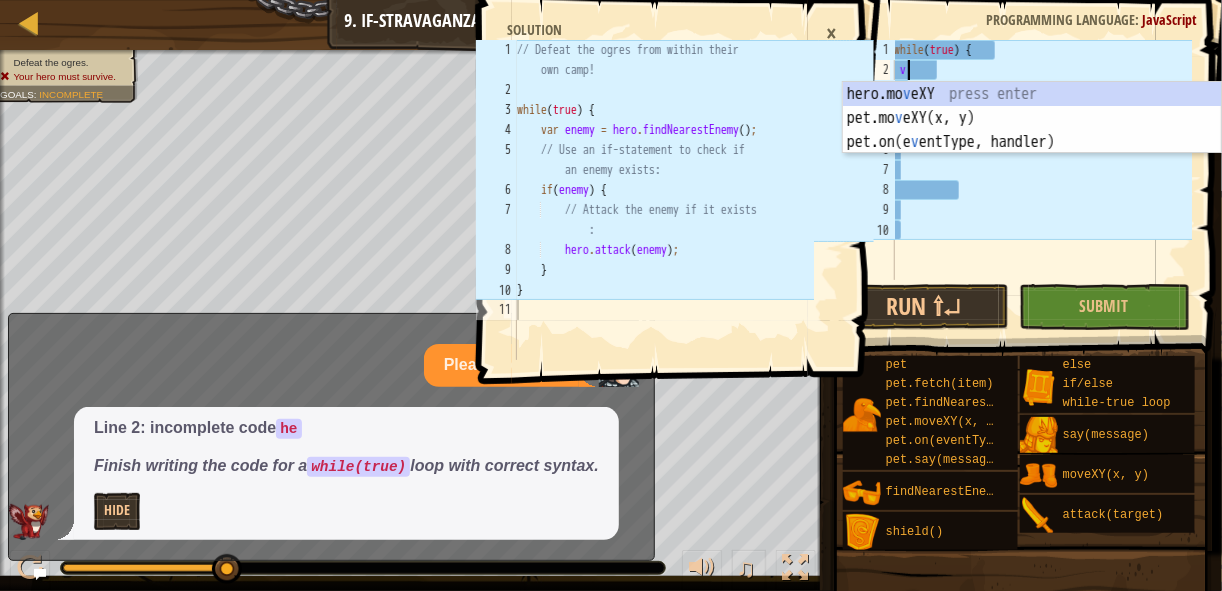 scroll, scrollTop: 8, scrollLeft: 1, axis: both 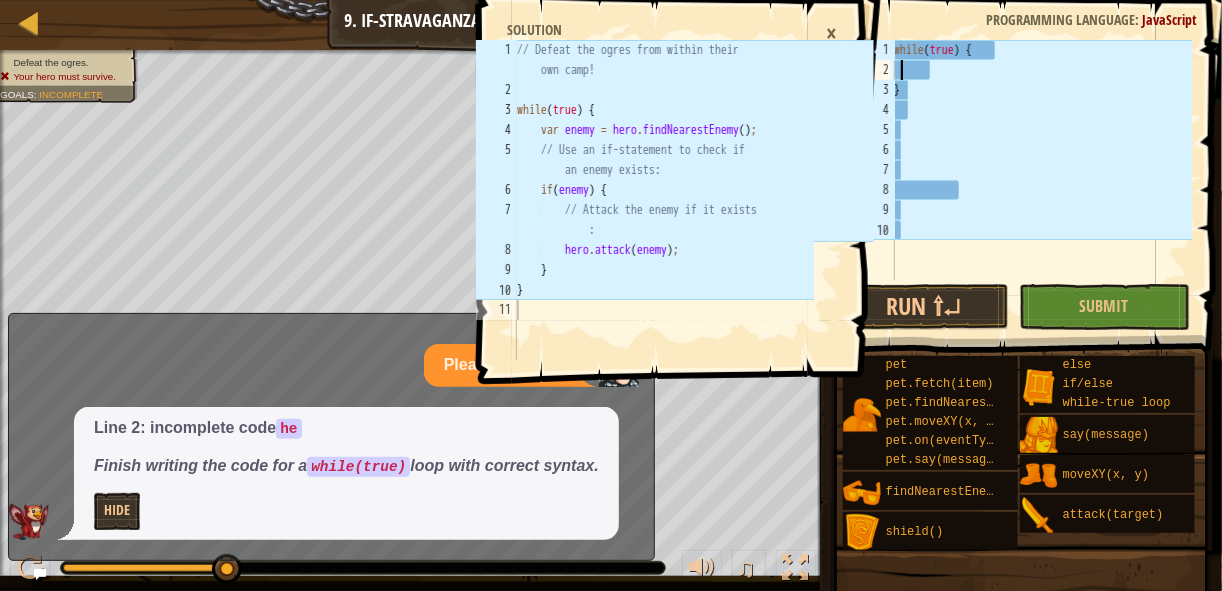 type on "h" 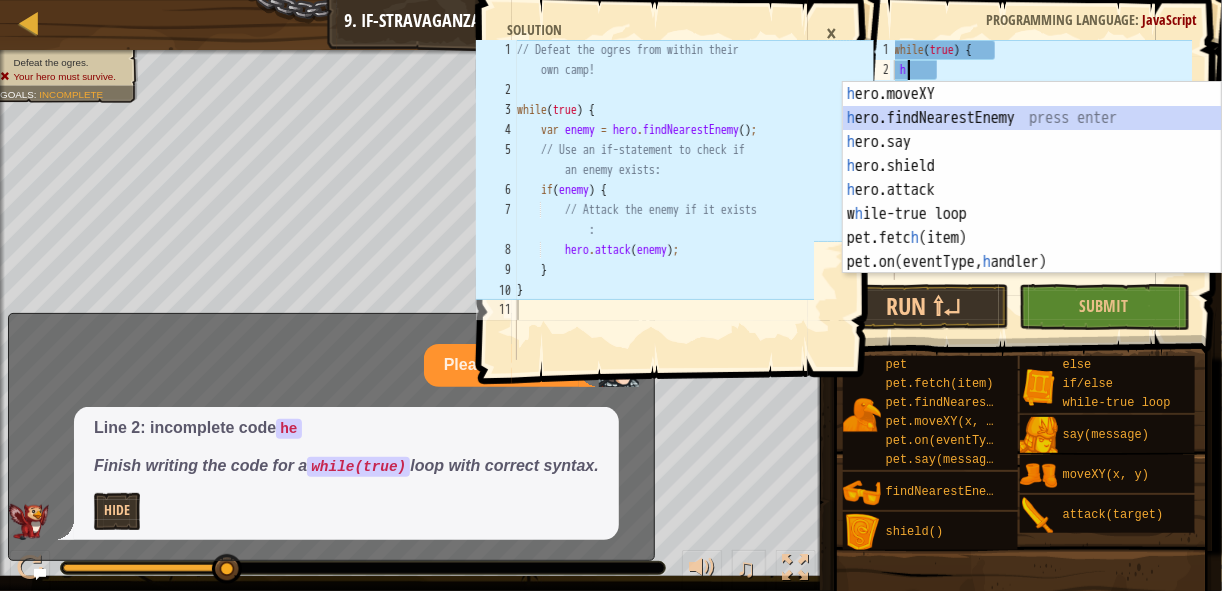 click on "h ero.moveXY press enter h ero.findNearestEnemy press enter h ero.say press enter h ero.shield press enter h ero.attack press enter w h ile-true loop press enter pet.fetc h (item) press enter pet.on(eventType,  h andler) press enter" at bounding box center (1032, 202) 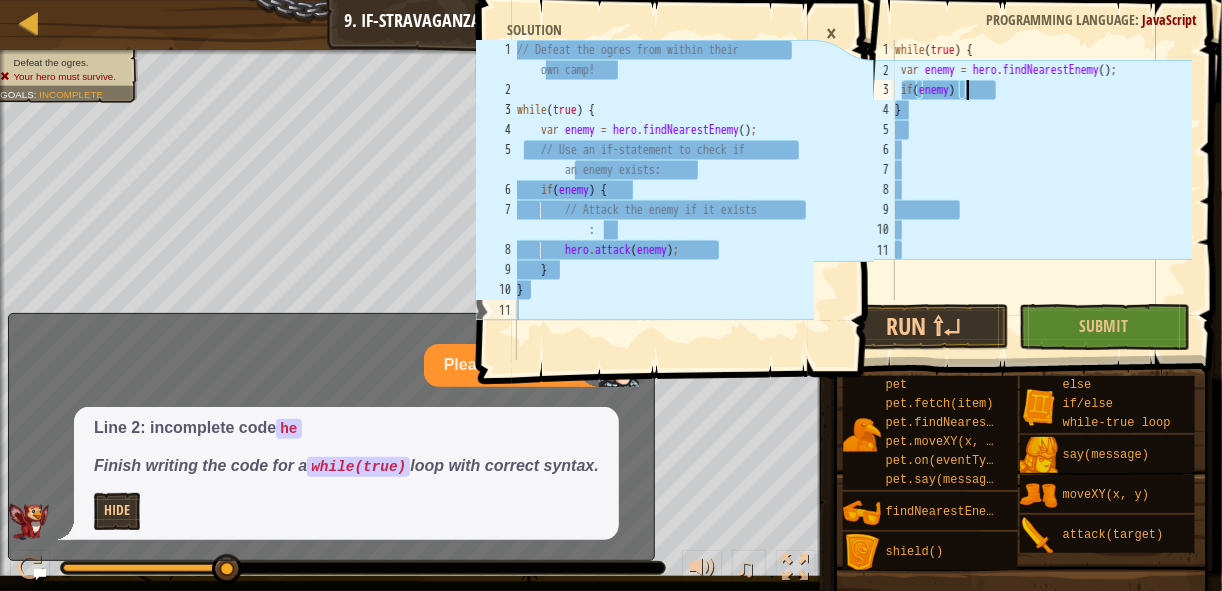 scroll, scrollTop: 9, scrollLeft: 6, axis: both 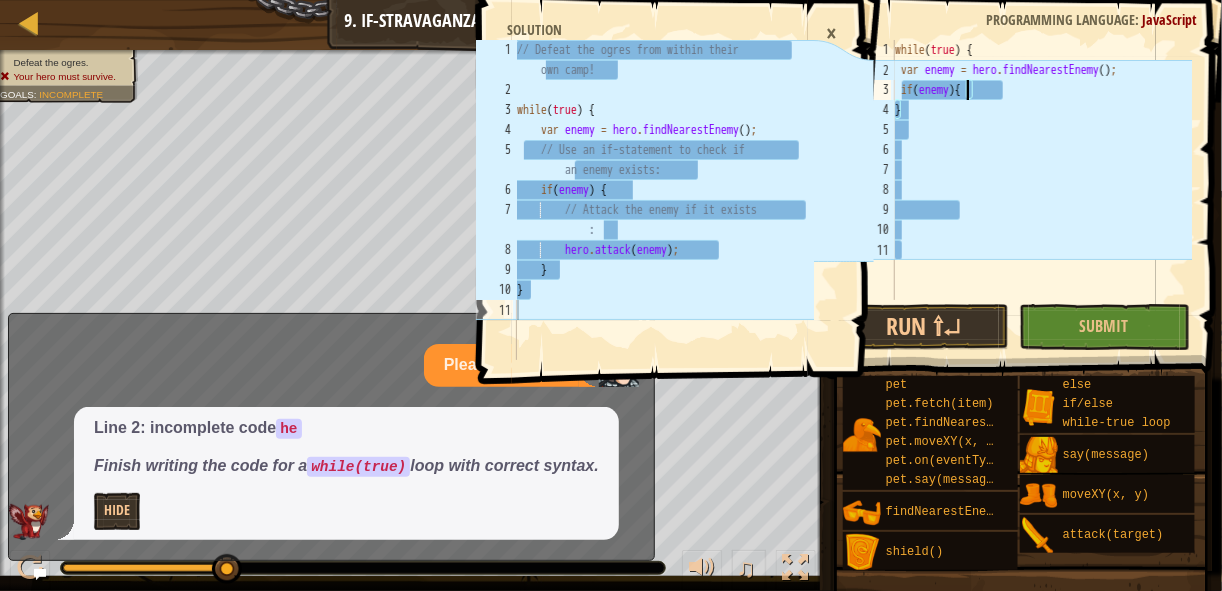 click on "while ( true )   {   var   enemy   =   hero . findNearestEnemy ( ) ;   if ( enemy ) {     }" at bounding box center [1041, 190] 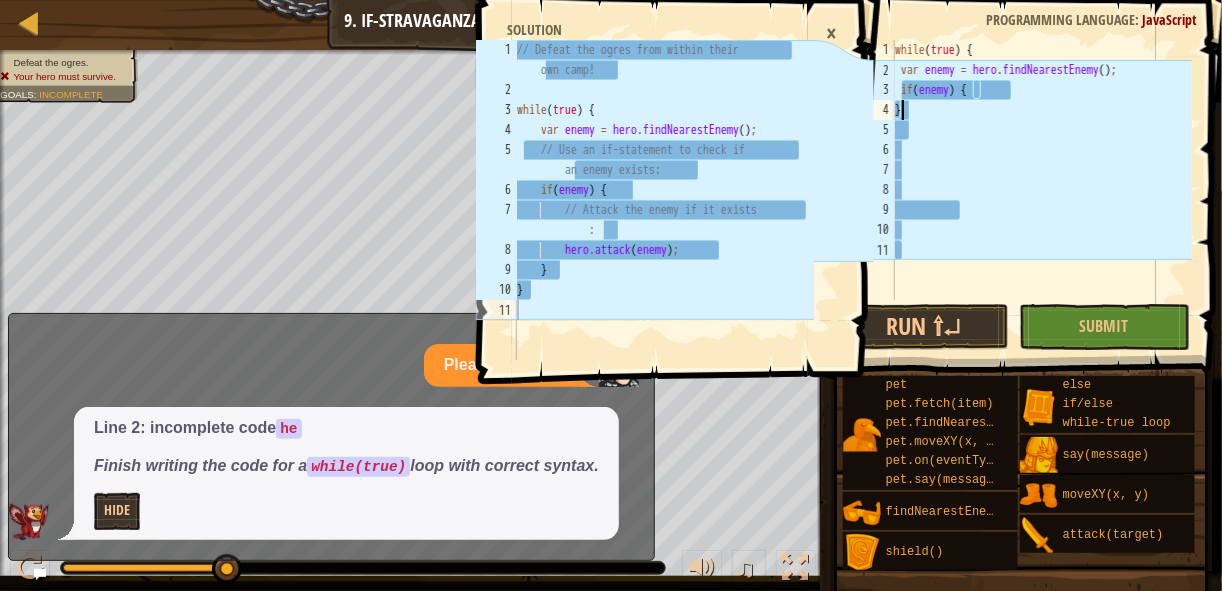 click on "while ( true )   {   var   enemy   =   hero . findNearestEnemy ( ) ;   if ( enemy )   {     }" at bounding box center (1041, 190) 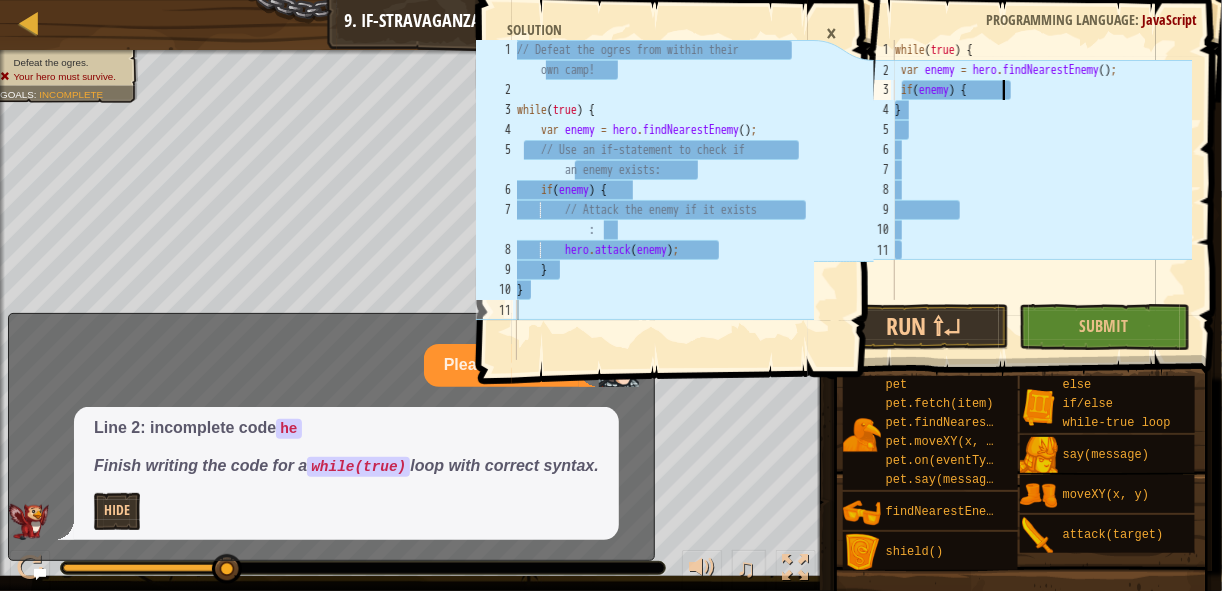 click on "while ( true )   {   var   enemy   =   hero . findNearestEnemy ( ) ;   if ( enemy )   {     }" at bounding box center [1041, 190] 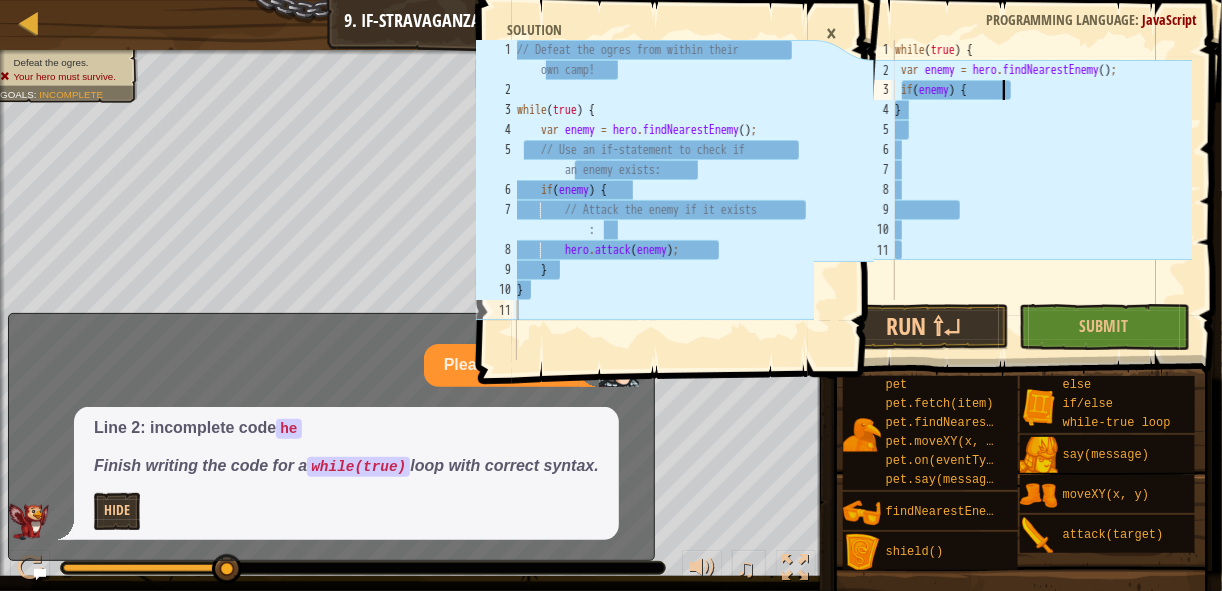 type on "if(enemy) {" 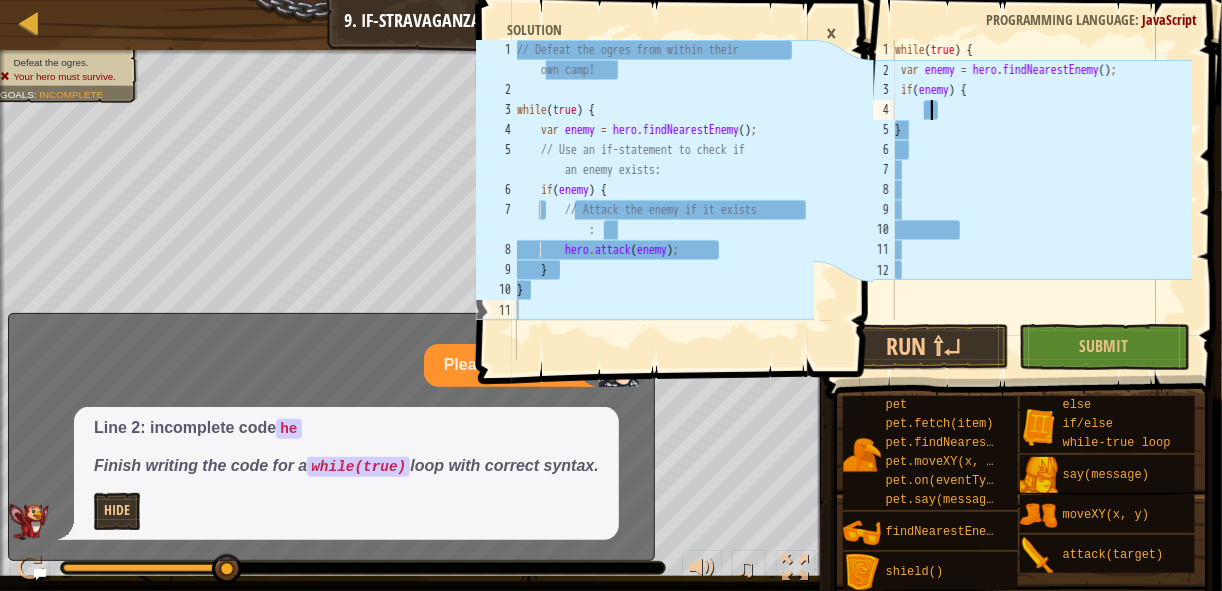 click on "while ( true )   {   var   enemy   =   hero . findNearestEnemy ( ) ;   if ( enemy )   {           }" at bounding box center (1041, 200) 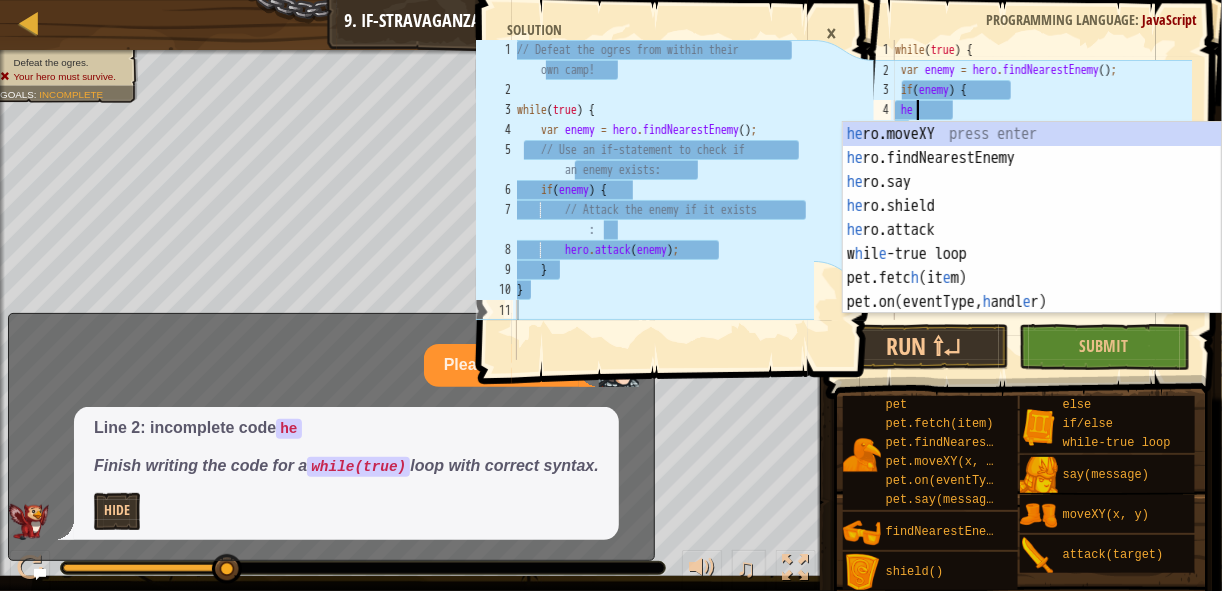 scroll, scrollTop: 9, scrollLeft: 1, axis: both 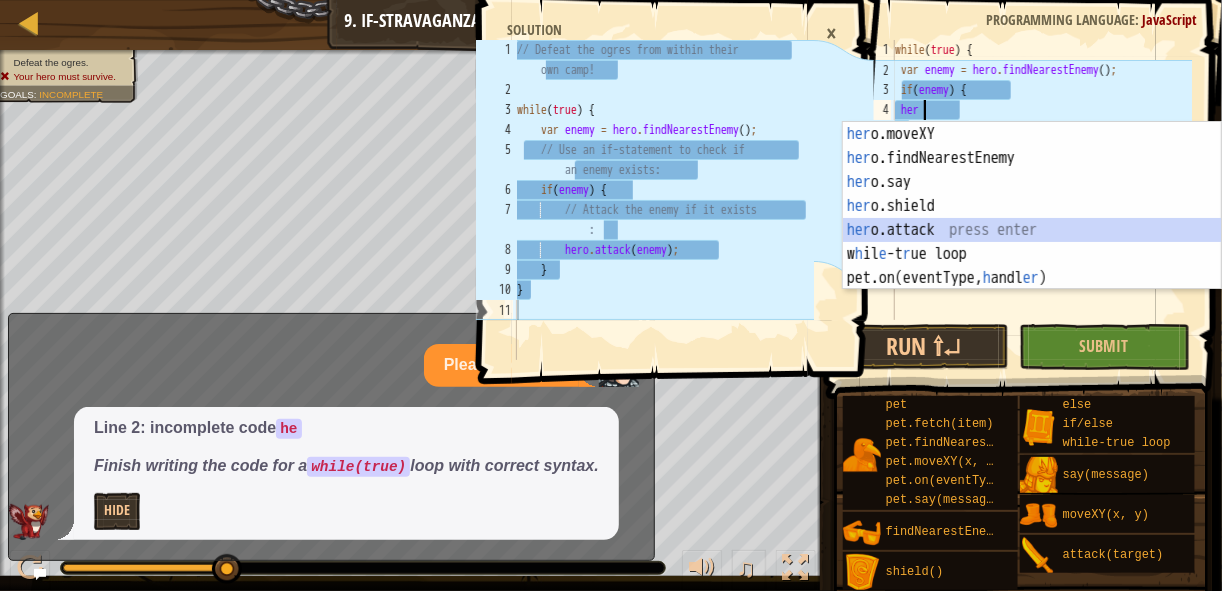 click on "her o.moveXY press enter her o.findNearestEnemy press enter her o.say press enter her o.shield press enter her o.attack press enter w h il e -t r ue loop press enter pet.on(eventType,  h andl er ) press enter" at bounding box center (1032, 230) 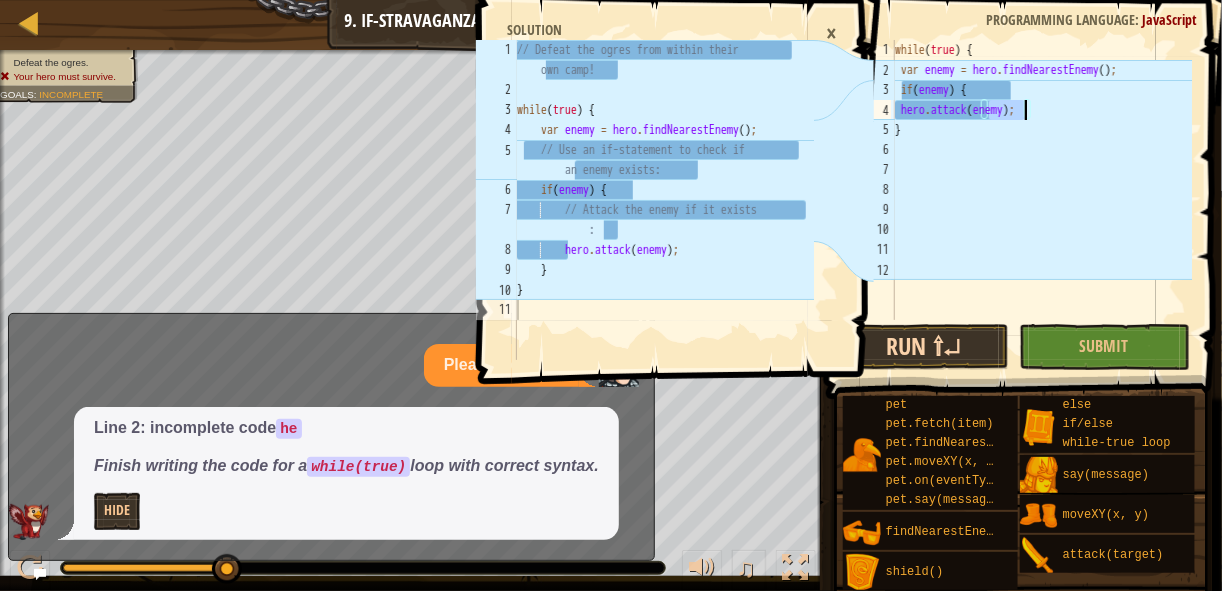 type on "hero.attack(enemy);" 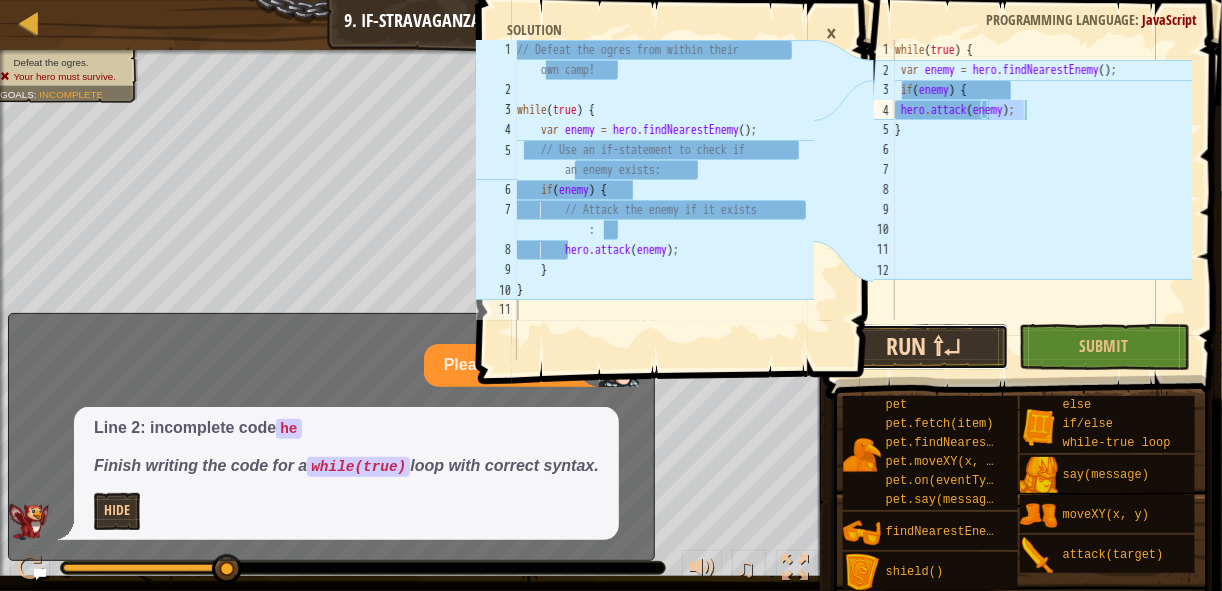 click on "Run ⇧↵" at bounding box center (923, 347) 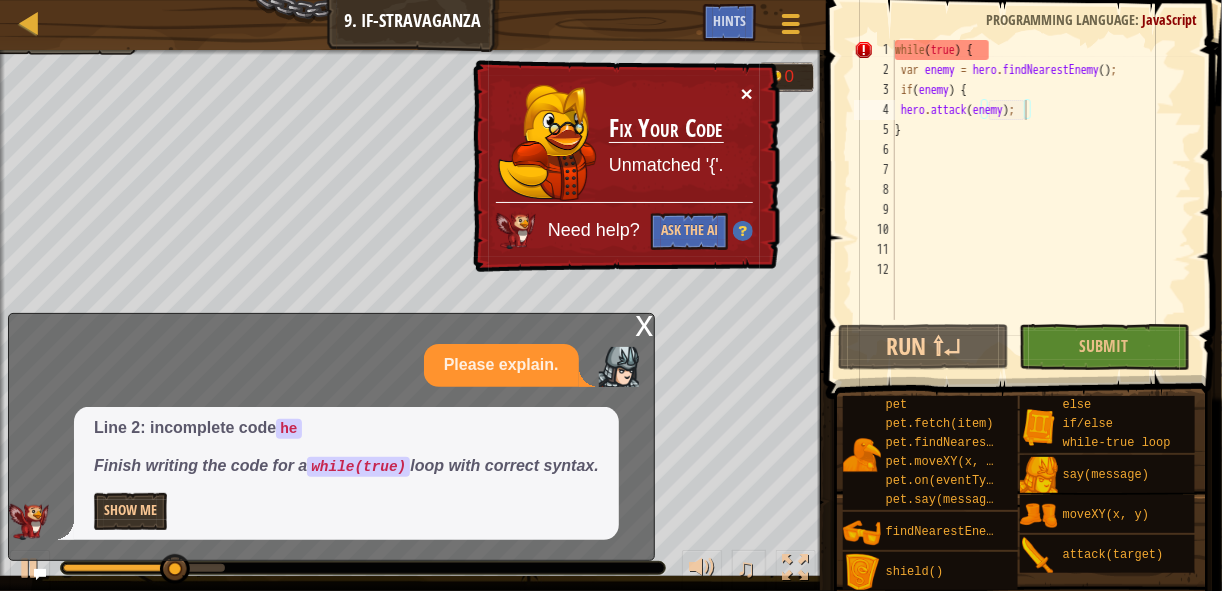 click on "×" at bounding box center (747, 94) 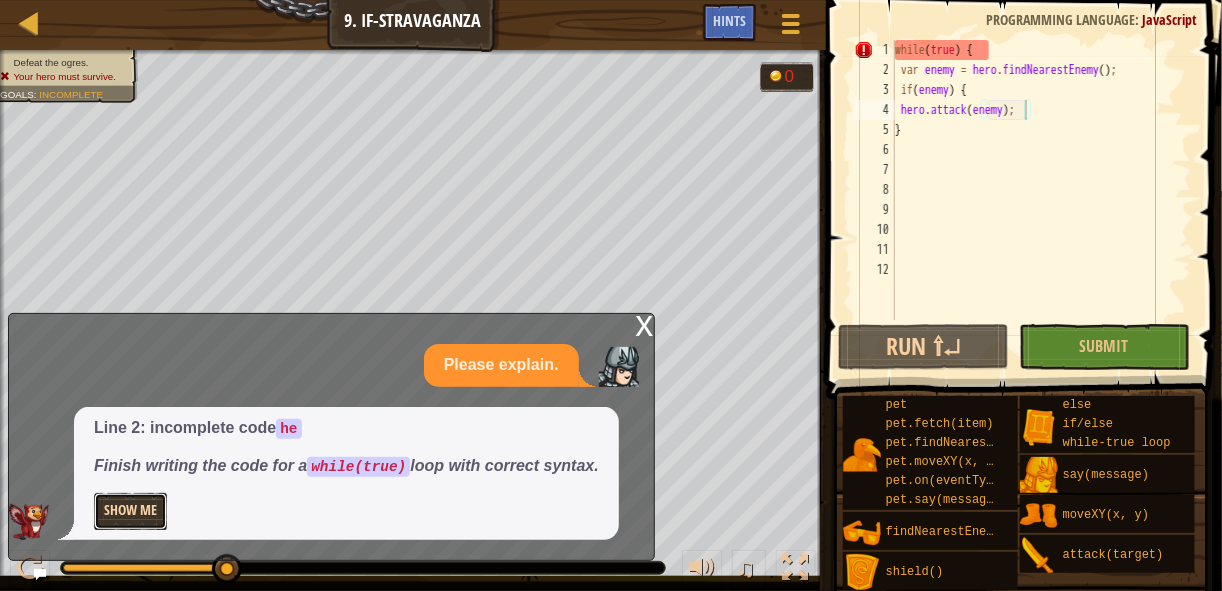 click on "Show Me" at bounding box center [130, 511] 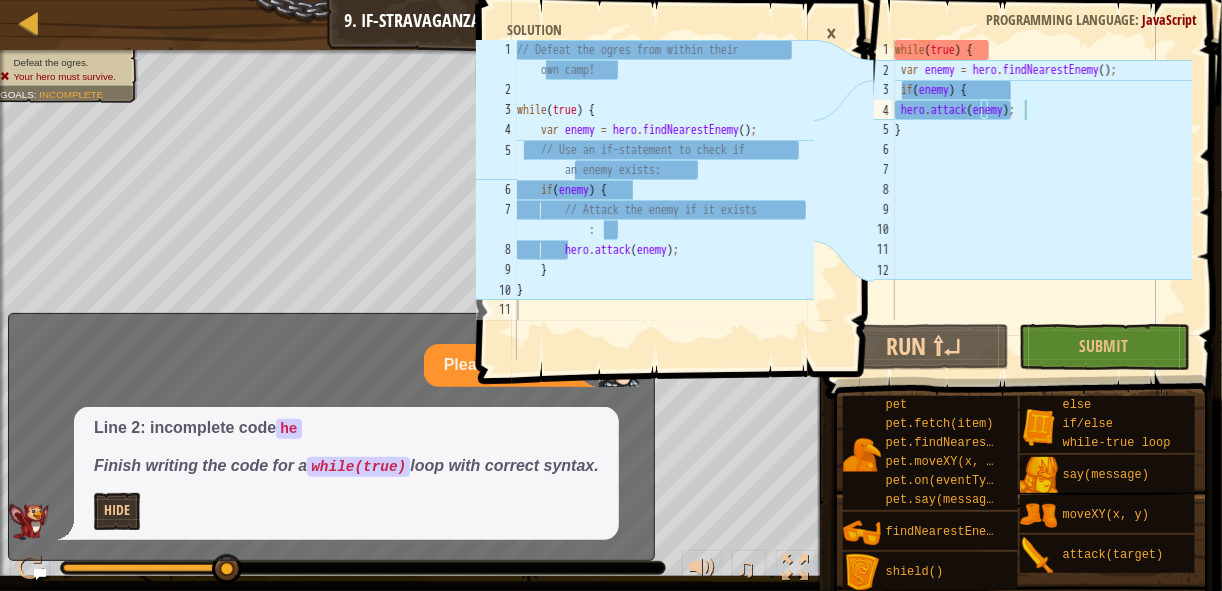 scroll, scrollTop: 9, scrollLeft: 0, axis: vertical 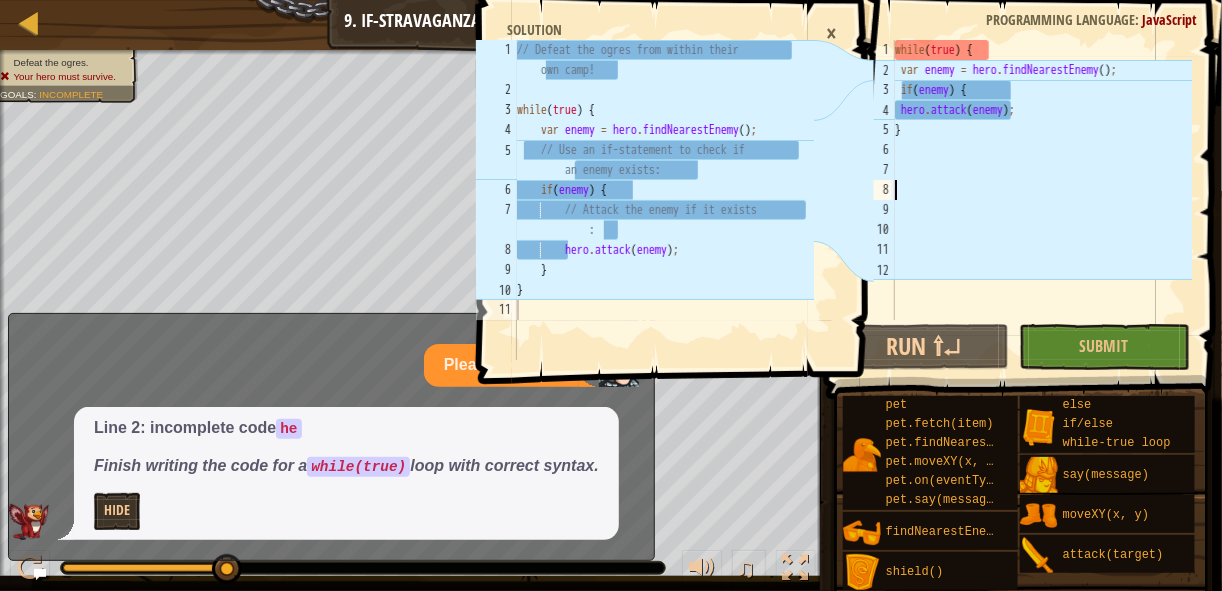 click on "while ( true )   {   var   enemy   =   hero . findNearestEnemy ( ) ;   if ( enemy )   {       hero . attack ( enemy ) ;      }" at bounding box center (1041, 200) 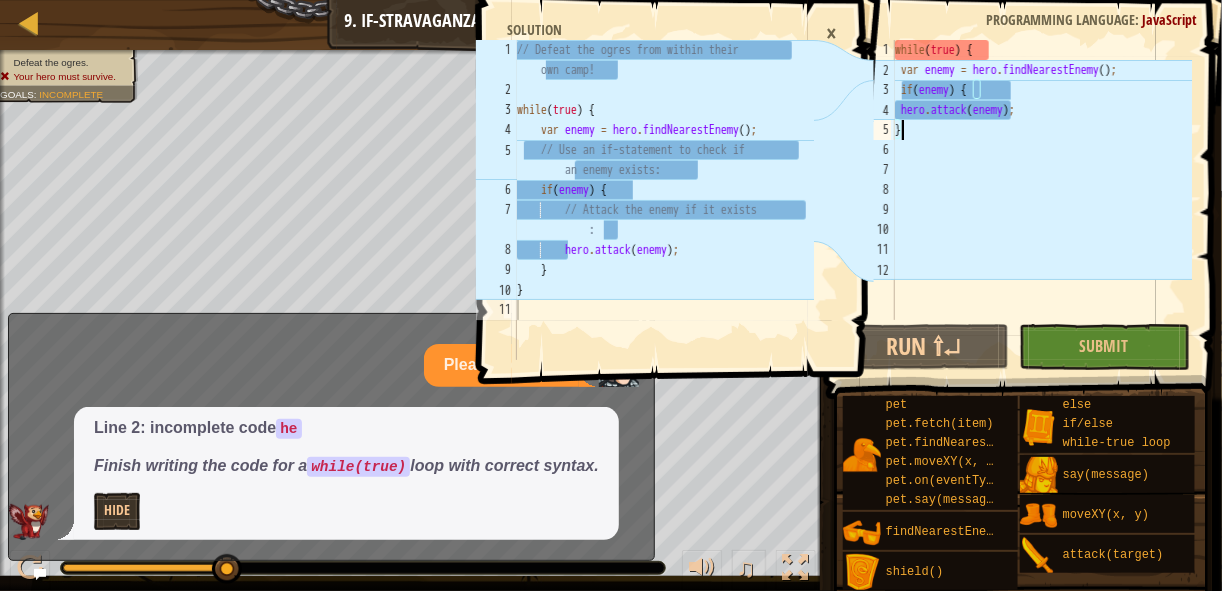 click on "while ( true )   {   var   enemy   =   hero . findNearestEnemy ( ) ;   if ( enemy )   {       hero . attack ( enemy ) ;      }" at bounding box center (1041, 200) 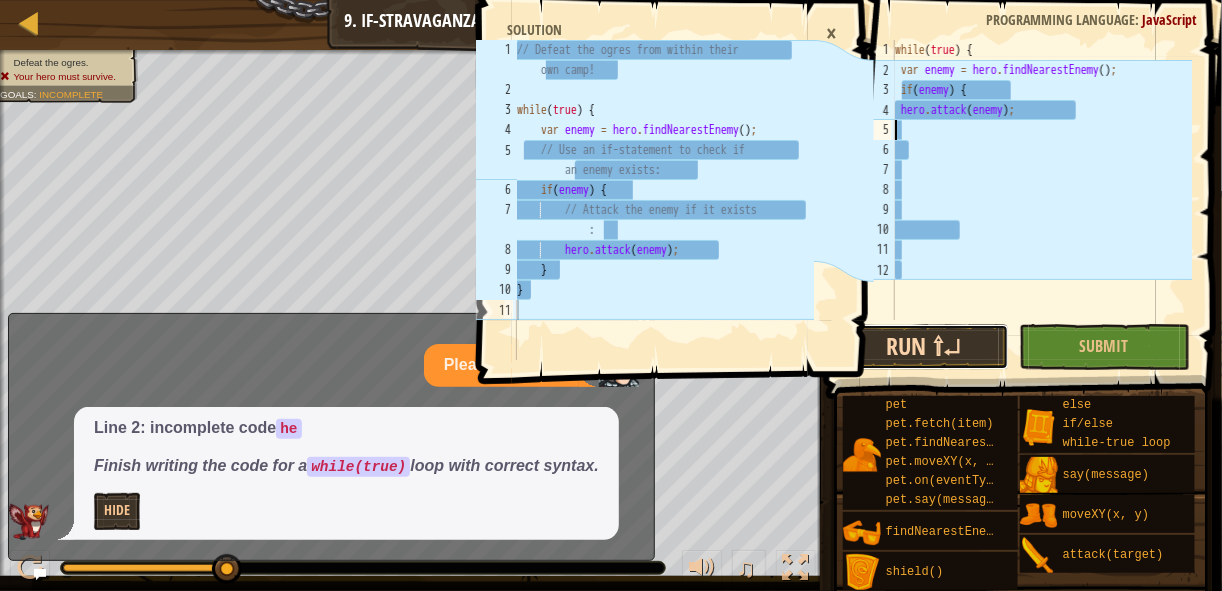 click on "Run ⇧↵" at bounding box center (923, 347) 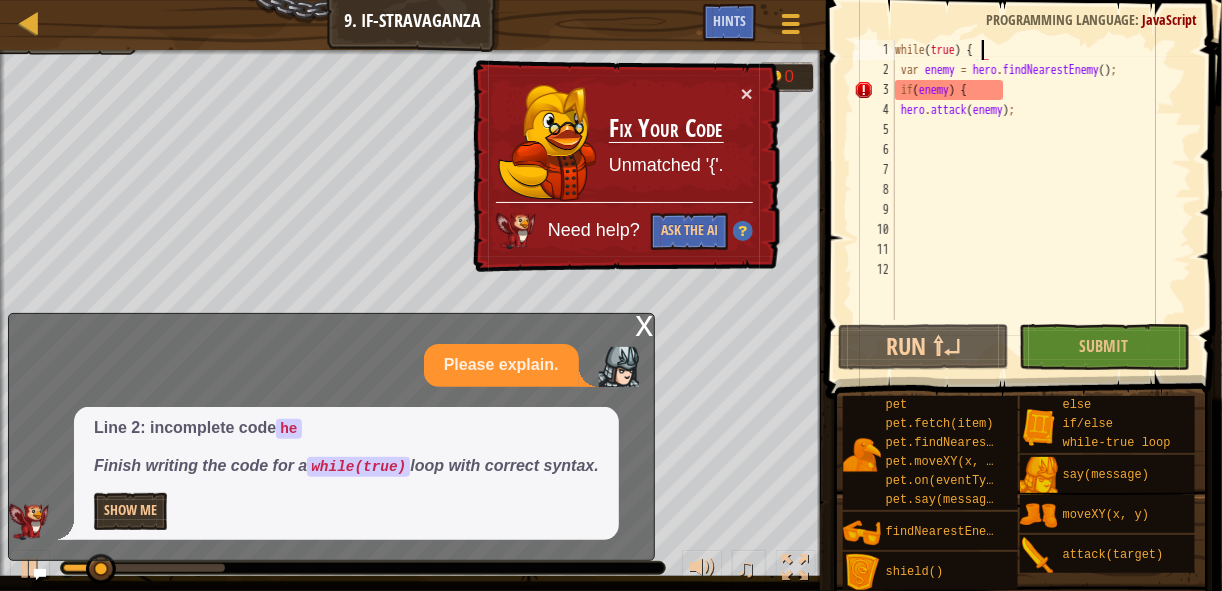 click on "while ( true )   {   var   enemy   =   hero . findNearestEnemy ( ) ;   if ( enemy )   {       hero . attack ( enemy ) ;" at bounding box center (1041, 200) 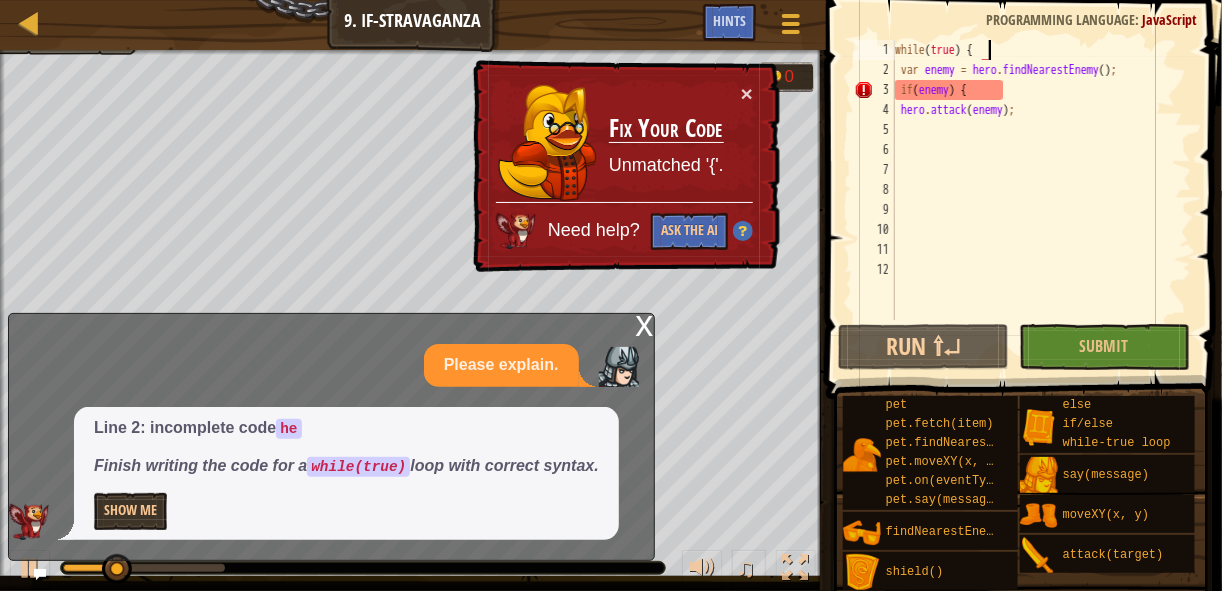 click on "while ( true )   {   var   enemy   =   hero . findNearestEnemy ( ) ;   if ( enemy )   {       hero . attack ( enemy ) ;" at bounding box center [1041, 200] 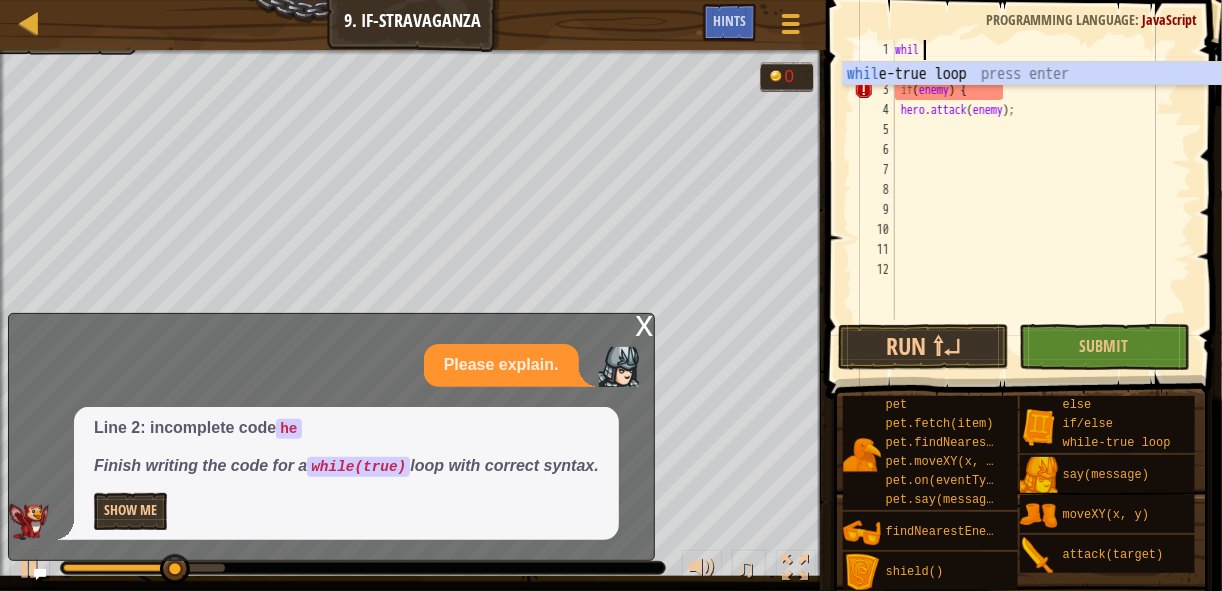 type on "w" 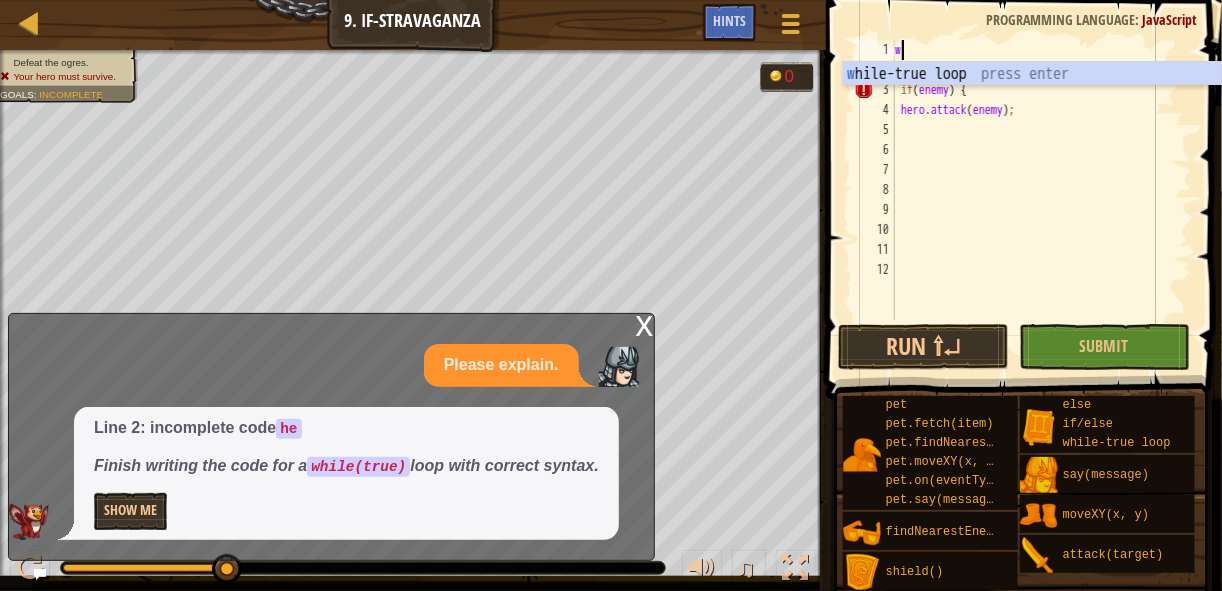 type on "wh" 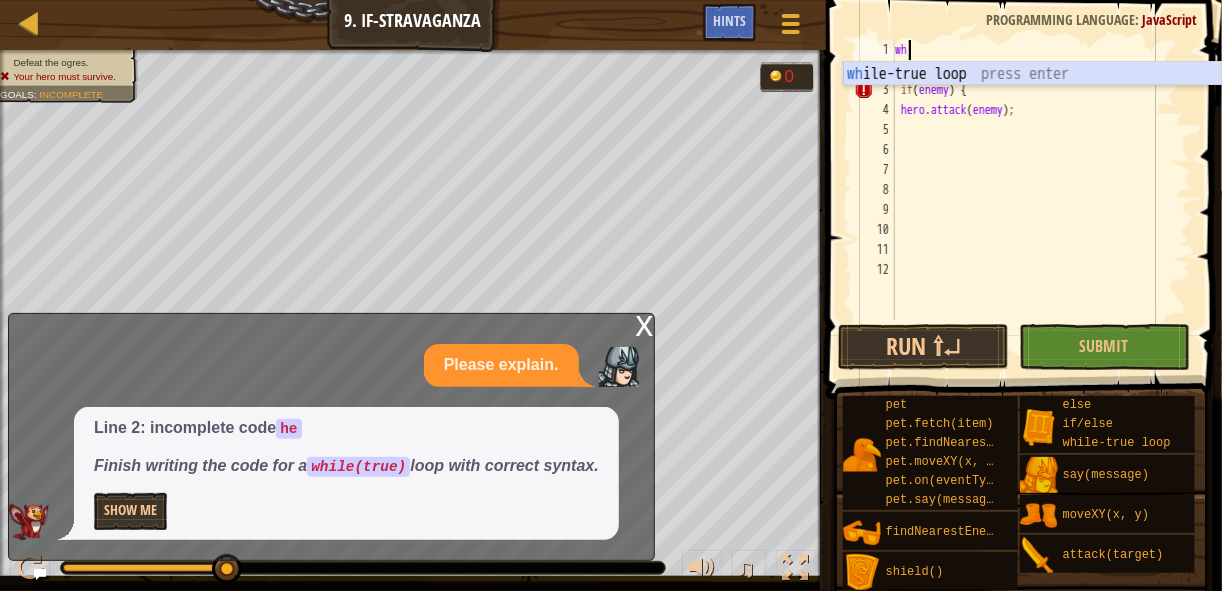 click on "wh ile-true loop press enter" at bounding box center [1032, 98] 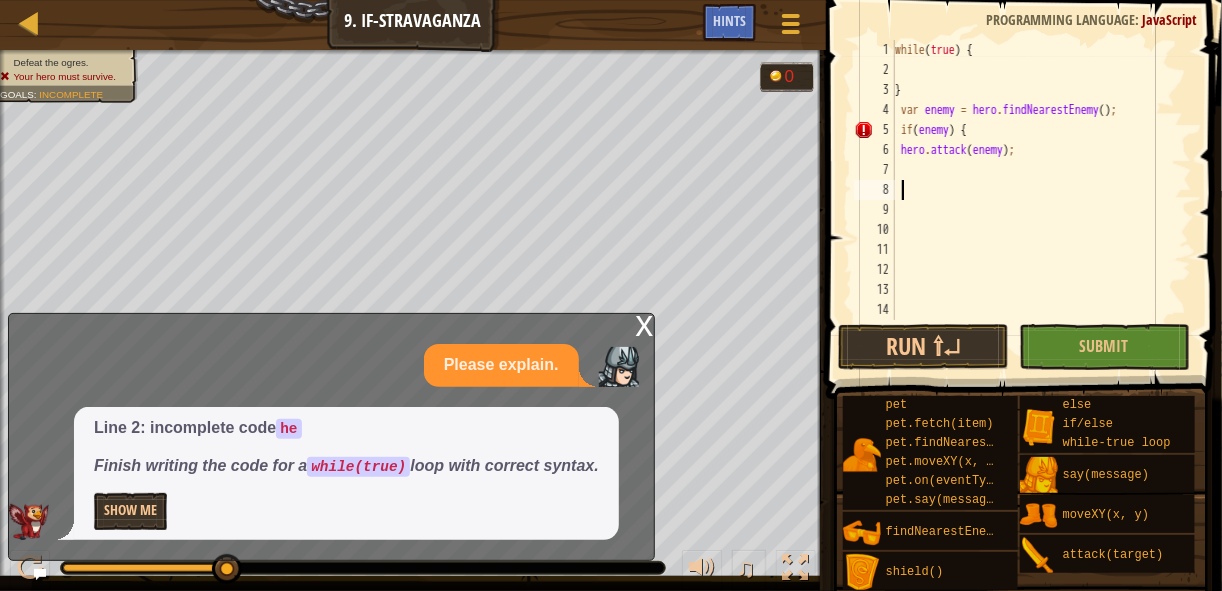click on "while ( true )   {      }   var   enemy   =   hero . findNearestEnemy ( ) ;   if ( enemy )   {       hero . attack ( enemy ) ;" at bounding box center (1041, 200) 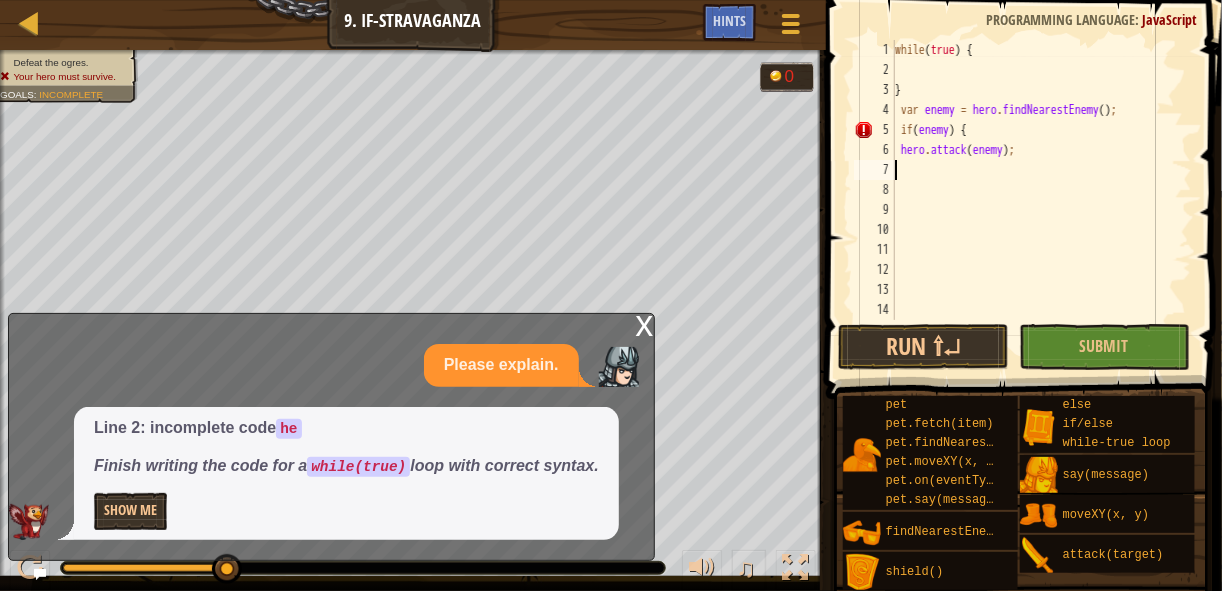 click on "while ( true )   {      }   var   enemy   =   hero . findNearestEnemy ( ) ;   if ( enemy )   {       hero . attack ( enemy ) ;" at bounding box center (1041, 200) 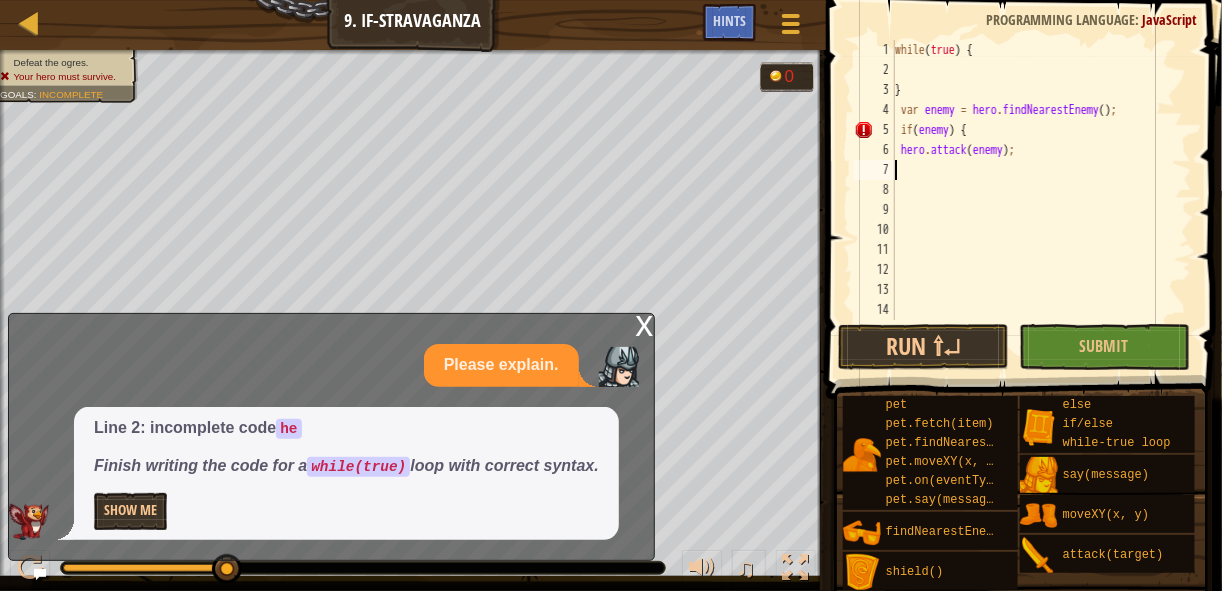 click on "while ( true )   {      }   var   enemy   =   hero . findNearestEnemy ( ) ;   if ( enemy )   {       hero . attack ( enemy ) ;" at bounding box center (1041, 200) 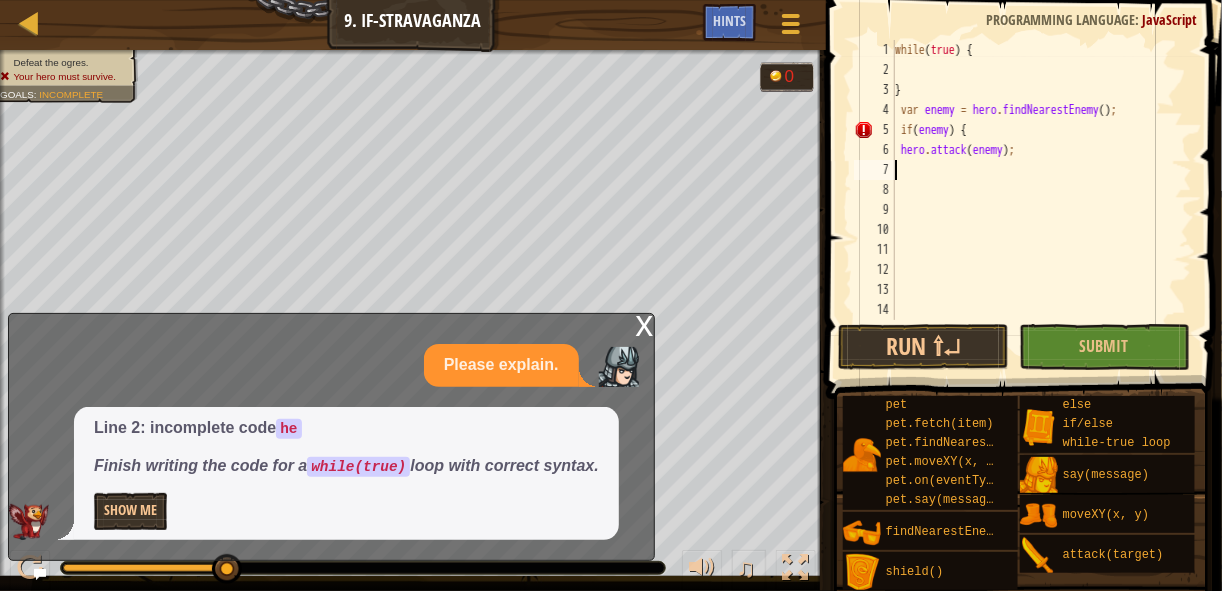drag, startPoint x: 1120, startPoint y: 108, endPoint x: 1120, endPoint y: 138, distance: 30 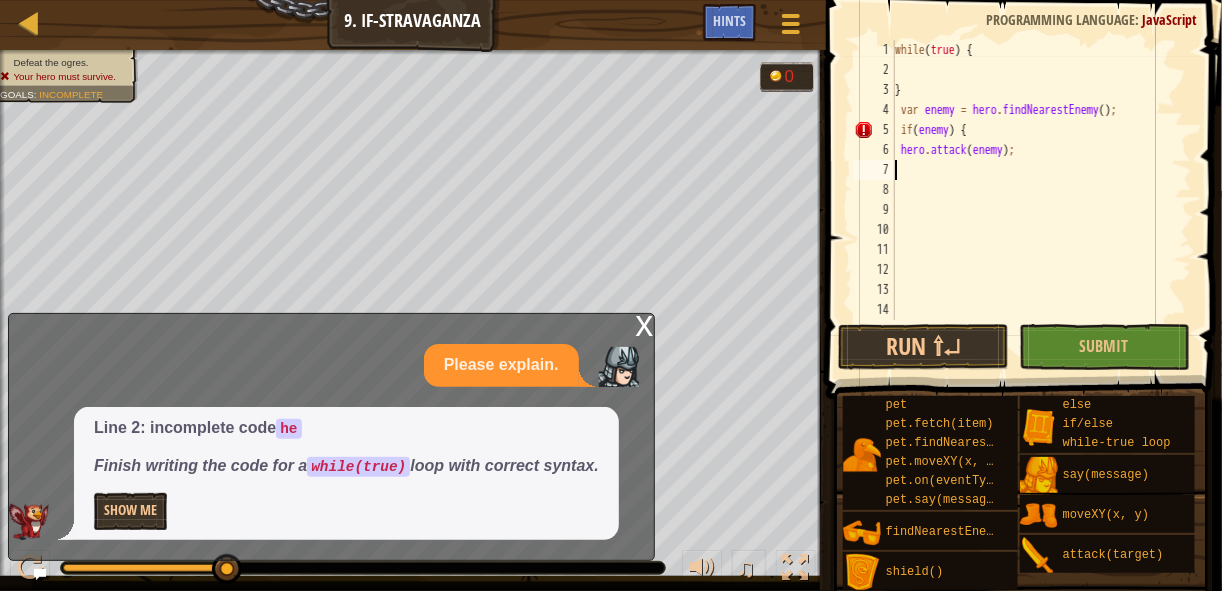 click on "while ( true )   {      }   var   enemy   =   hero . findNearestEnemy ( ) ;   if ( enemy )   {       hero . attack ( enemy ) ;" at bounding box center [1041, 200] 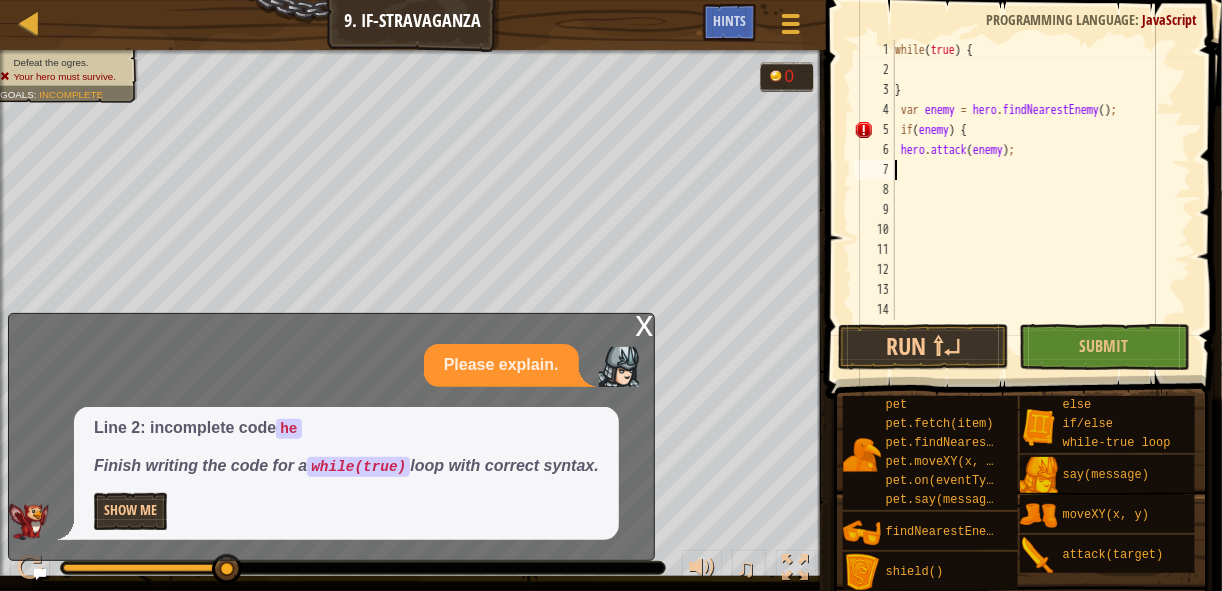 type on "var enemy = hero.findNearestEnemy();
if(enemy) {" 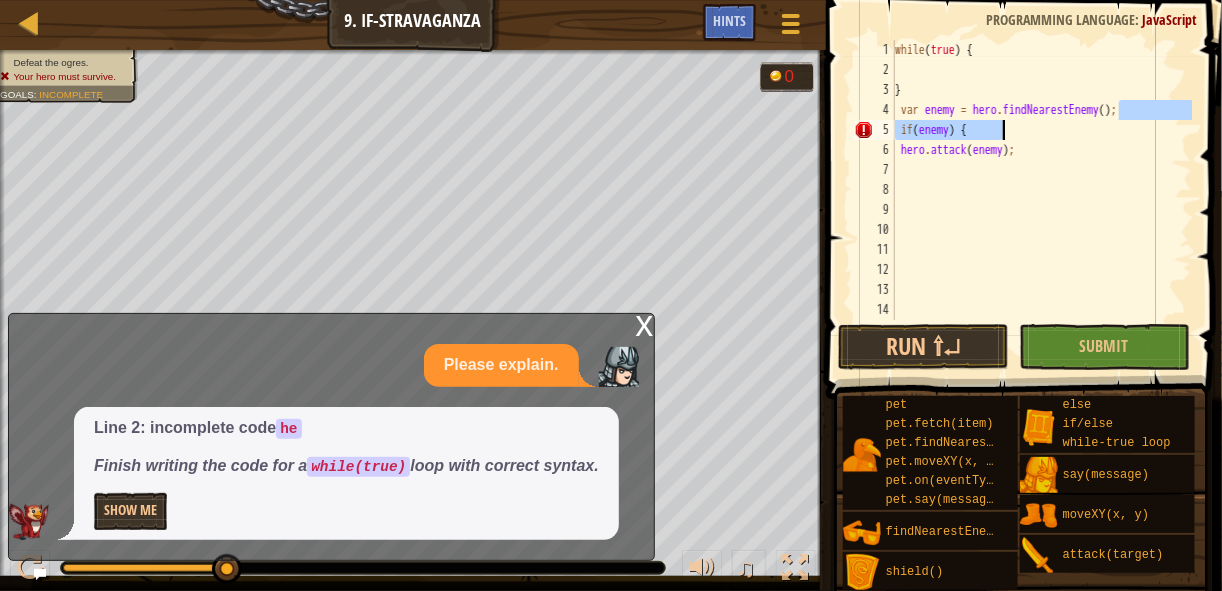 click on "while ( true )   {      }   var   enemy   =   hero . findNearestEnemy ( ) ;   if ( enemy )   {       hero . attack ( enemy ) ;" at bounding box center [1041, 200] 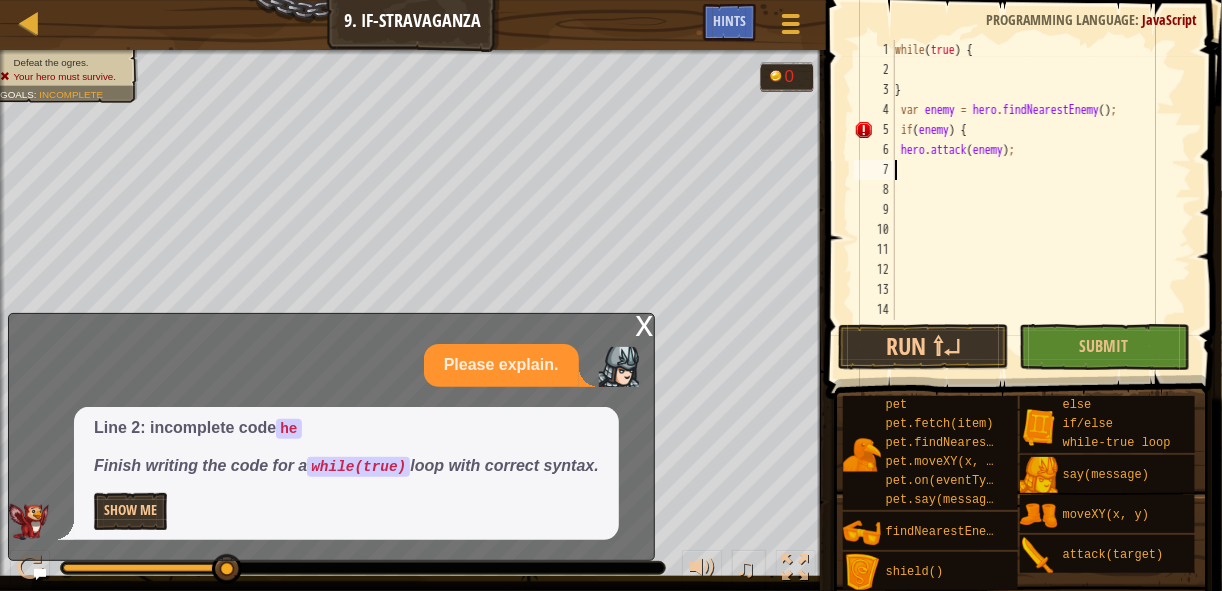 click on "while ( true )   {      }   var   enemy   =   hero . findNearestEnemy ( ) ;   if ( enemy )   {       hero . attack ( enemy ) ;" at bounding box center (1041, 200) 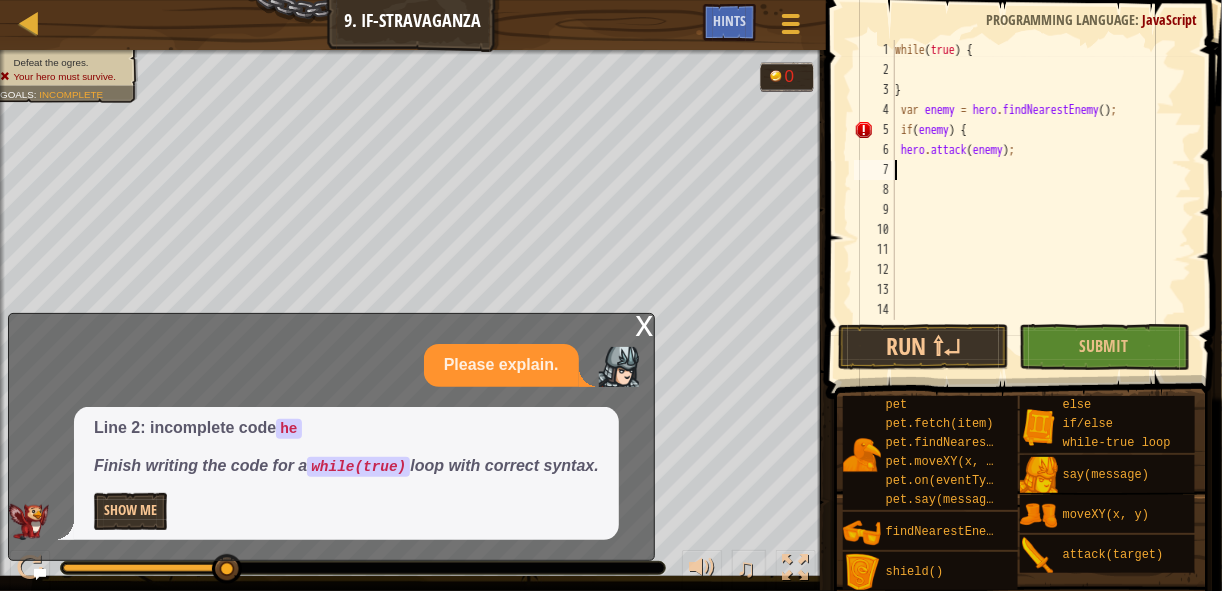 drag, startPoint x: 1112, startPoint y: 162, endPoint x: 1093, endPoint y: 141, distance: 28.319605 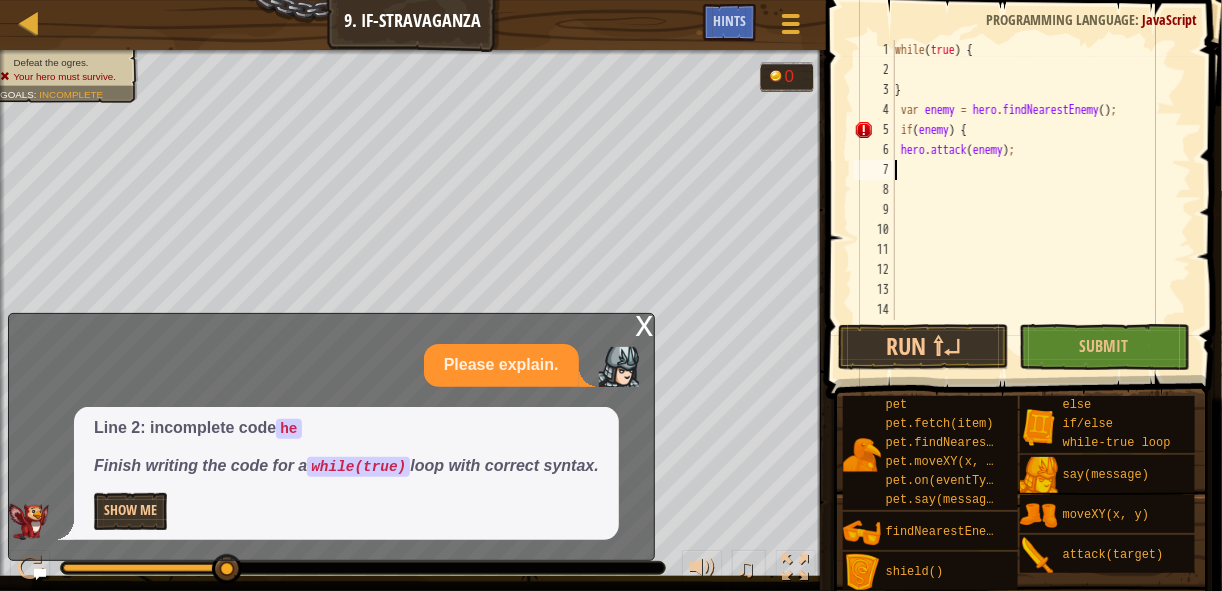 click on "while ( true )   {      }   var   enemy   =   hero . findNearestEnemy ( ) ;   if ( enemy )   {       hero . attack ( enemy ) ;" at bounding box center (1041, 200) 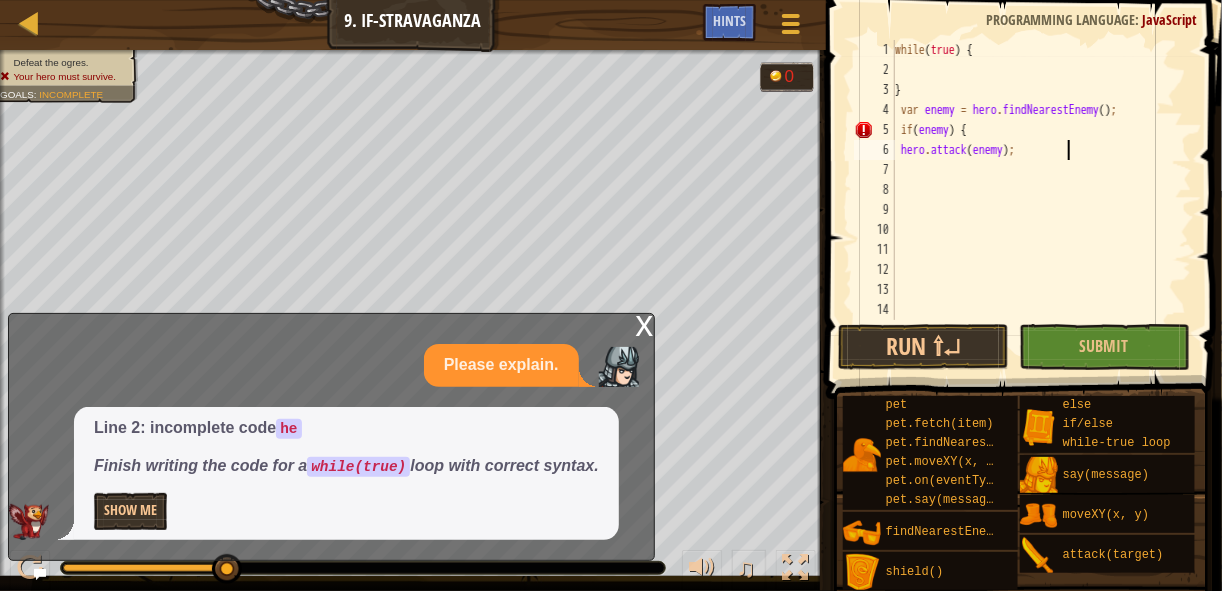 click on "while ( true )   {      }   var   enemy   =   hero . findNearestEnemy ( ) ;   if ( enemy )   {       hero . attack ( enemy ) ;" at bounding box center (1041, 200) 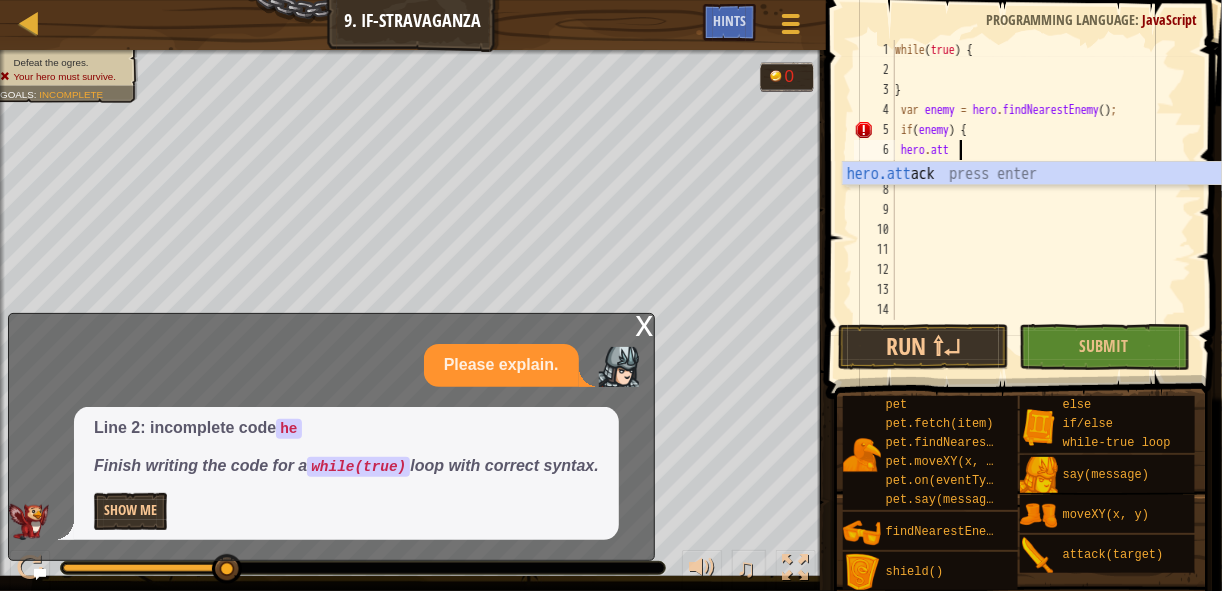type on "h" 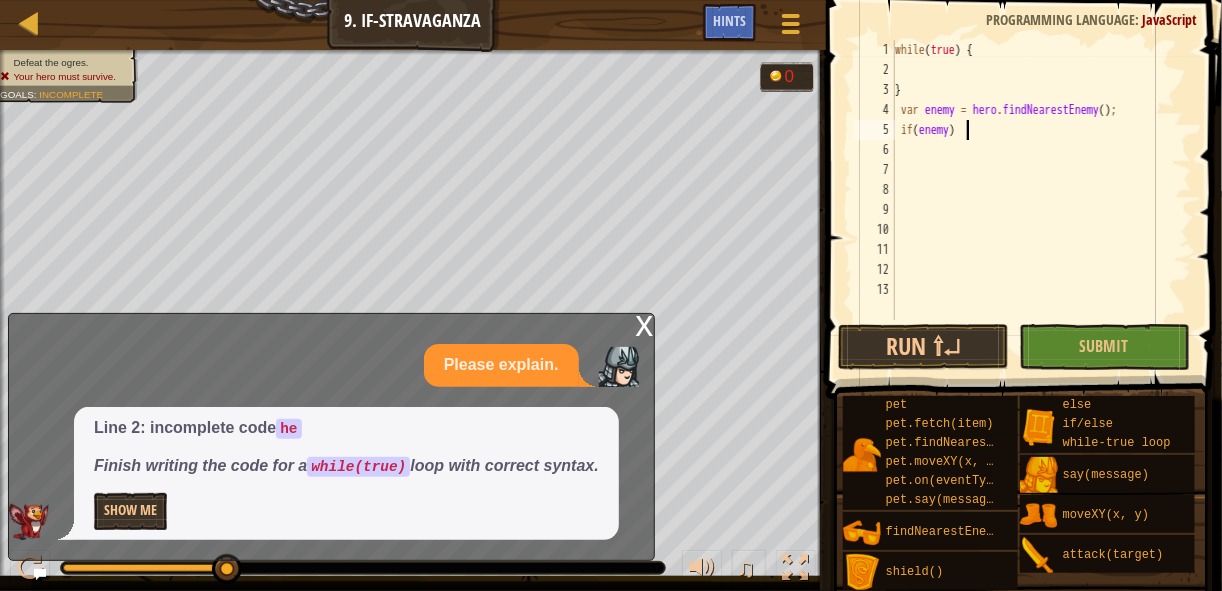 type on "i" 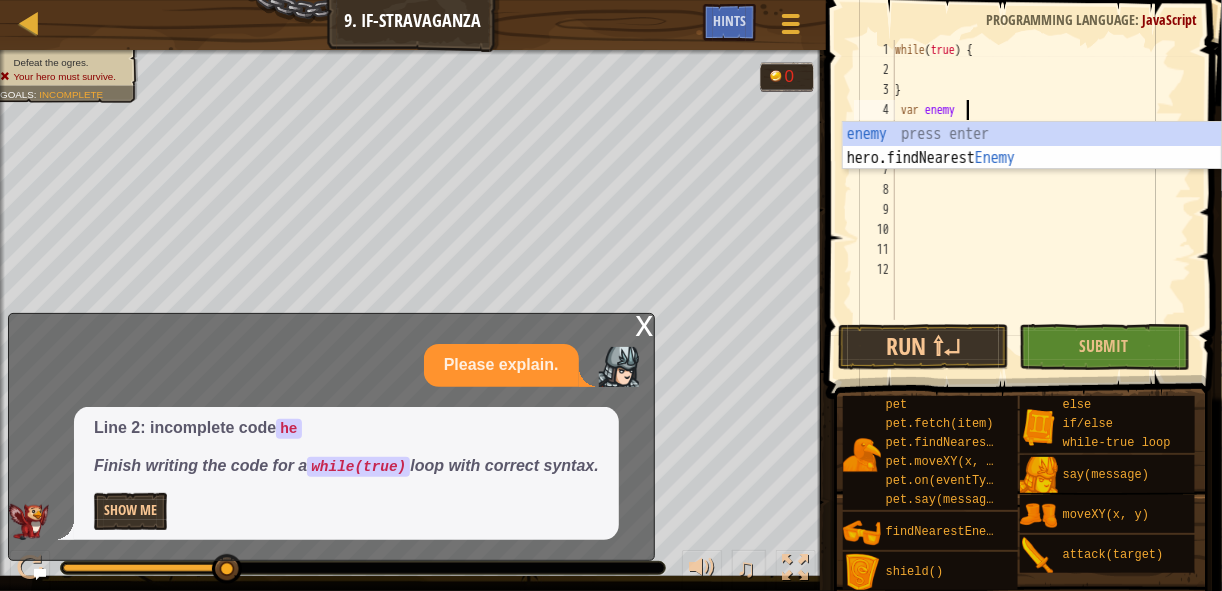 type on "v" 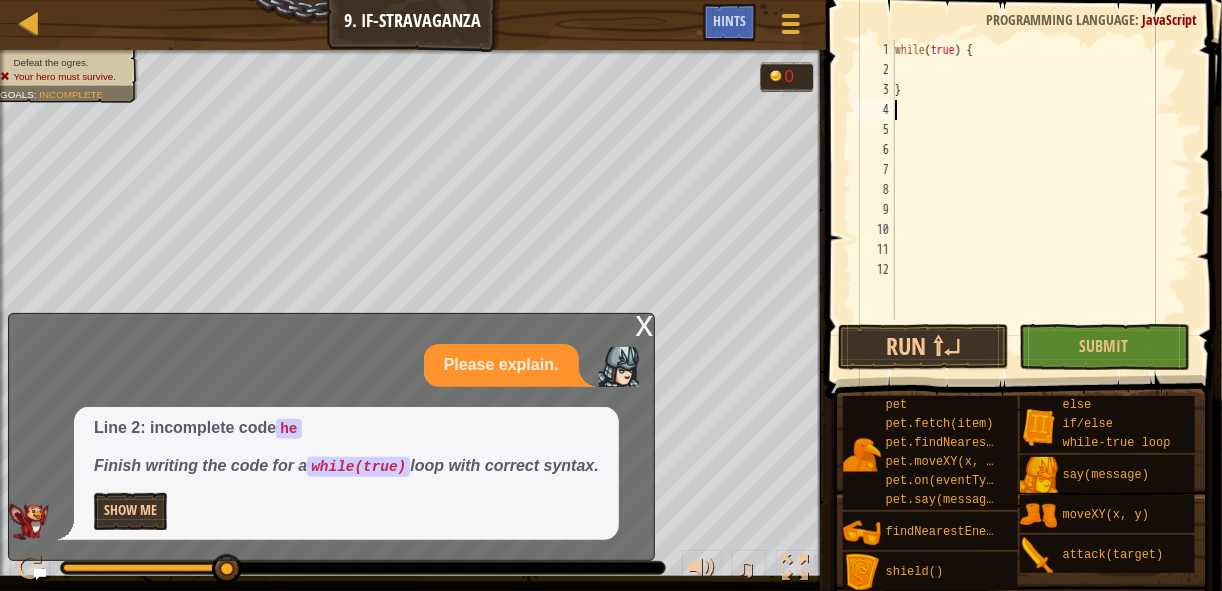 drag, startPoint x: 939, startPoint y: 86, endPoint x: 938, endPoint y: 76, distance: 10.049875 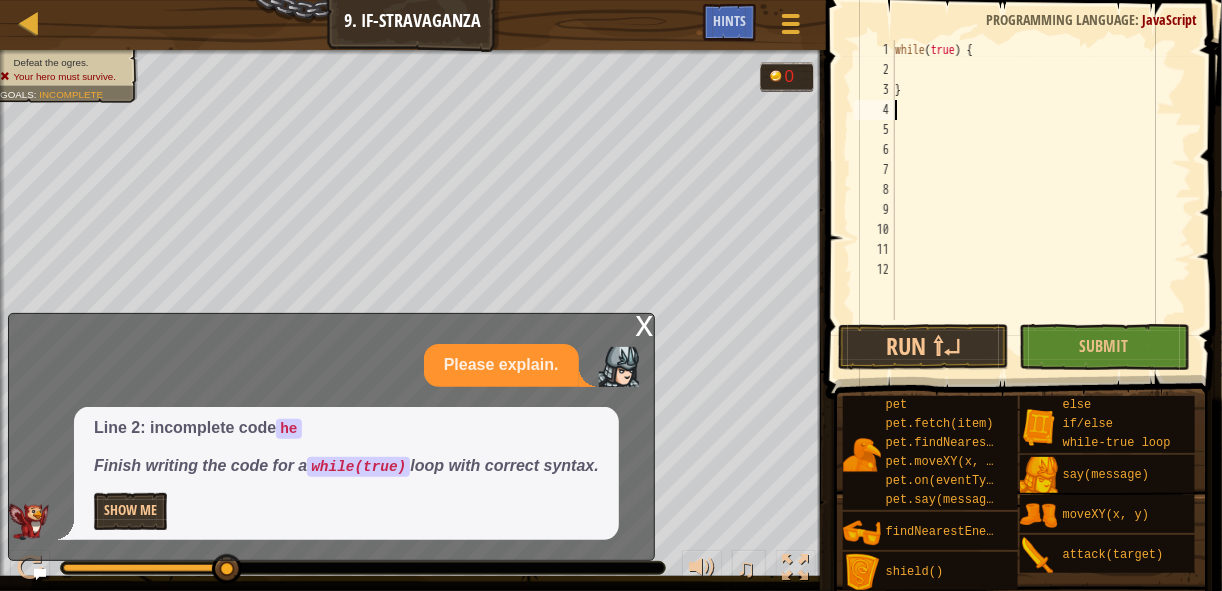 click on "while ( true )   {      }" at bounding box center (1041, 200) 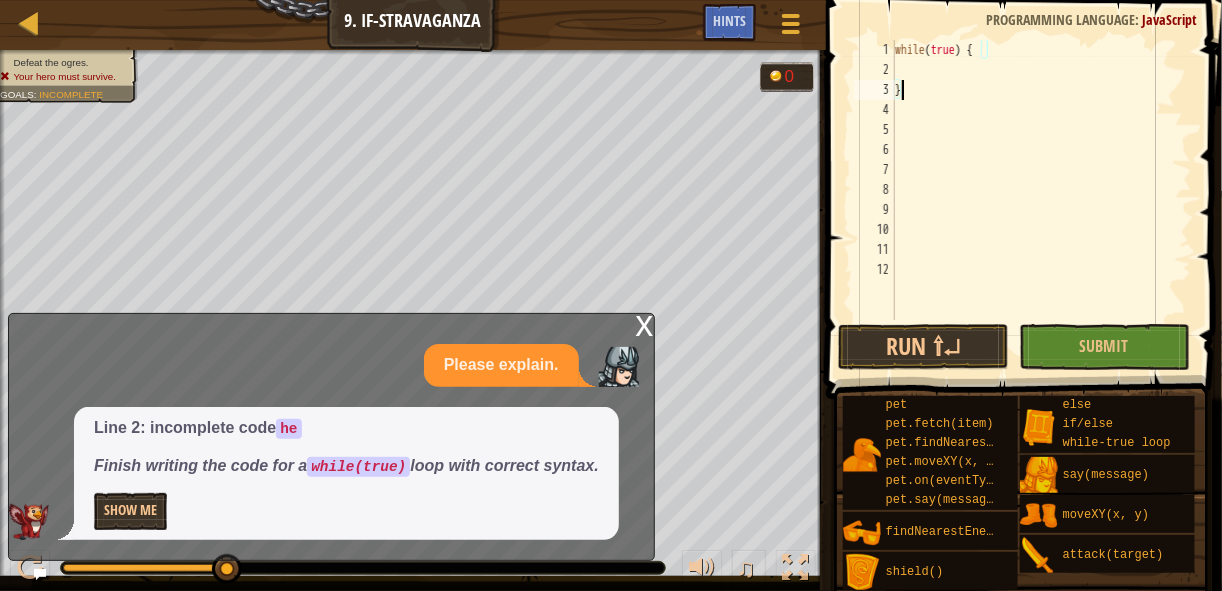 click on "while ( true )   {      }" at bounding box center (1041, 200) 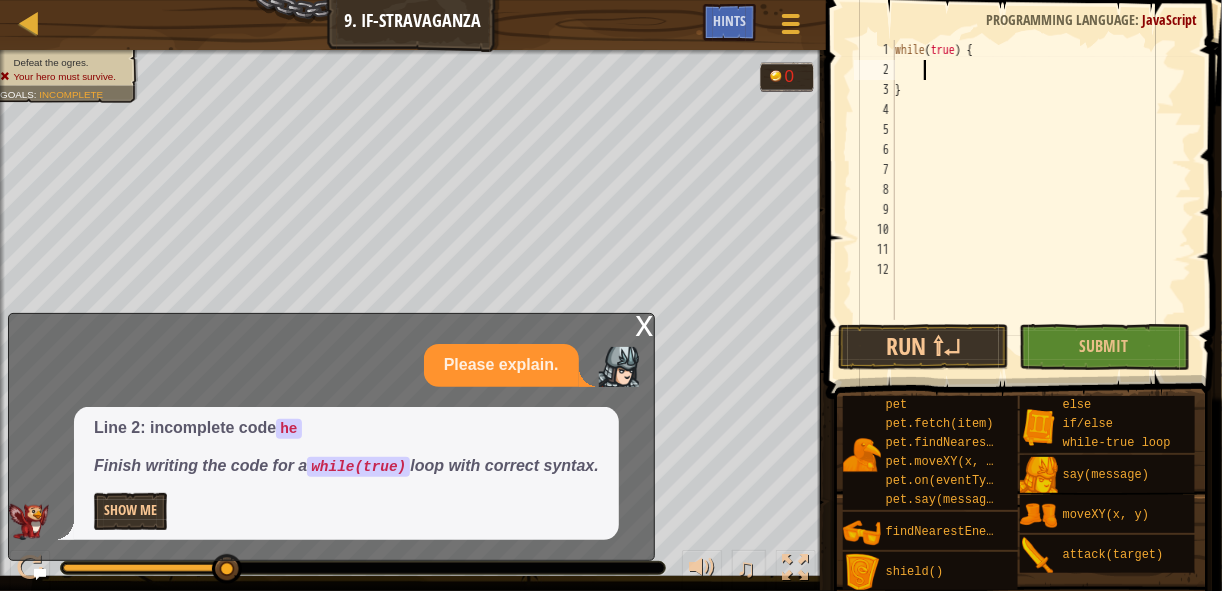 type 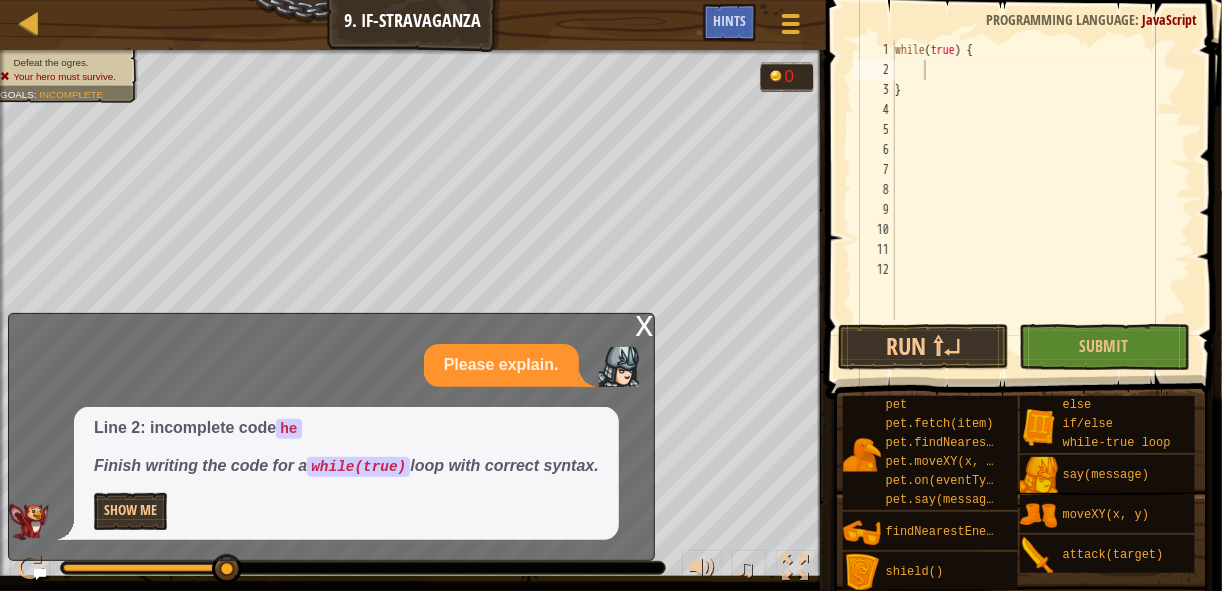click on "x" at bounding box center [645, 324] 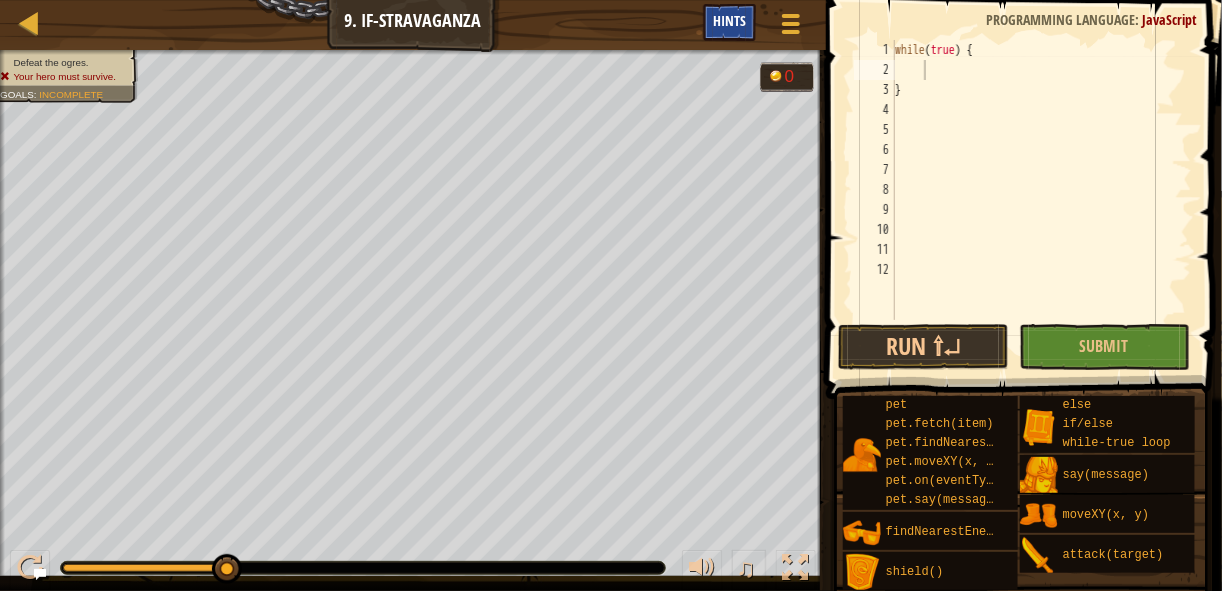 click on "Hints" at bounding box center (729, 20) 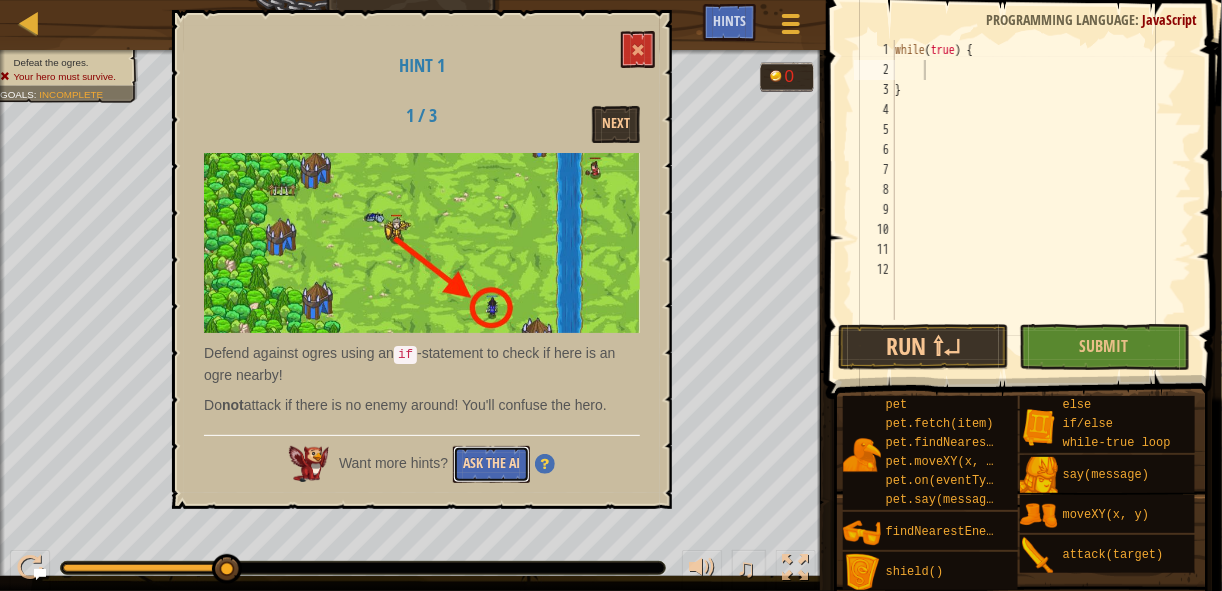 click on "Ask the AI" at bounding box center (491, 464) 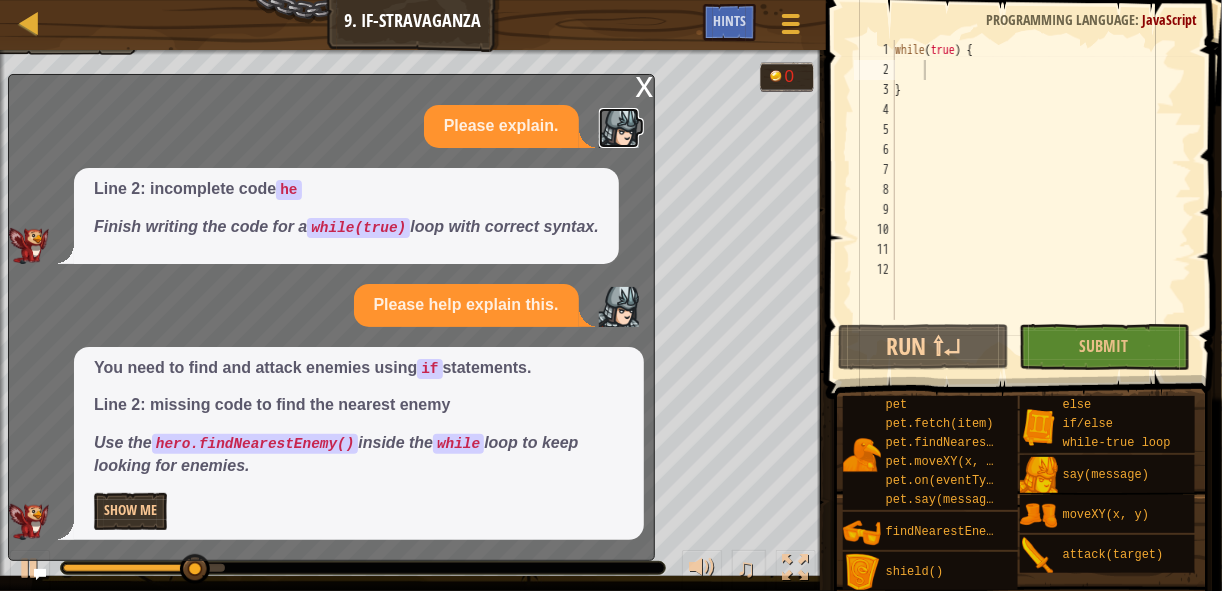 click at bounding box center [619, 128] 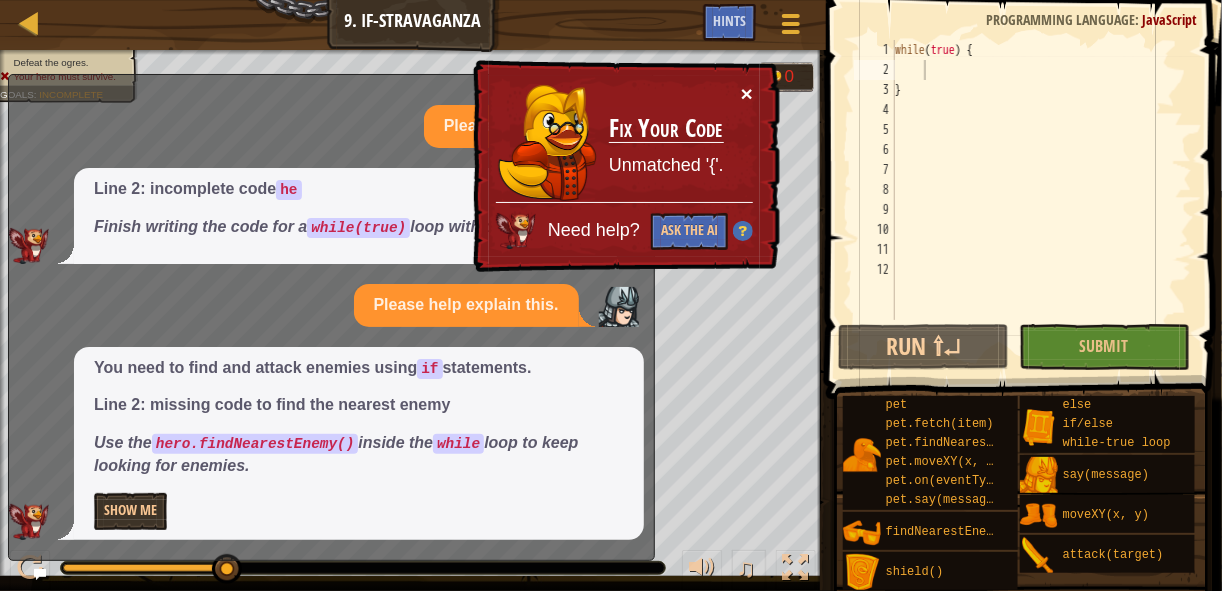 drag, startPoint x: 751, startPoint y: 76, endPoint x: 751, endPoint y: 96, distance: 20 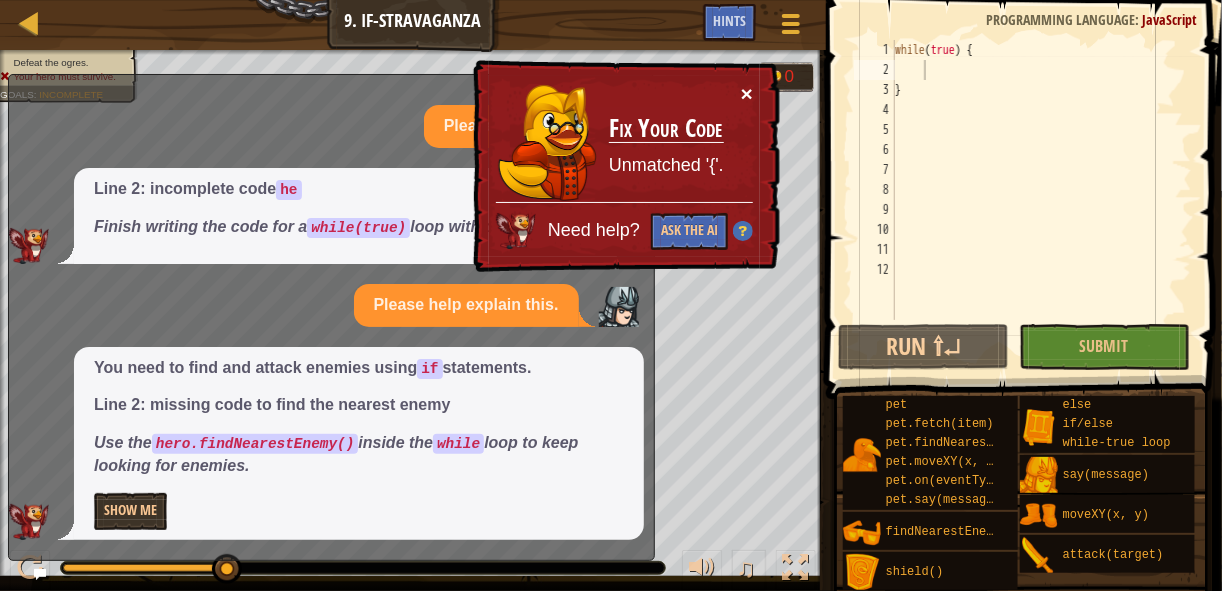 click on "× Fix Your Code Unmatched '{'.
Need help? Ask the AI" at bounding box center [624, 166] 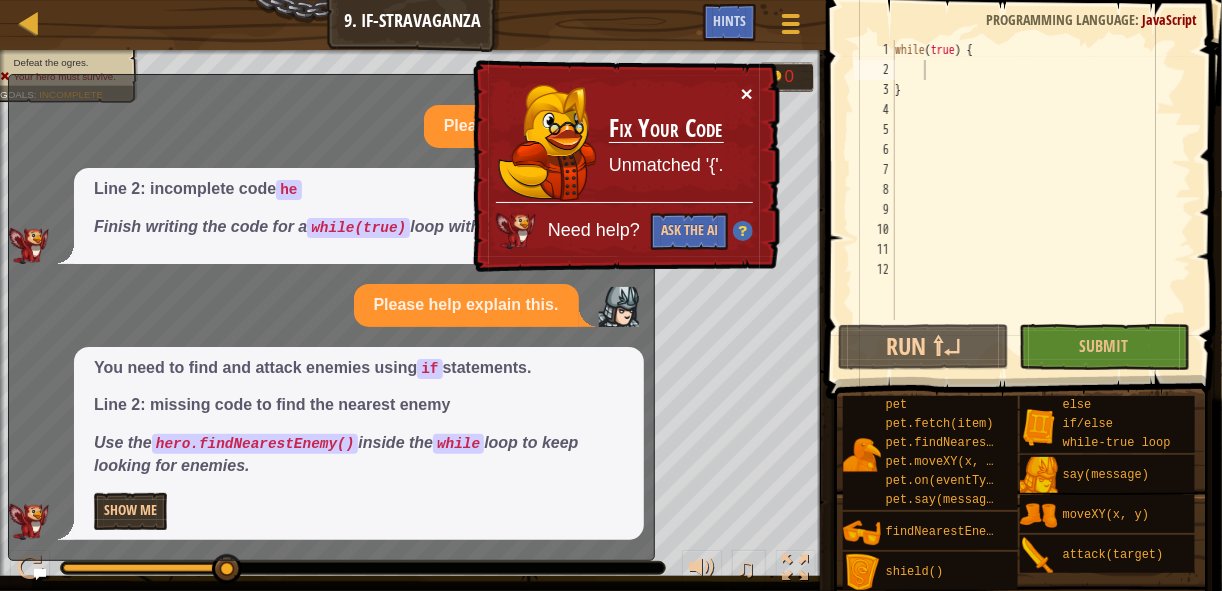 click on "×" at bounding box center (747, 94) 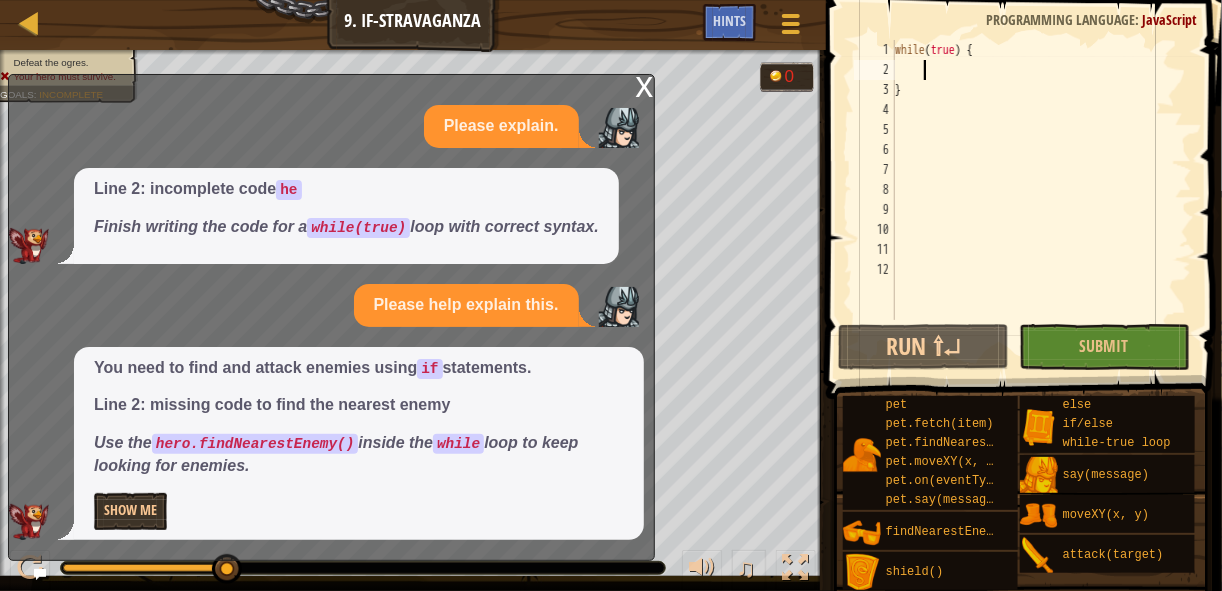click on "x" at bounding box center [645, 85] 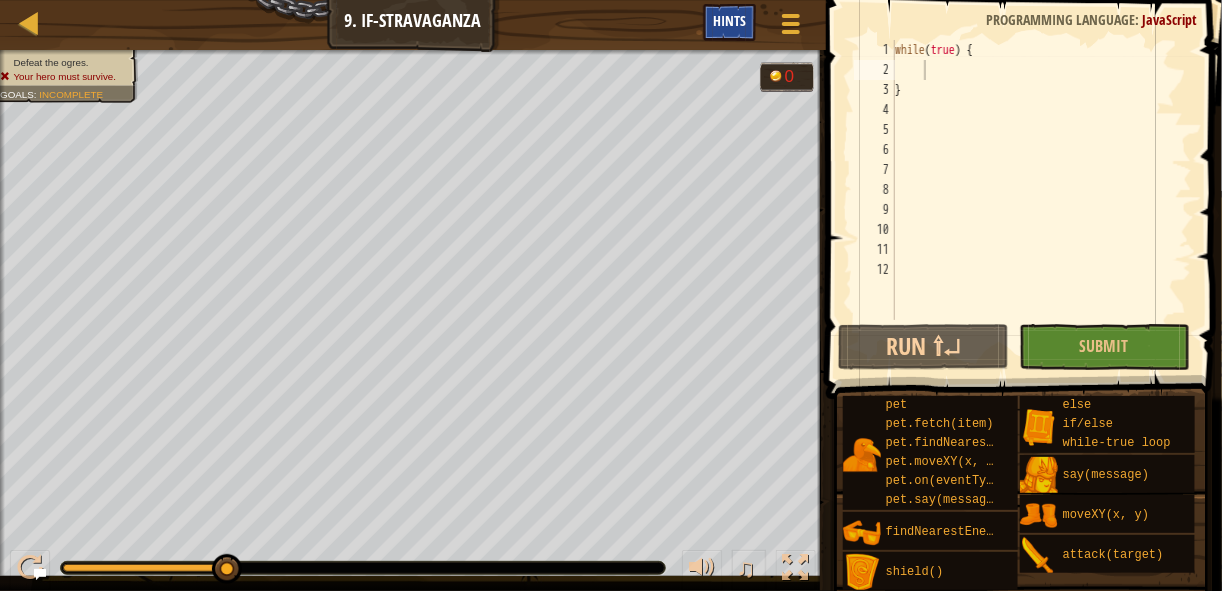 click on "Hints" at bounding box center (729, 20) 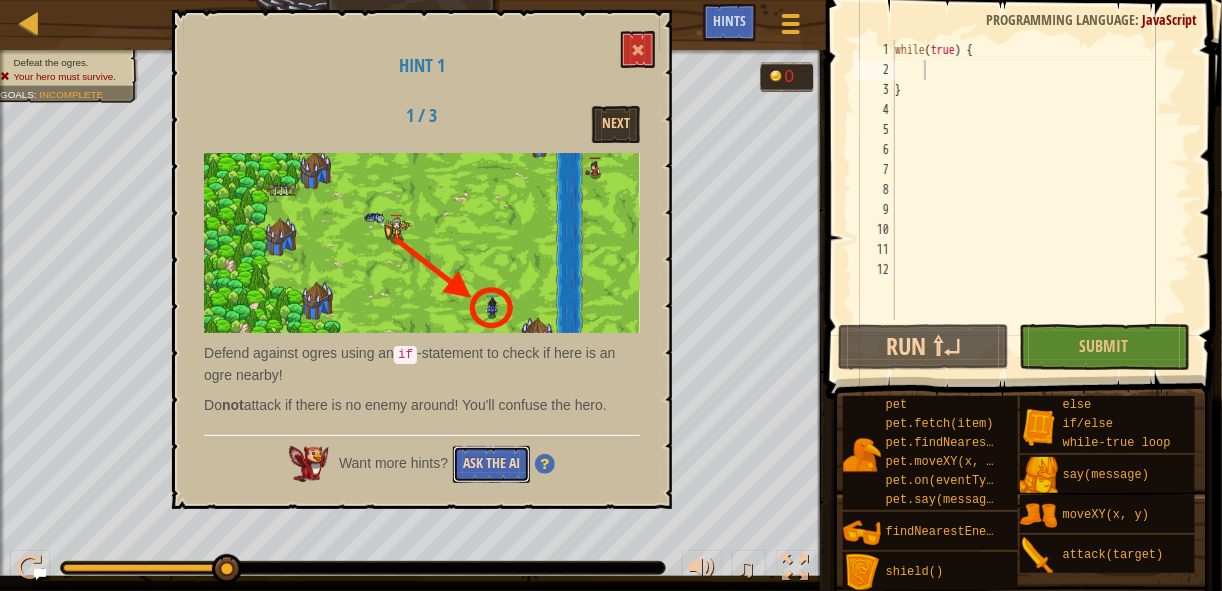 click on "Ask the AI" at bounding box center [491, 464] 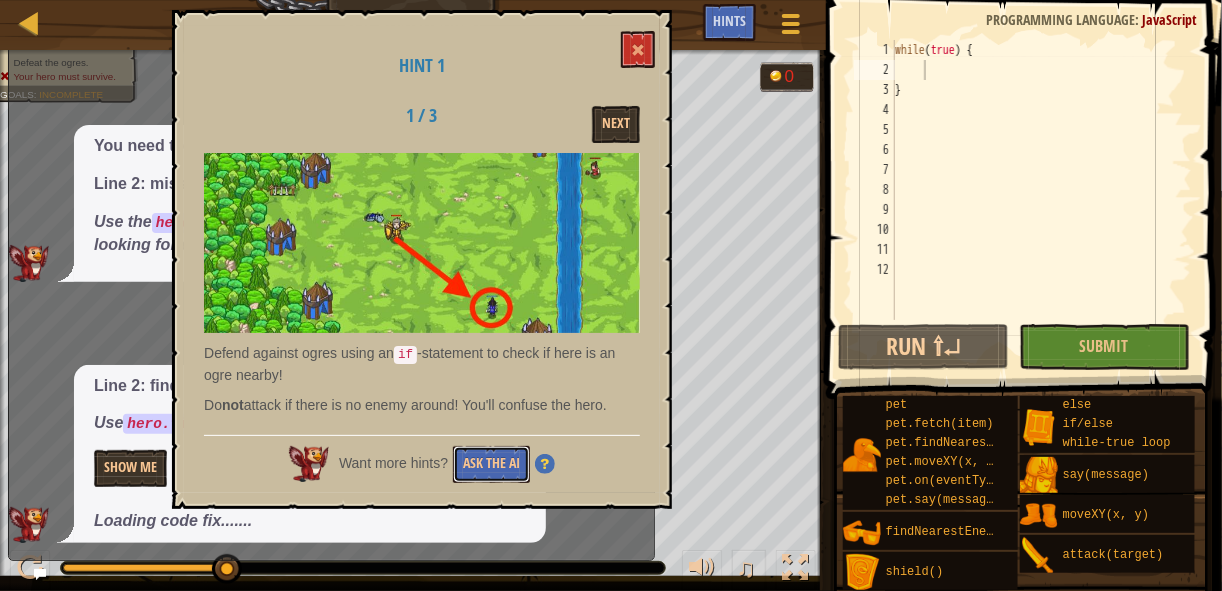 scroll, scrollTop: 0, scrollLeft: 0, axis: both 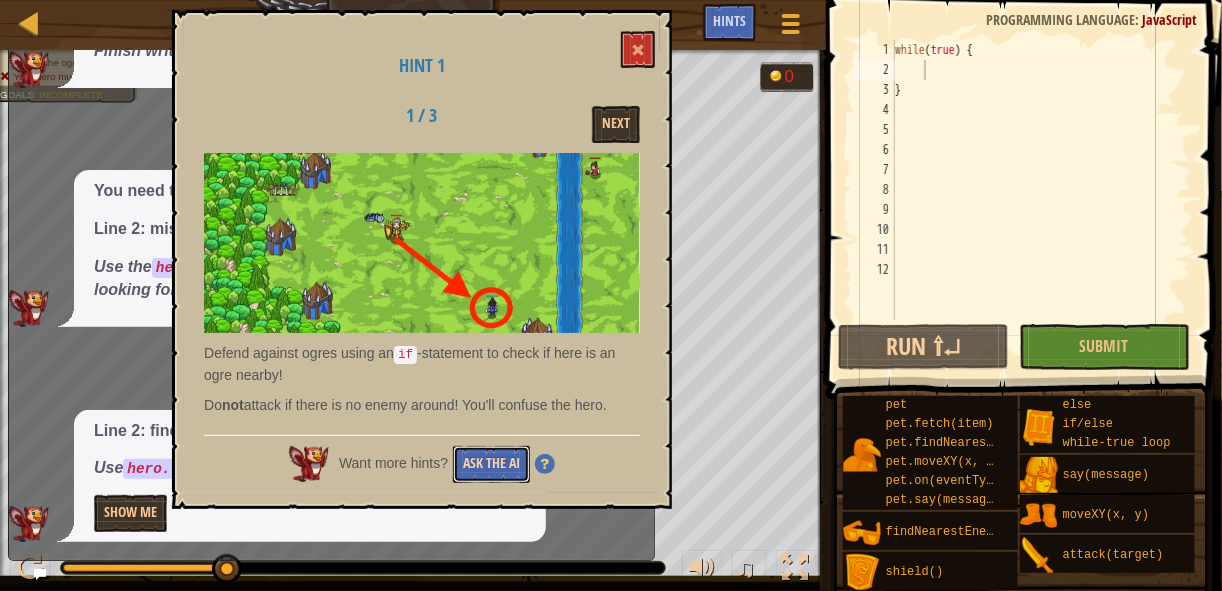 drag, startPoint x: 525, startPoint y: 460, endPoint x: 524, endPoint y: 450, distance: 10.049875 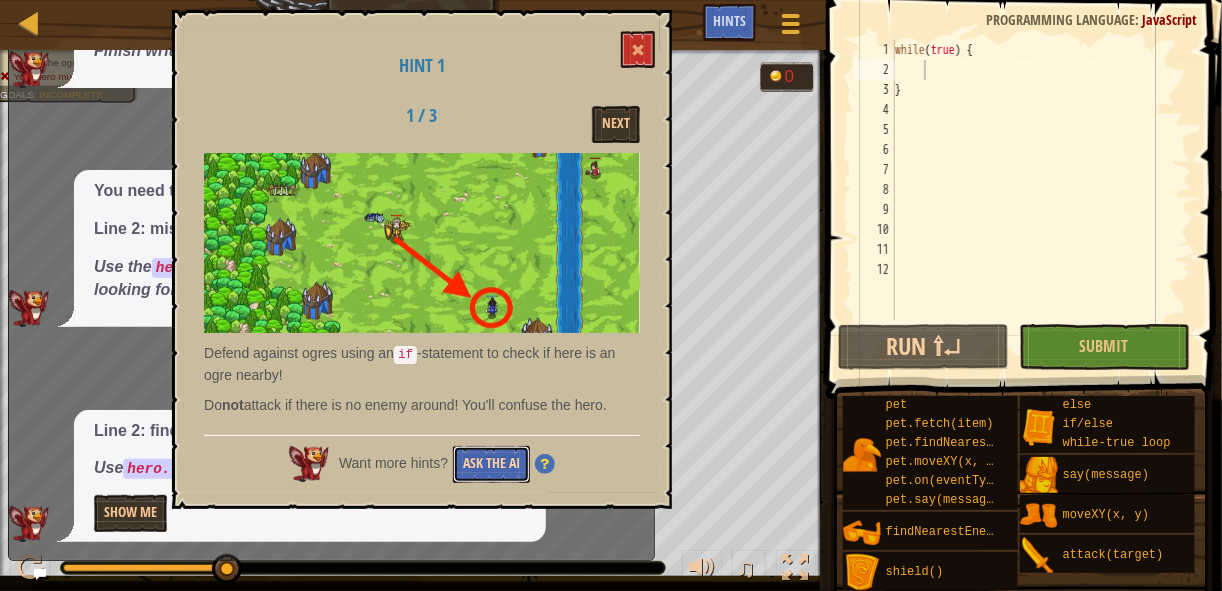 click on "Ask the AI" at bounding box center [491, 464] 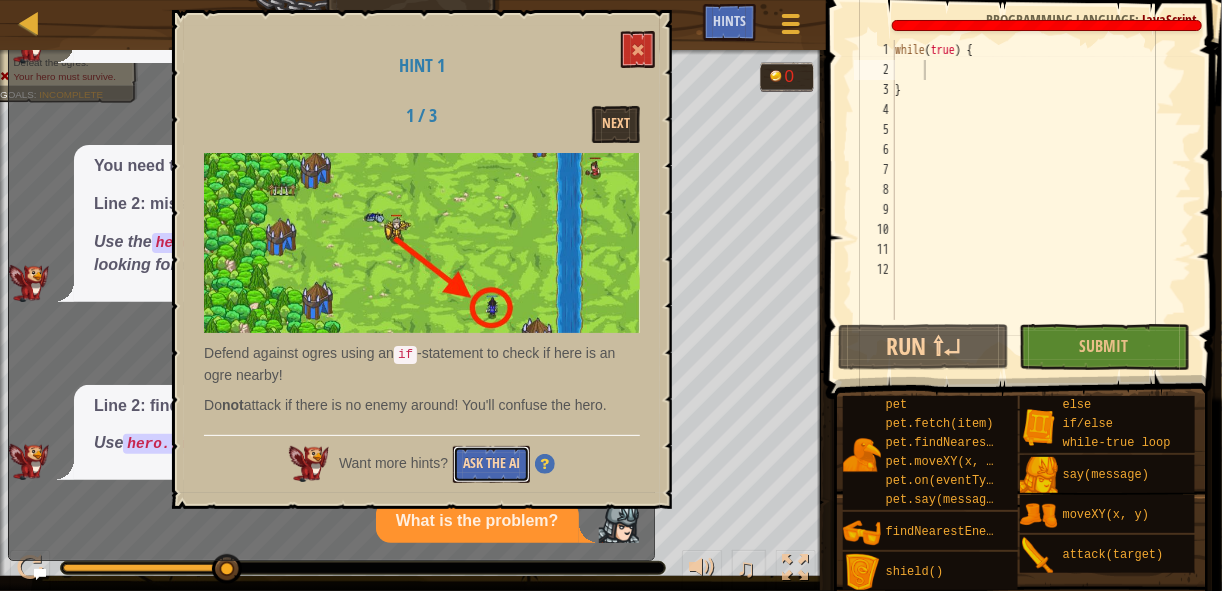 click on "Ask the AI" at bounding box center (491, 464) 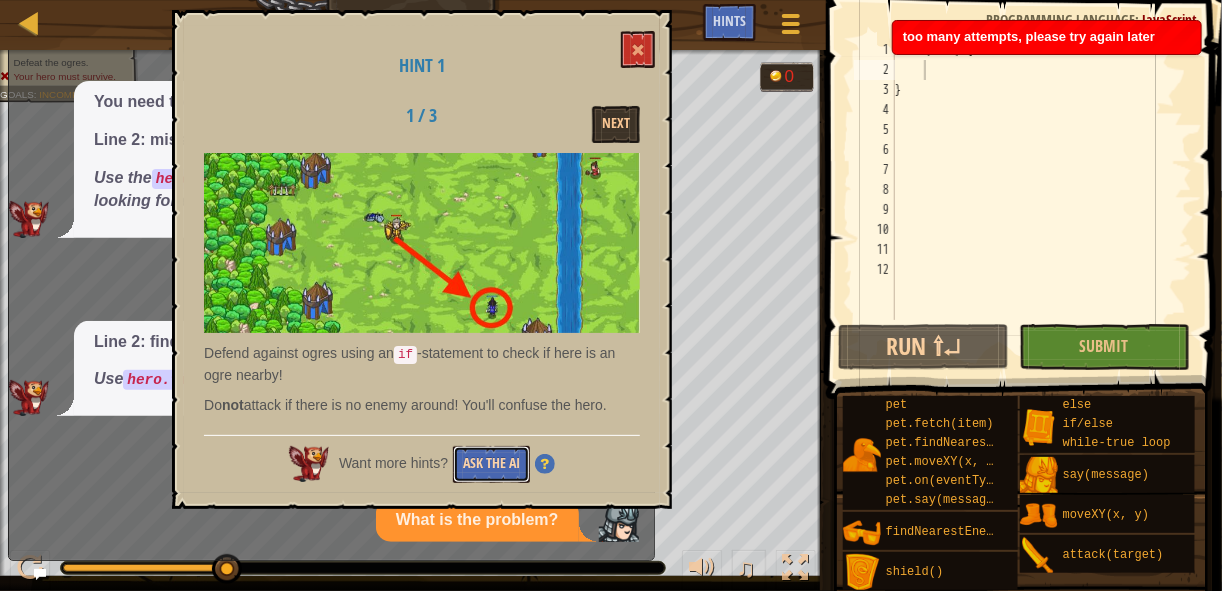 click on "Ask the AI" at bounding box center (491, 464) 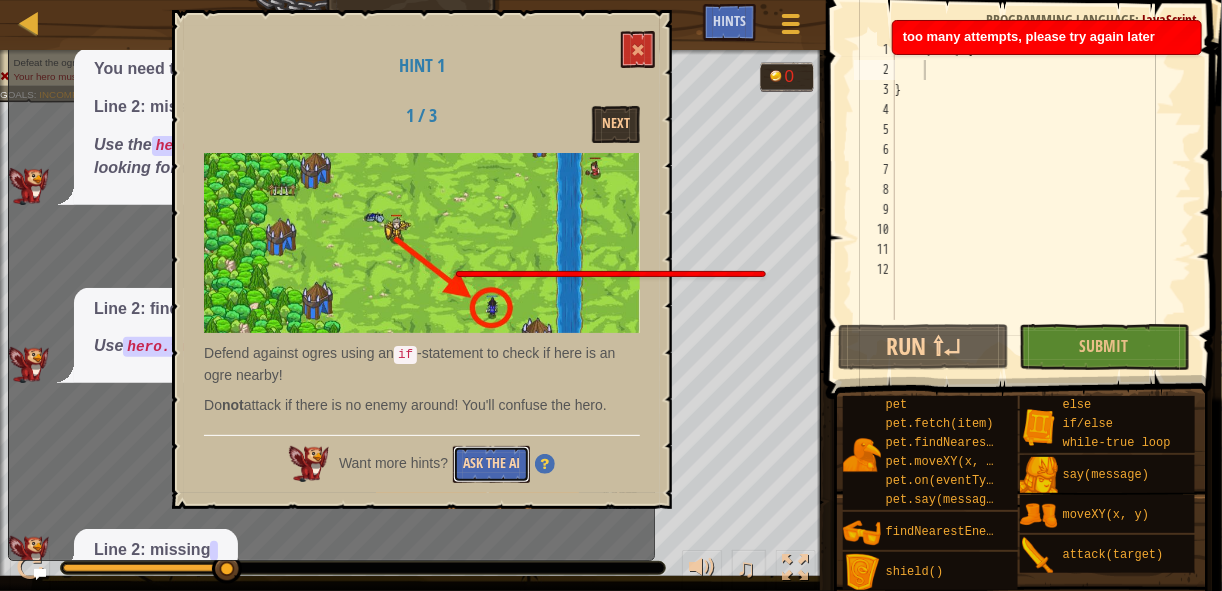 click on "Ask the AI" at bounding box center (491, 464) 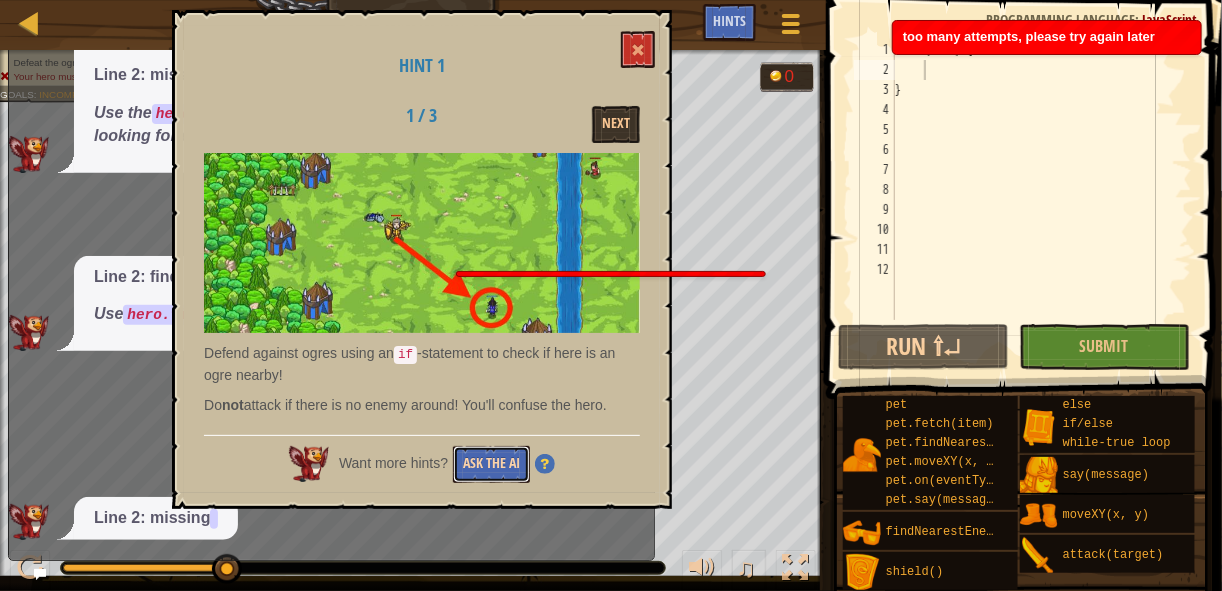 click on "Ask the AI" at bounding box center [491, 464] 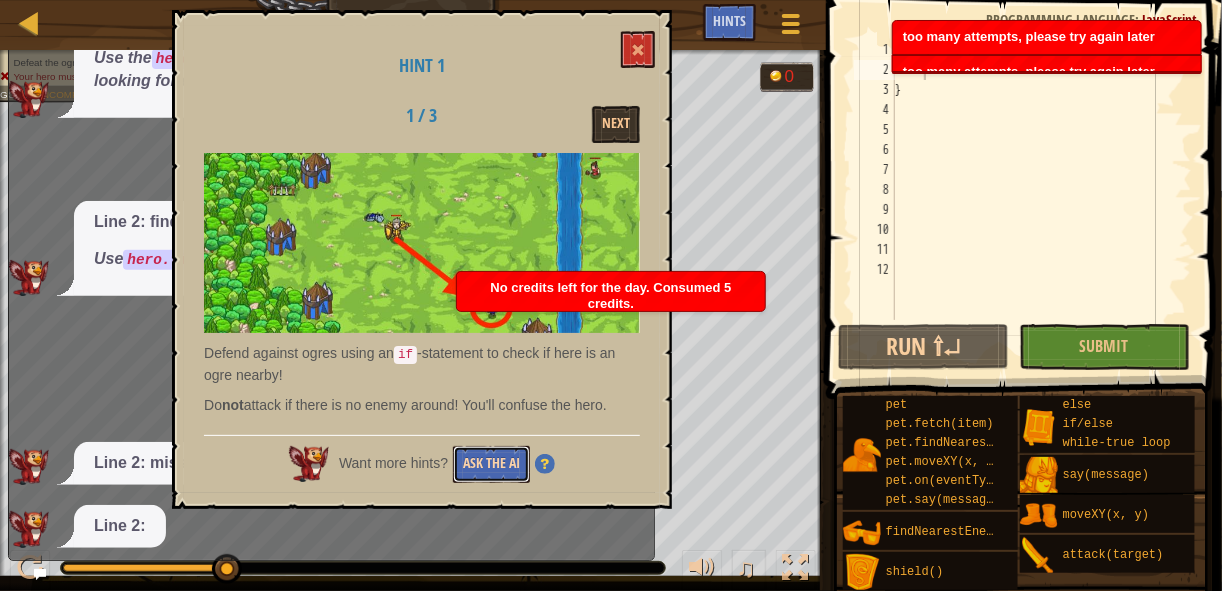 click on "Ask the AI" at bounding box center [491, 464] 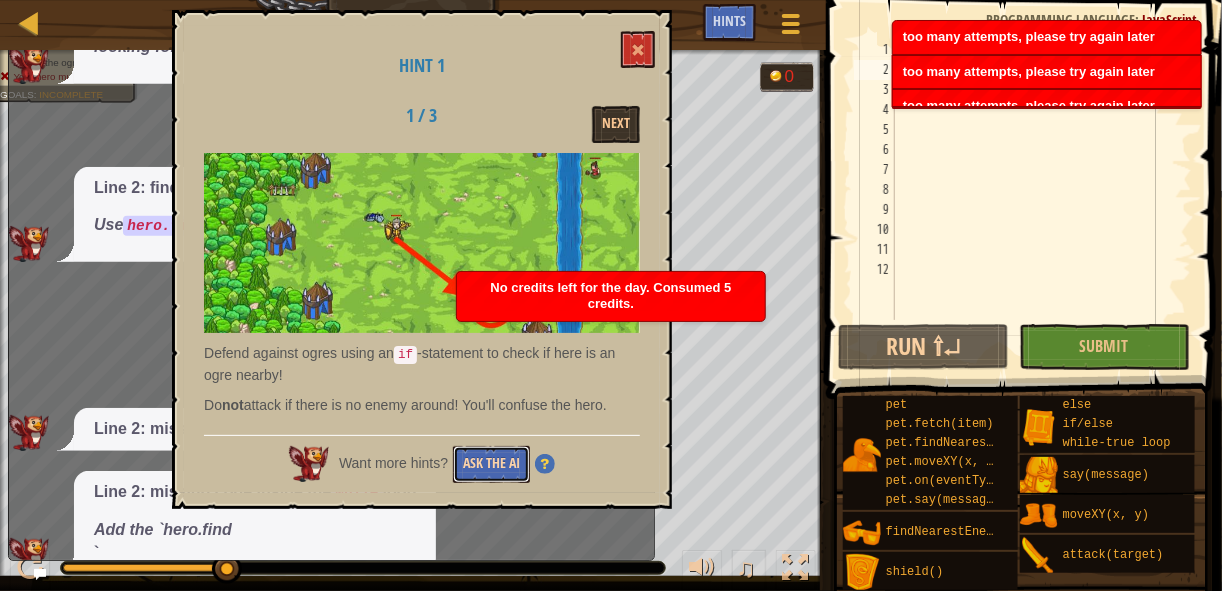 click on "Ask the AI" at bounding box center [491, 464] 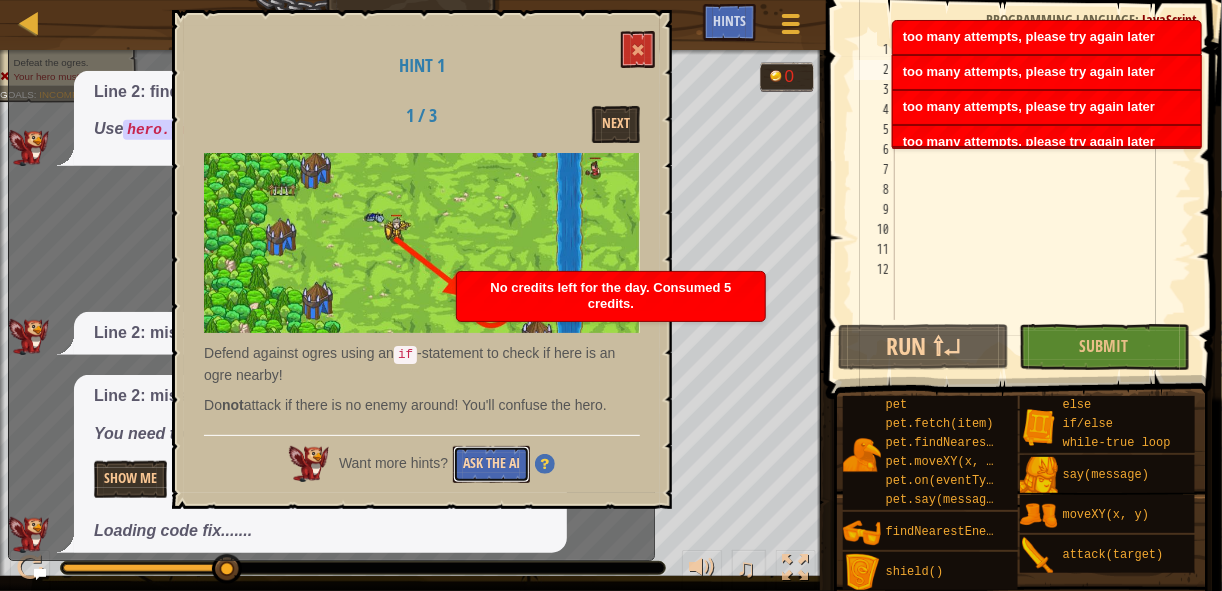 click on "Ask the AI" at bounding box center [491, 464] 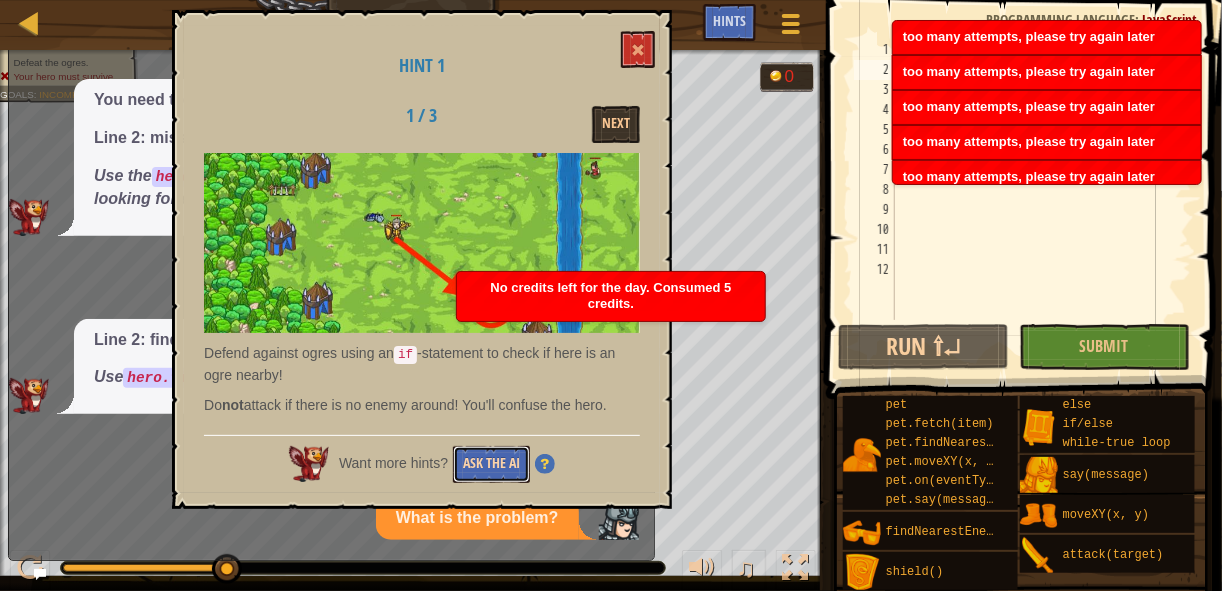 scroll, scrollTop: 304, scrollLeft: 0, axis: vertical 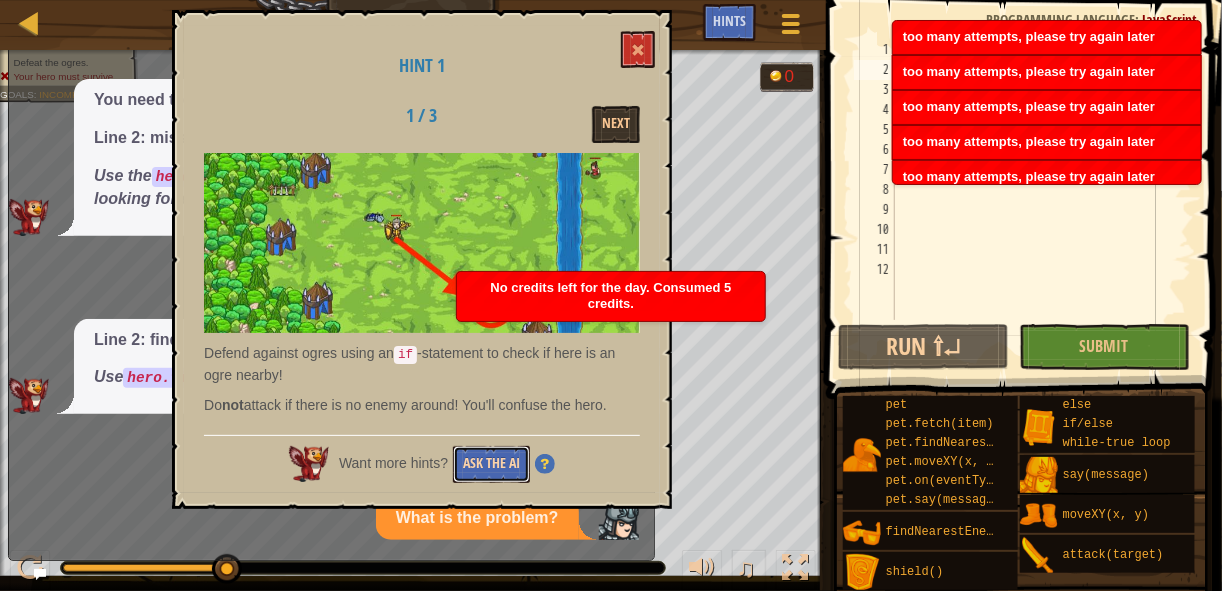 click on "Ask the AI" at bounding box center [491, 464] 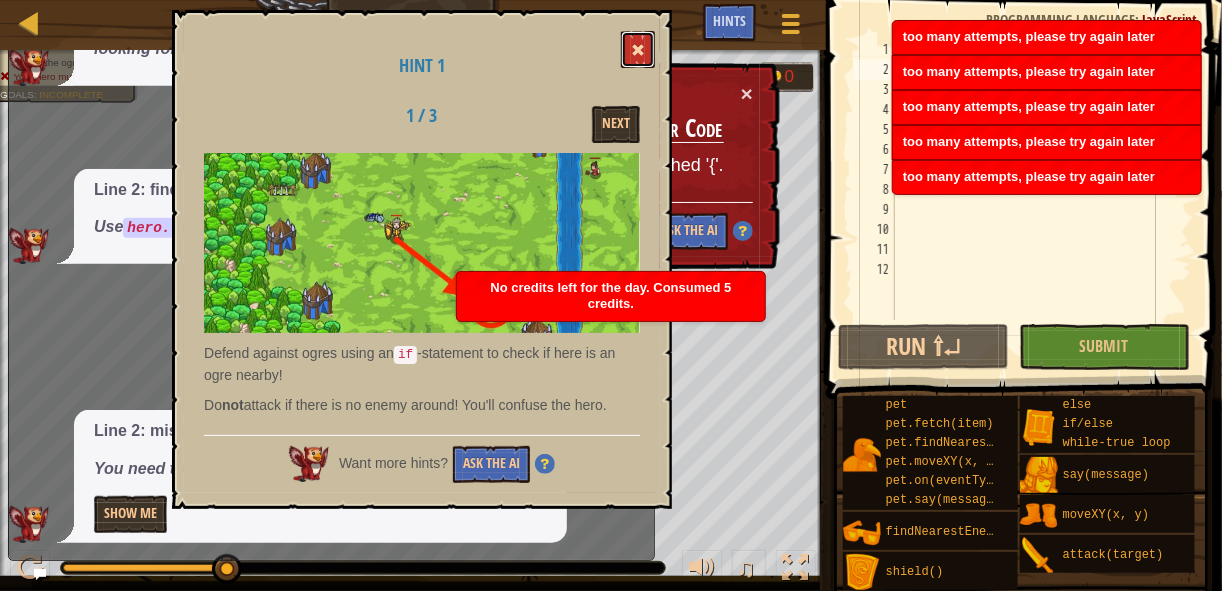 click at bounding box center (638, 49) 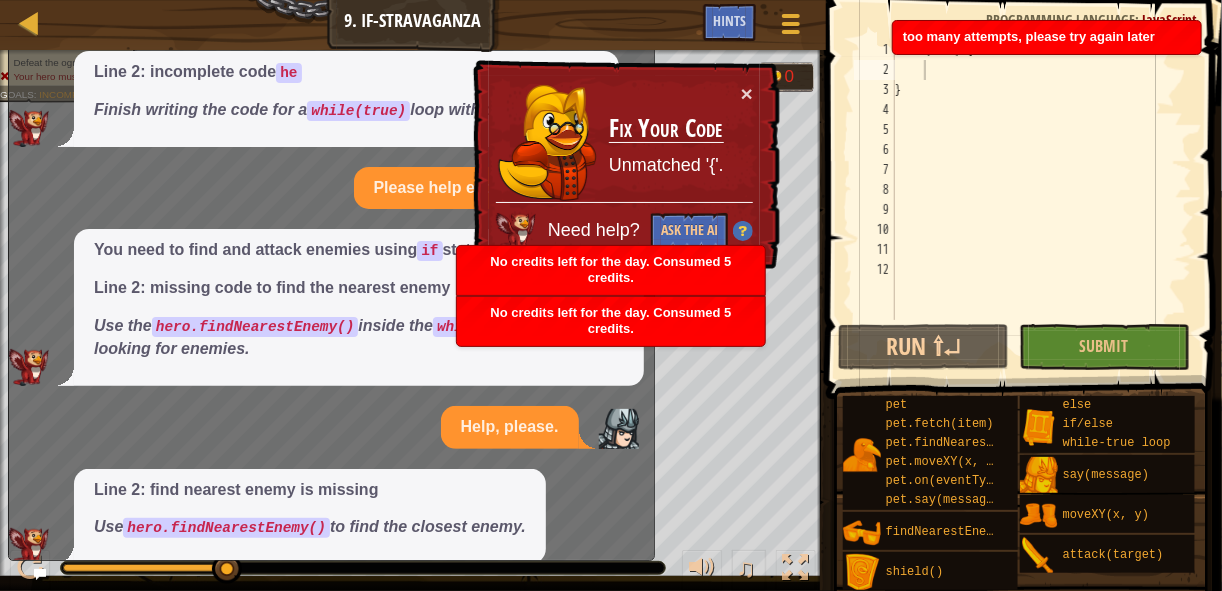 scroll, scrollTop: 0, scrollLeft: 0, axis: both 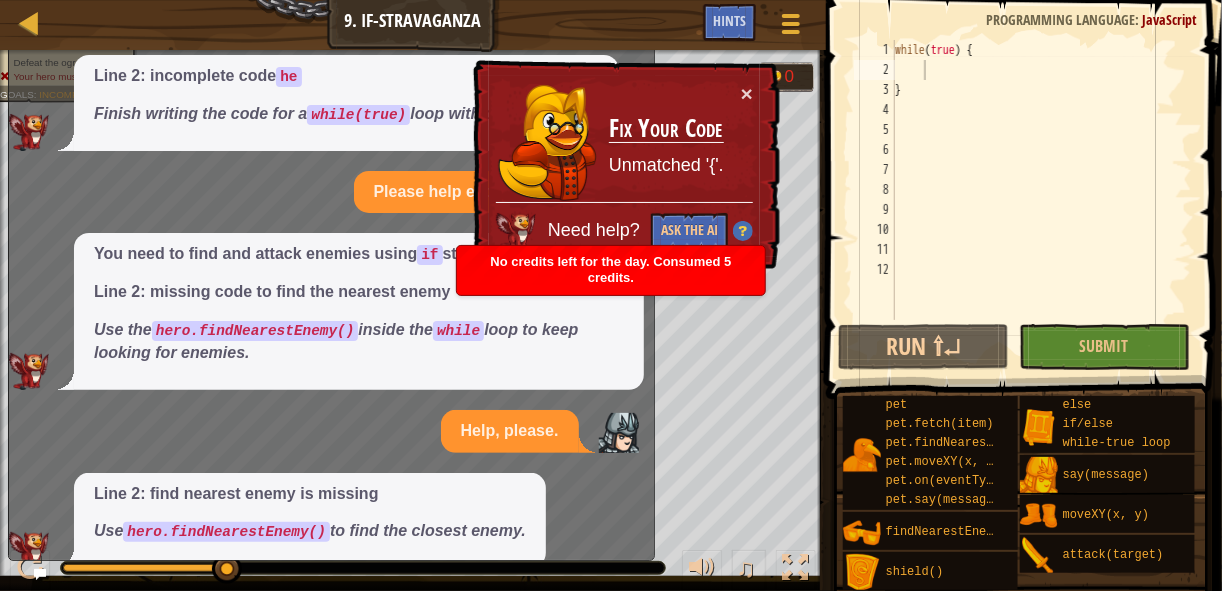click on "× Fix Your Code Unmatched '{'.
Need help? Ask the AI" at bounding box center [624, 166] 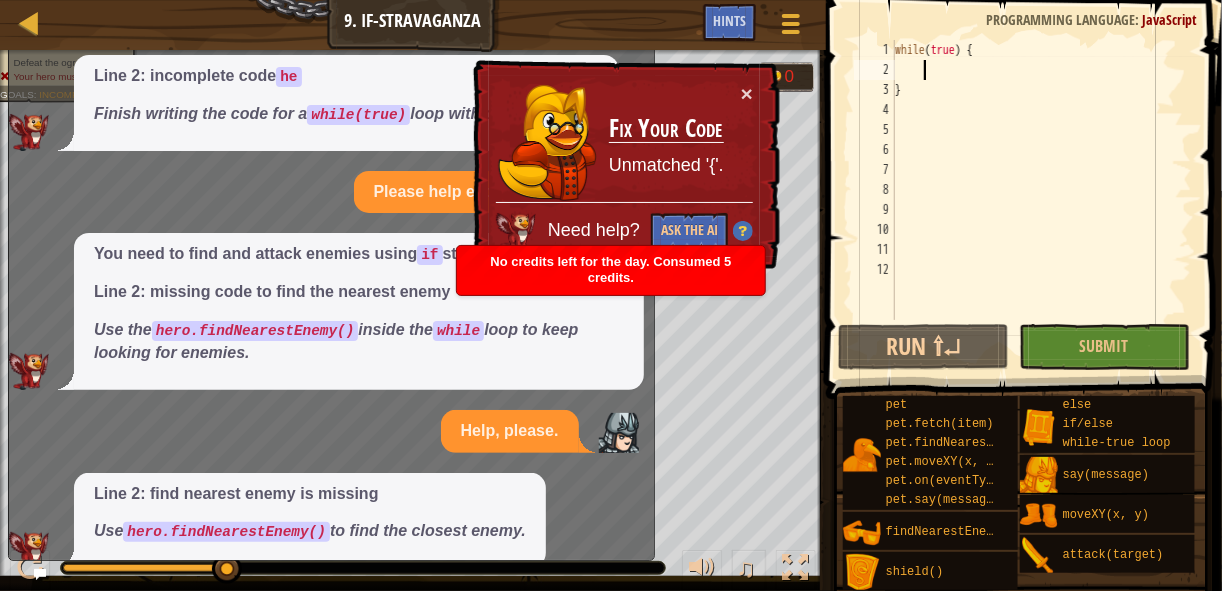 click on "× Fix Your Code Unmatched '{'.
Need help? Ask the AI" at bounding box center (624, 166) 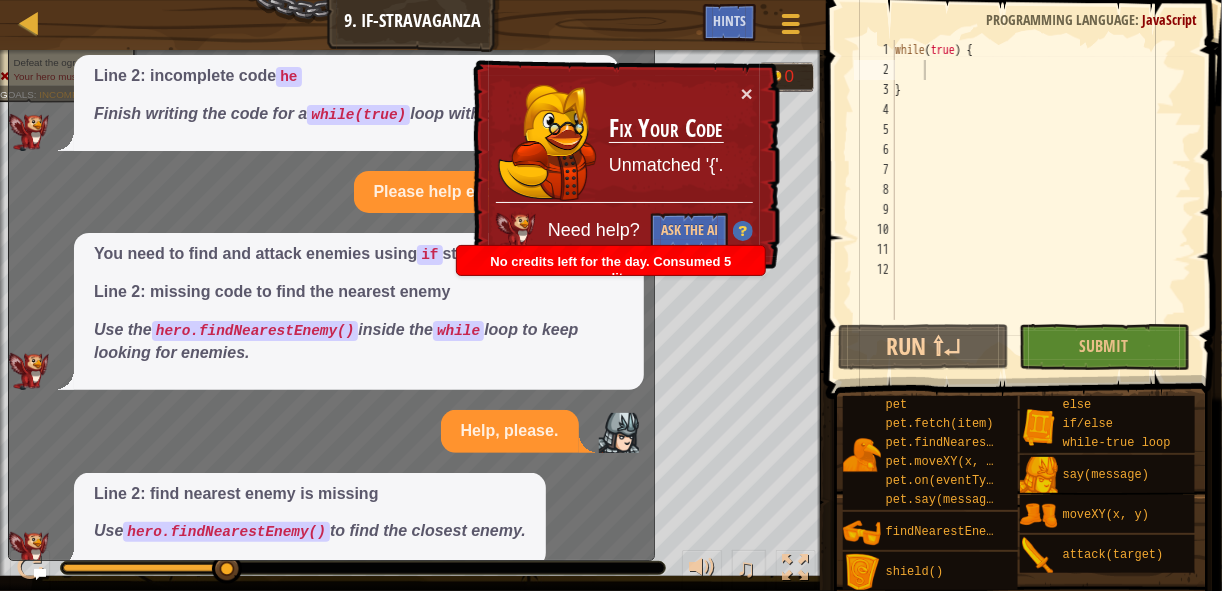 click on "× Fix Your Code Unmatched '{'.
Need help? Ask the AI" at bounding box center (624, 166) 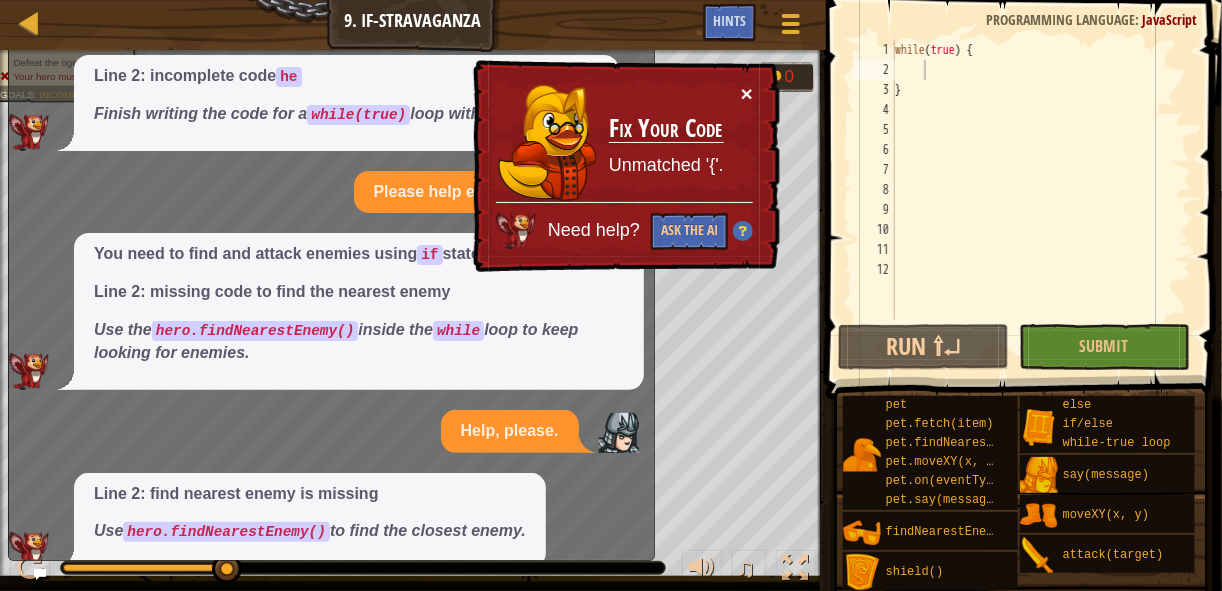 click on "×" at bounding box center (747, 94) 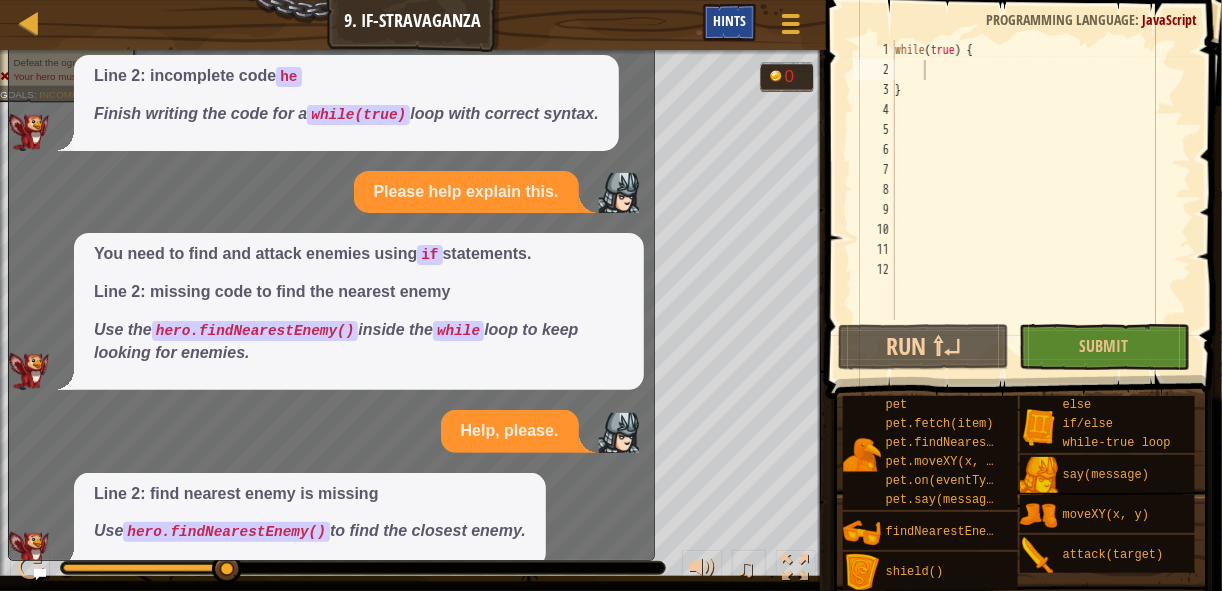 click on "Hints" at bounding box center (729, 22) 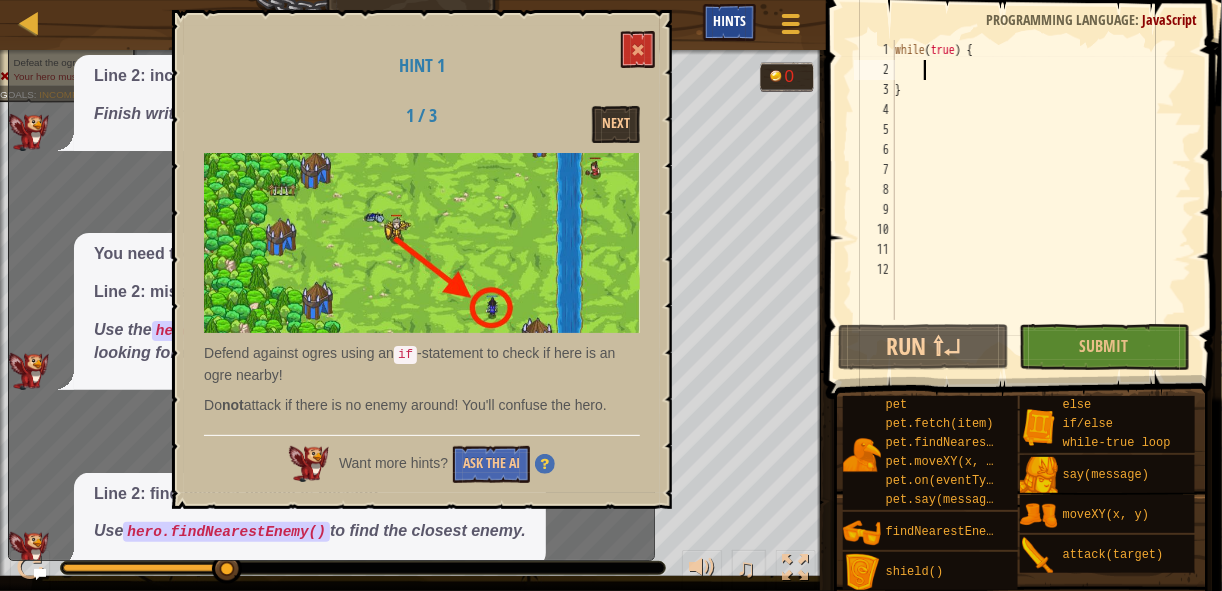 click on "Hints" at bounding box center (729, 22) 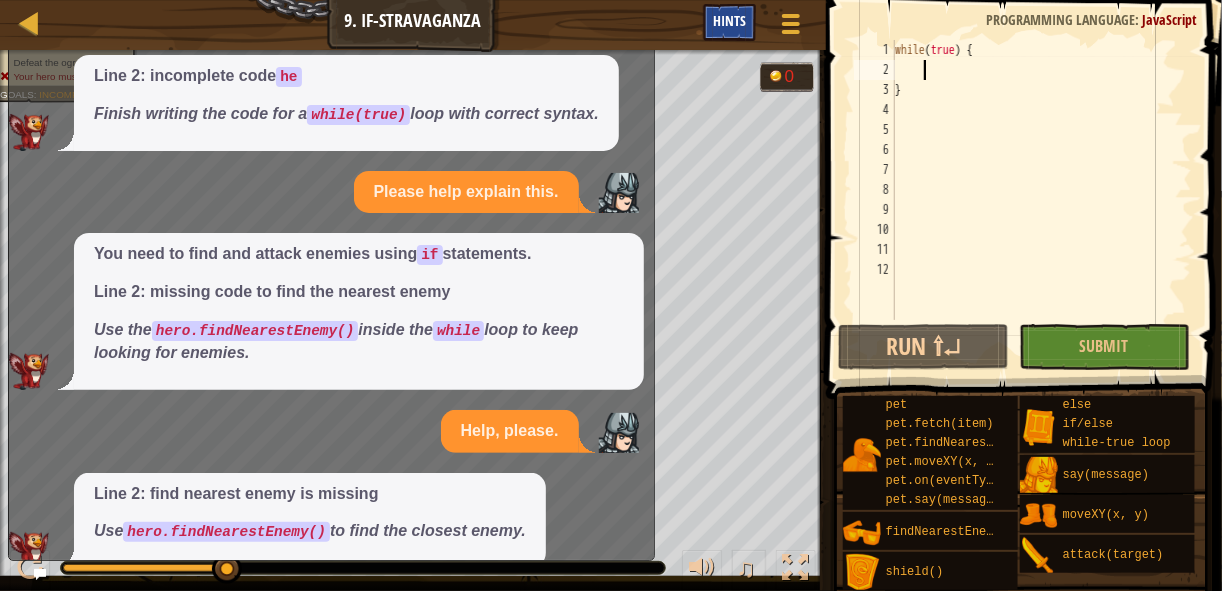 click on "Hints" at bounding box center (729, 22) 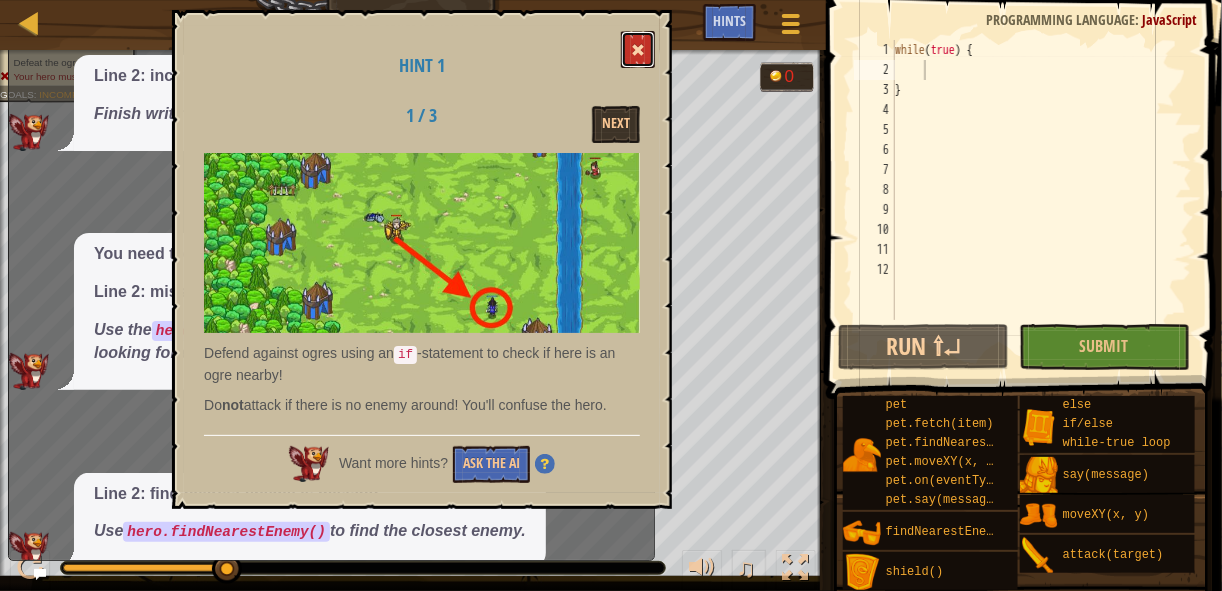 click at bounding box center [638, 49] 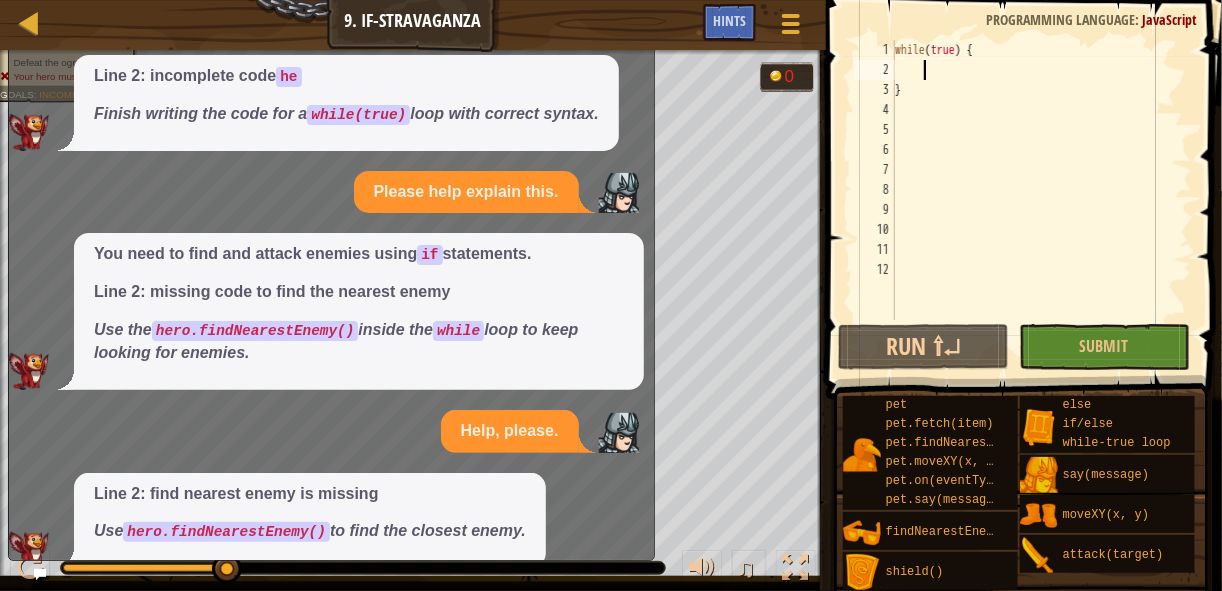 click on "Map Computer Science 2 9. If-stravaganza Game Menu Done Hints 1 2 3 4 5 6 7 8 9 while ( true )   {      var   enemy   =   hero . findNearestEnemy ( ) ;      // Use an if-statement to check if an           enemy exists:      if ( enemy )   {           // Attack the enemy if it exists:           hero . attack ( enemy ) ;      } }     הההההההההההההההההההההההההההההההההההההההההההההההההההההההההההההההההההההההההההההההההההההההההההההההההההההההההההההההההההההההההההההההההההההההההההההההההההההההההההההההההההההההההההההההההההההההההההההההההההההההההההההההההההההההההההההההההההההההההההההההההההההההההההההההה Solution × Hints 1 2 3 4 5 6 7 8 9 10 11 12 while ( true )   {      }                  Code Saved Programming language : JavaScript Run ⇧↵ Submit Done  /  Call" at bounding box center (611, 295) 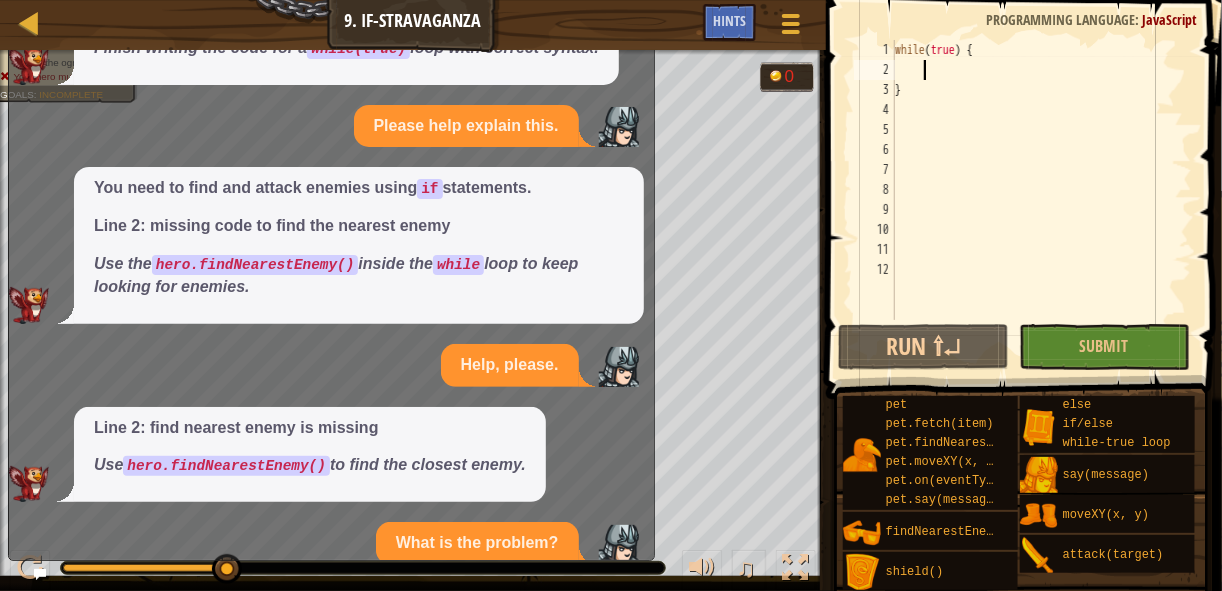 scroll, scrollTop: 80, scrollLeft: 0, axis: vertical 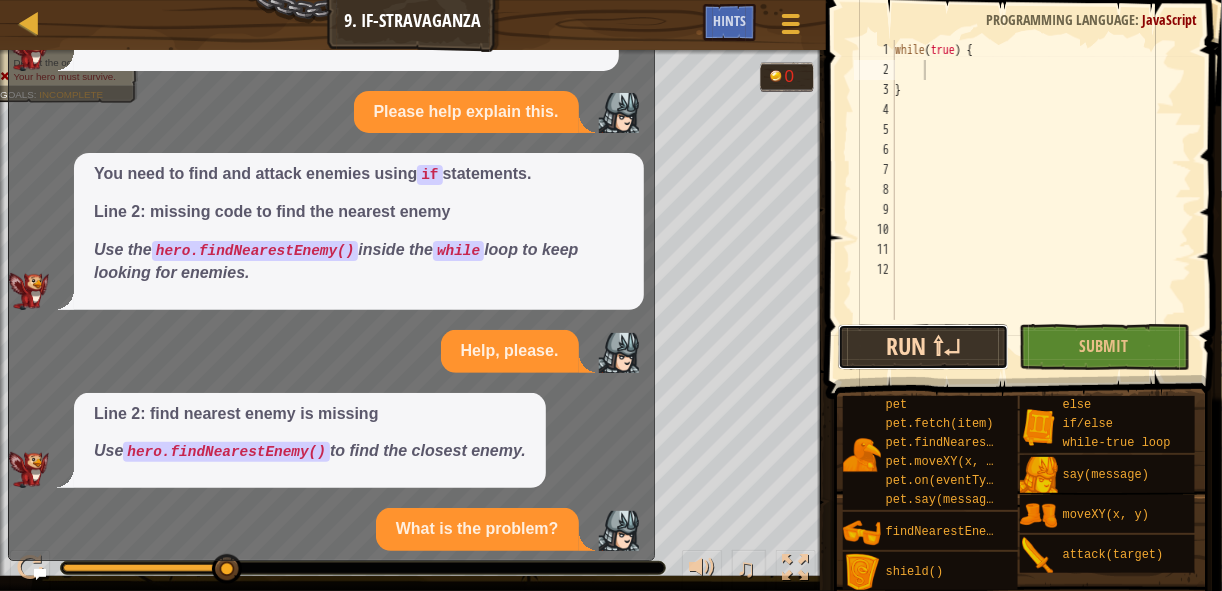 click on "Run ⇧↵" at bounding box center (923, 347) 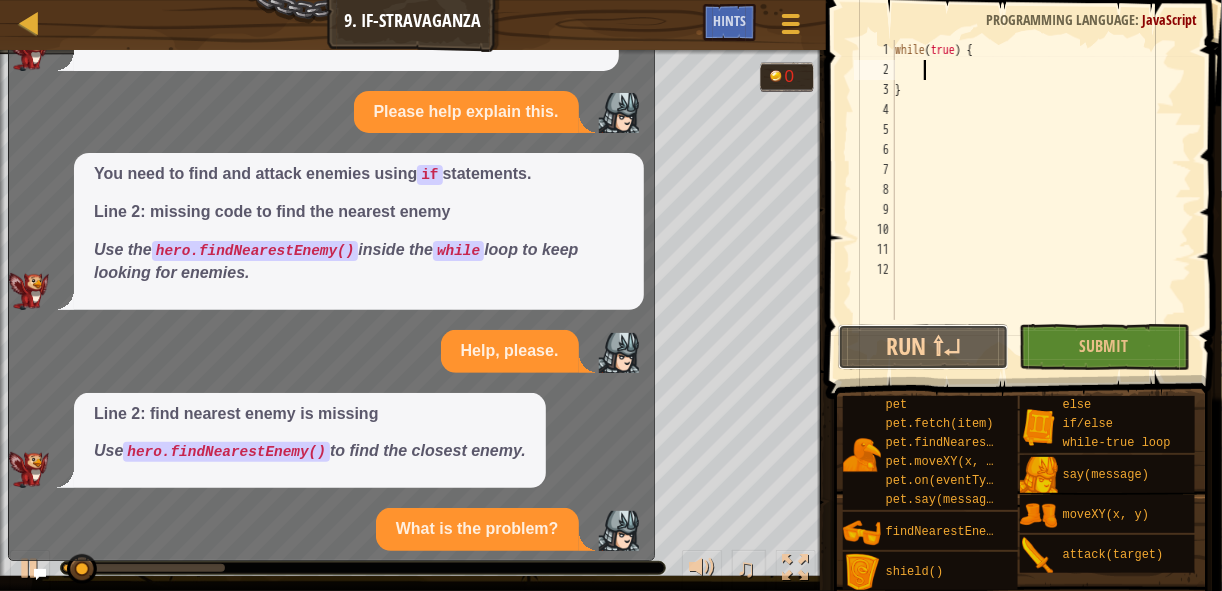 drag, startPoint x: 948, startPoint y: 358, endPoint x: 1020, endPoint y: 380, distance: 75.28612 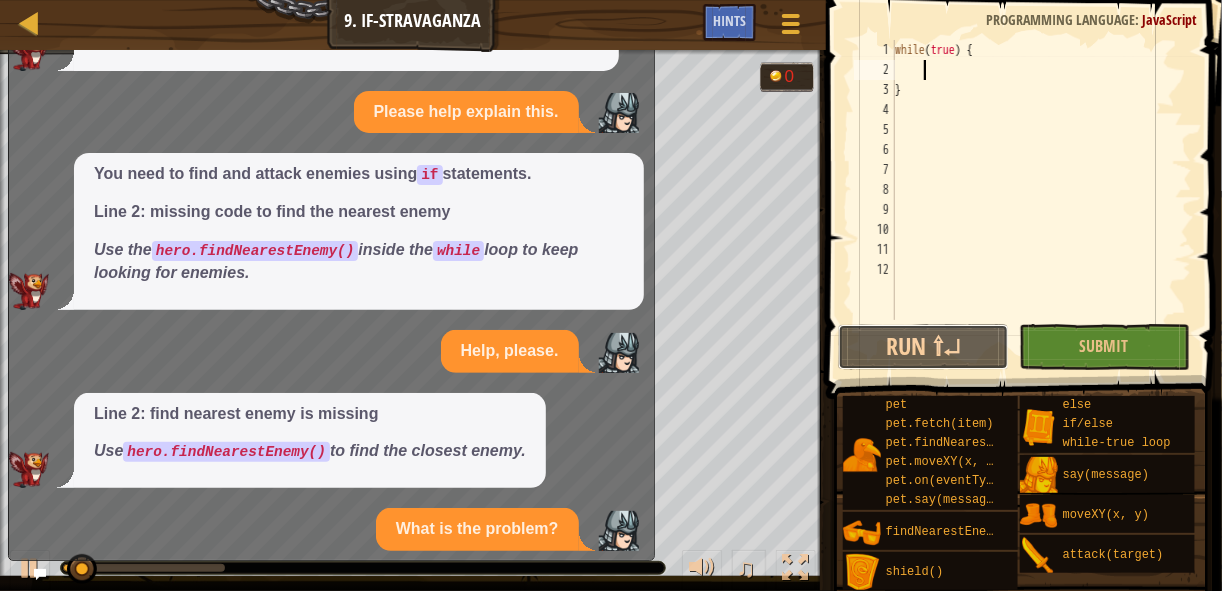 click on "1 2 3 4 5 6 7 8 9 10 11 12 while ( true )   {      }                  הההההההההההההההההההההההההההההההההההההההההההההההההההההההההההההההההההההההההההההההההההההההההההההההההההההההההההההההההההההההההההההההההההההההההההההההההההההההההההההההההההההההההההההההההההההההההההההההההההההההההההההההההההההההההההההההההההההההההההההההההההההההההההההההה XXXXXXXXXXXXXXXXXXXXXXXXXXXXXXXXXXXXXXXXXXXXXXXXXXXXXXXXXXXXXXXXXXXXXXXXXXXXXXXXXXXXXXXXXXXXXXXXXXXXXXXXXXXXXXXXXXXXXXXXXXXXXXXXXXXXXXXXXXXXXXXXXXXXXXXXXXXXXXXXXXXXXXXXXXXXXXXXXXXXXXXXXXXXXXXXXXXXXXXXXXXXXXXXXXXXXXXXXXXXXXXXXXXXXXXXXXXXXXXXXXXXXXXXXXXXXXXX Code Saved Programming language : JavaScript Run ⇧↵ Submit Done Statement   /  Call   /  assign" at bounding box center (1021, 239) 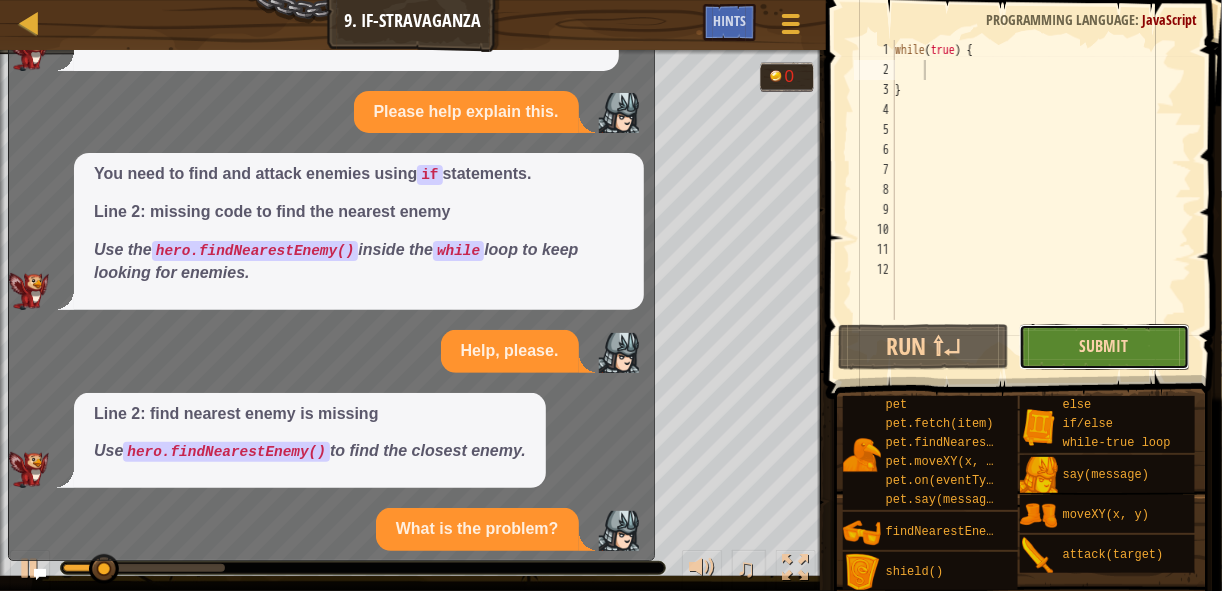 click on "Submit" at bounding box center [1104, 346] 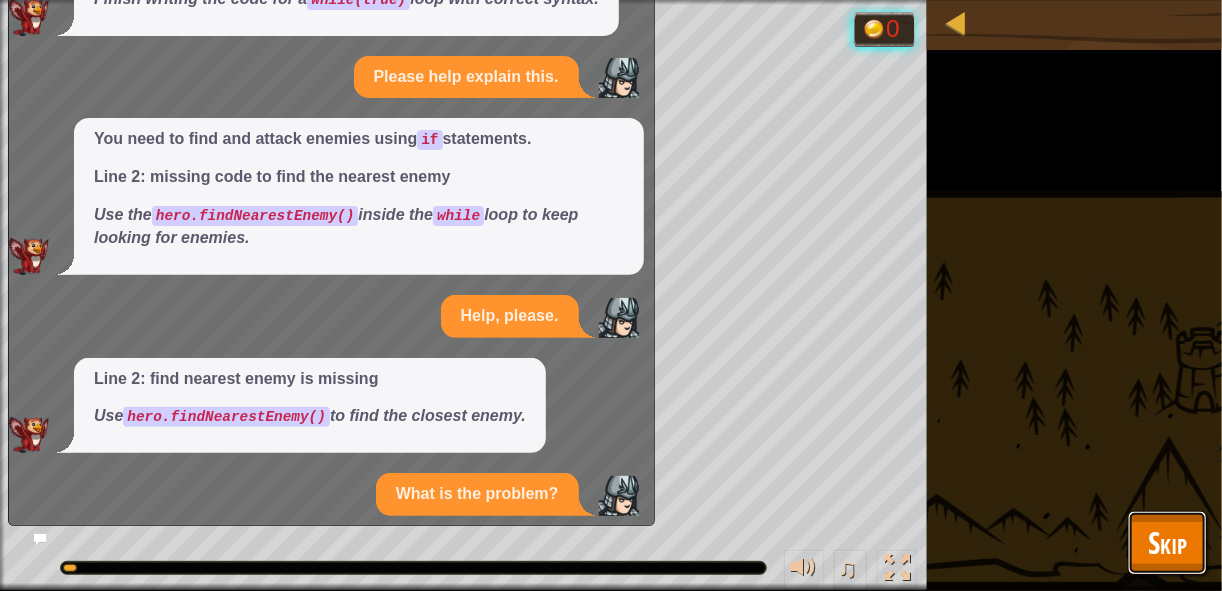 click on "Skip" at bounding box center [1167, 543] 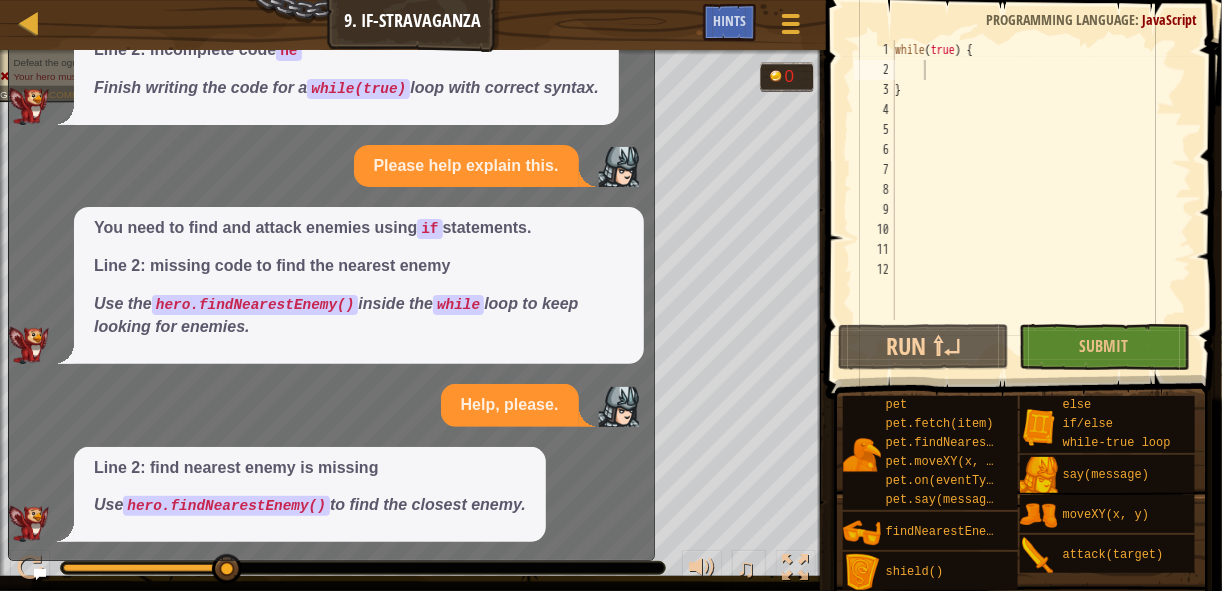 scroll, scrollTop: 26, scrollLeft: 0, axis: vertical 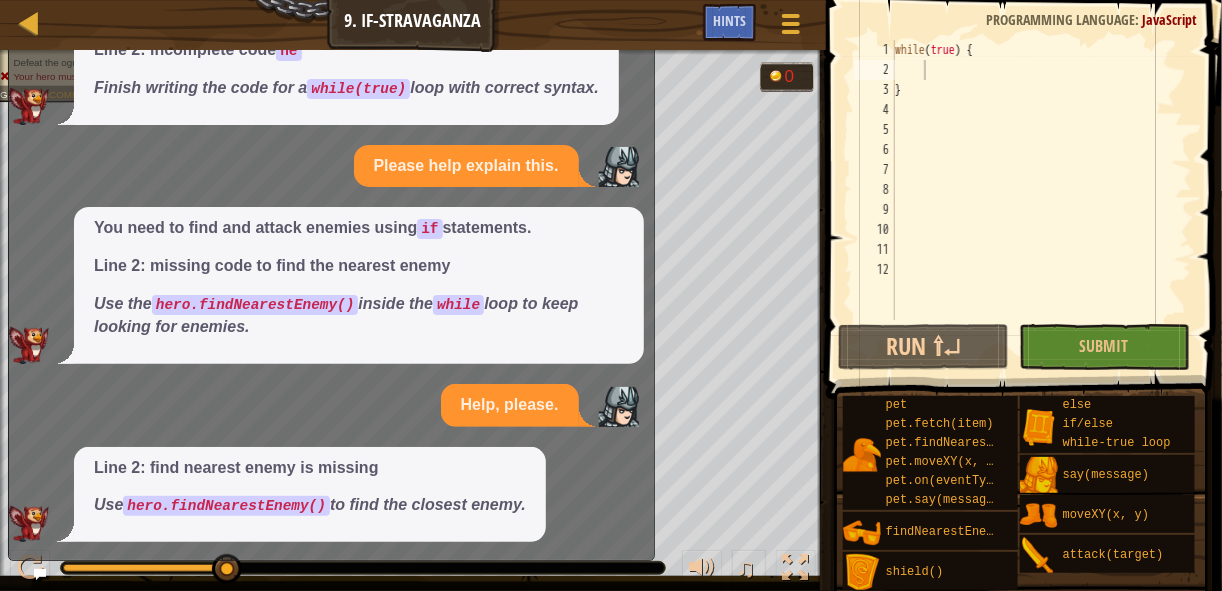 click on "You need to find and attack enemies using  if  statements.
Line 2: missing code to find the nearest enemy
Use the  hero.findNearestEnemy()  inside the  while  loop to keep looking for enemies." at bounding box center (359, 277) 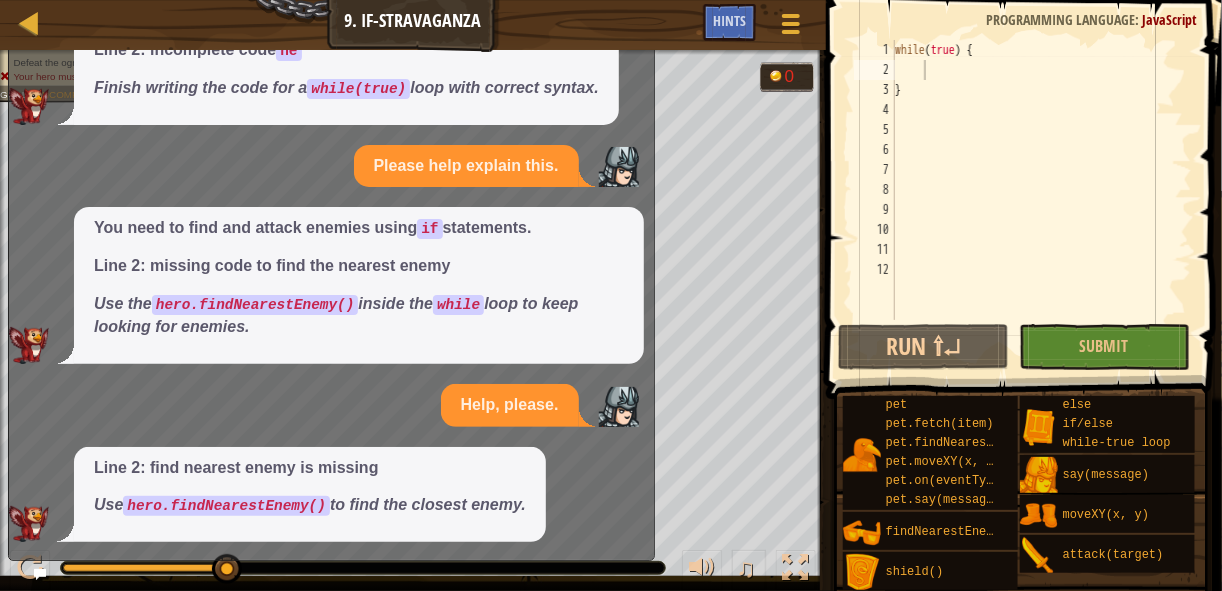 click on "You need to find and attack enemies using  if  statements.
Line 2: missing code to find the nearest enemy
Use the  hero.findNearestEnemy()  inside the  while  loop to keep looking for enemies." at bounding box center (359, 277) 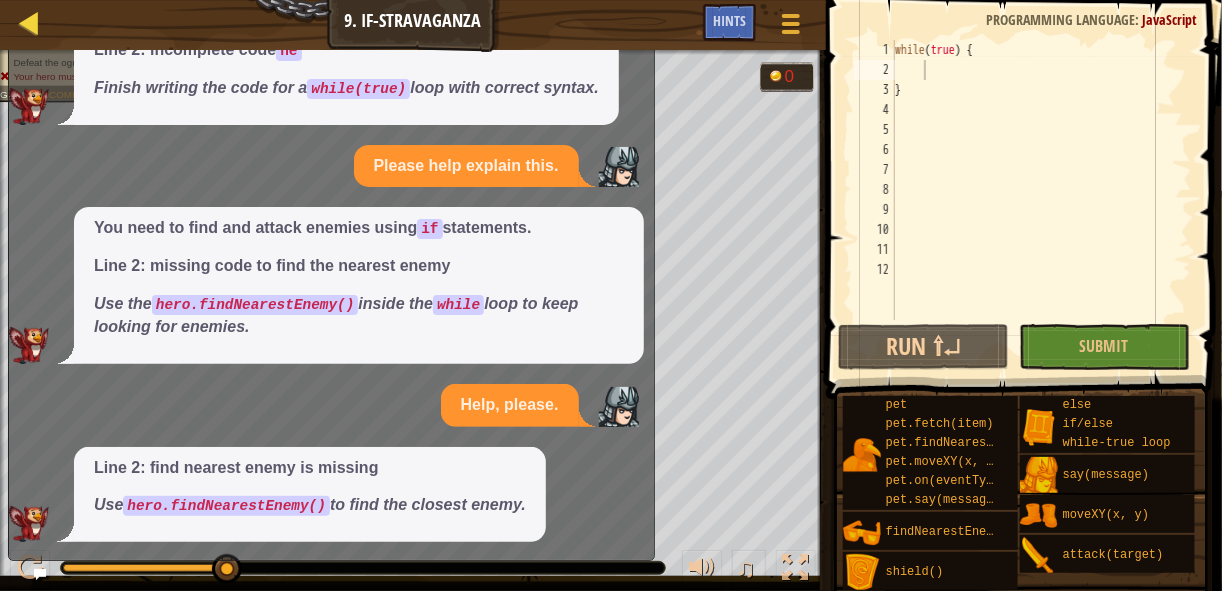 click on "Map" at bounding box center [45, 25] 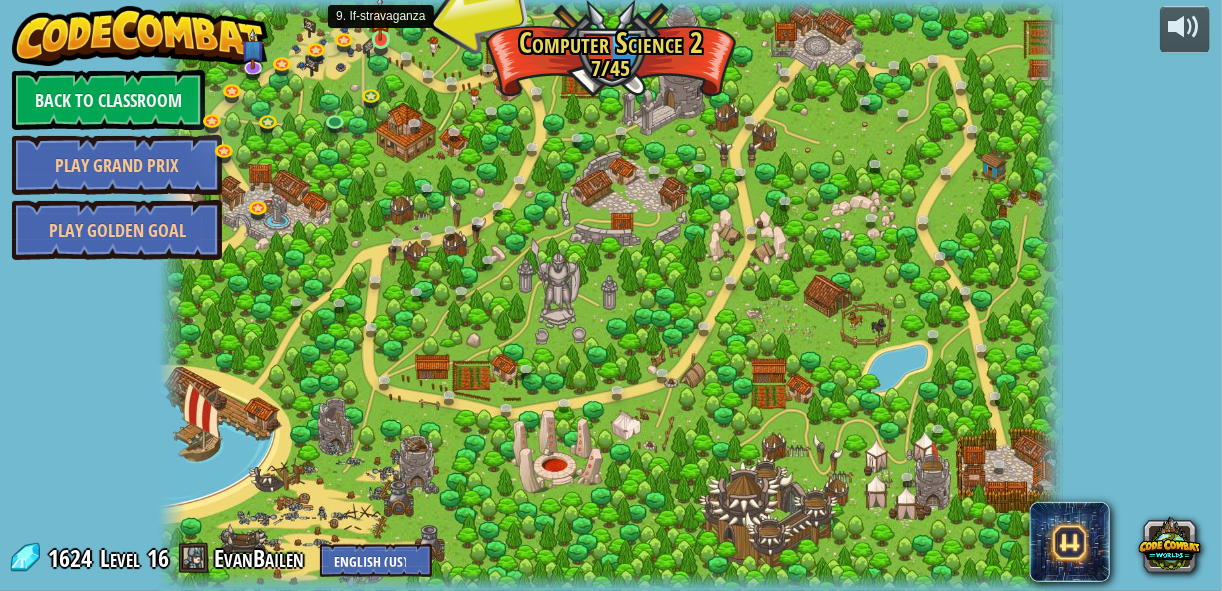 click at bounding box center [380, 17] 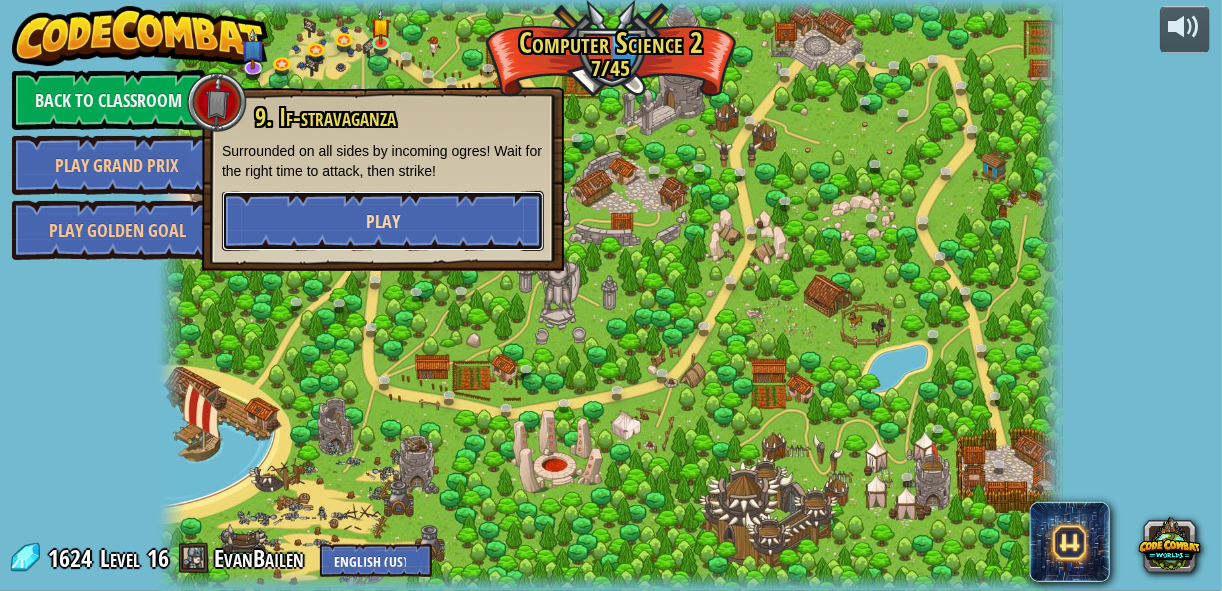 click on "Play" at bounding box center (383, 221) 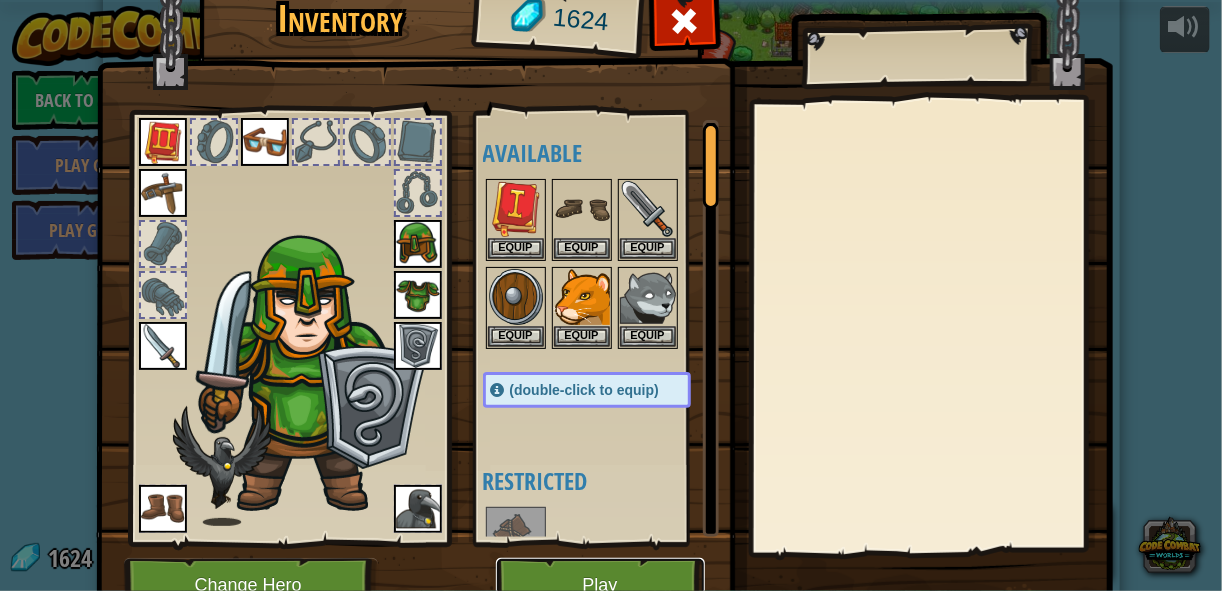 click on "Play" at bounding box center (600, 585) 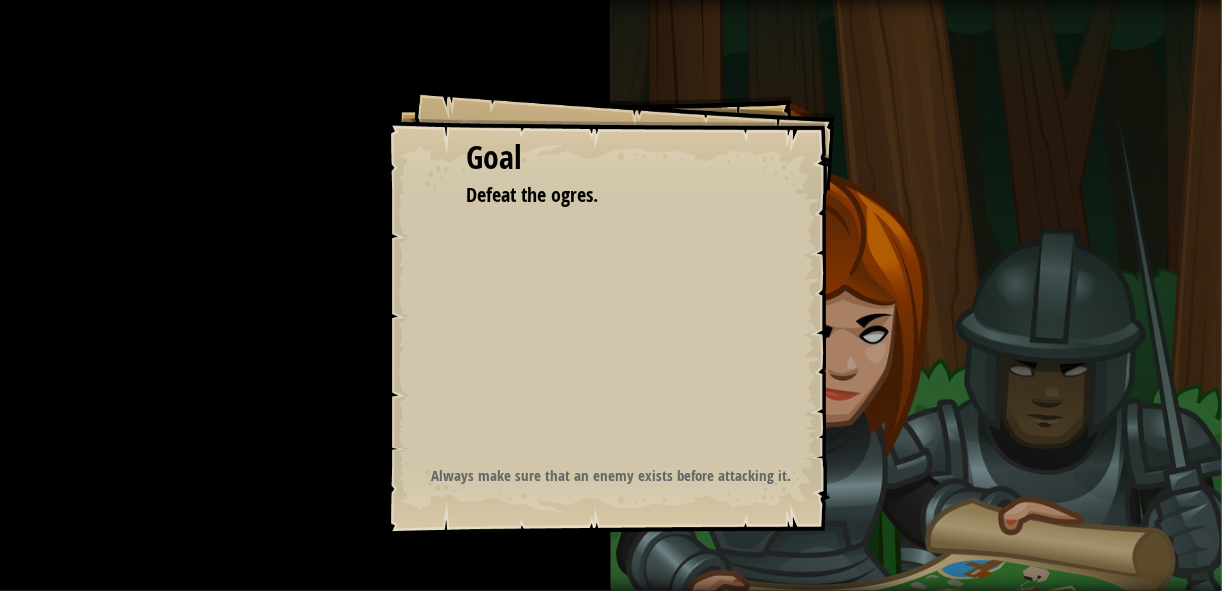 click on "Goal Defeat the ogres. Start Level Error loading from server. Try refreshing the page. You'll need a subscription to play this level. Subscribe You'll need to join a course to play this level. Back to my courses Ask your teacher to assign a license to you so you can continue to play CodeCombat! Back to my courses This level is locked. Back to my courses Always make sure that an enemy exists before attacking it." at bounding box center [611, 295] 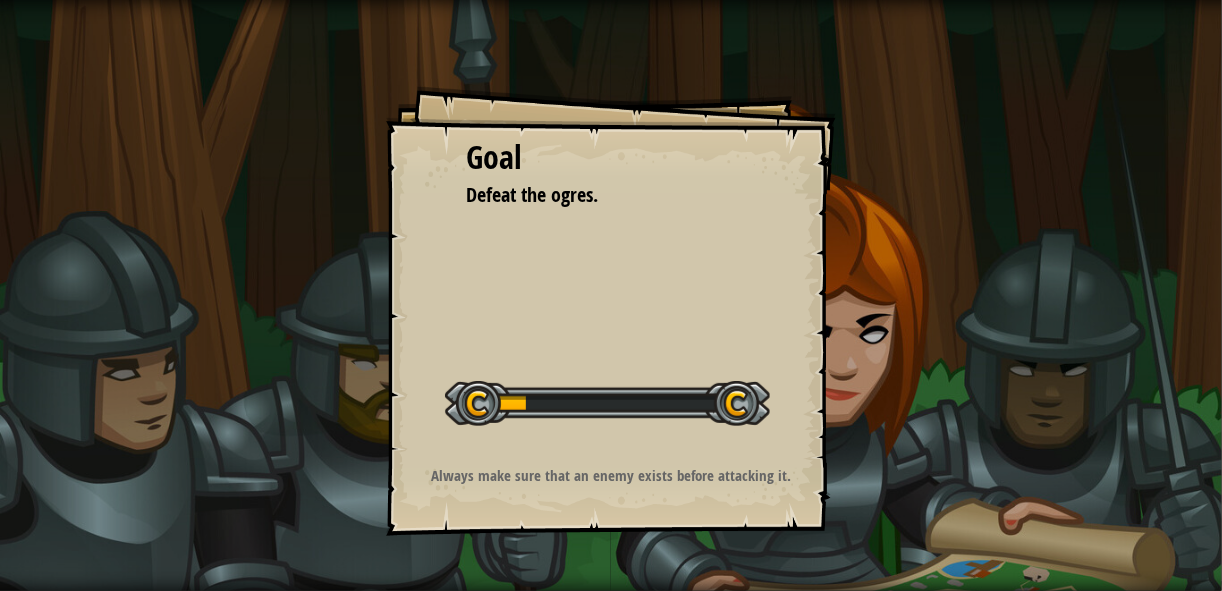 click on "Goal Defeat the ogres. Start Level Error loading from server. Try refreshing the page. You'll need a subscription to play this level. Subscribe You'll need to join a course to play this level. Back to my courses Ask your teacher to assign a license to you so you can continue to play CodeCombat! Back to my courses This level is locked. Back to my courses Always make sure that an enemy exists before attacking it." at bounding box center [611, 295] 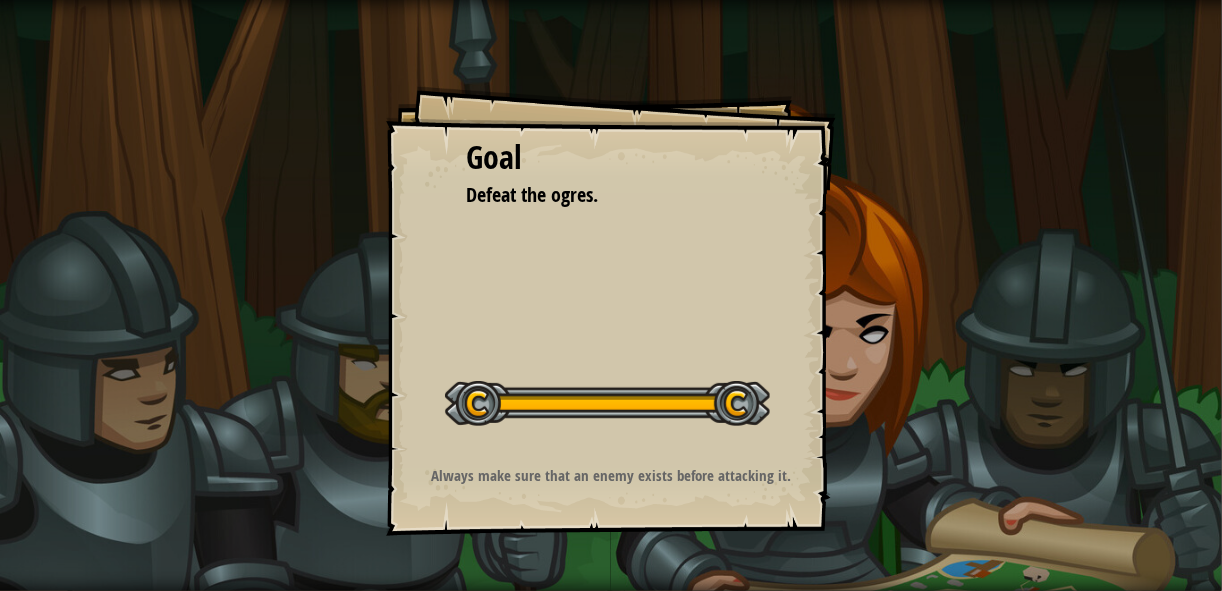 click at bounding box center [345, 593] 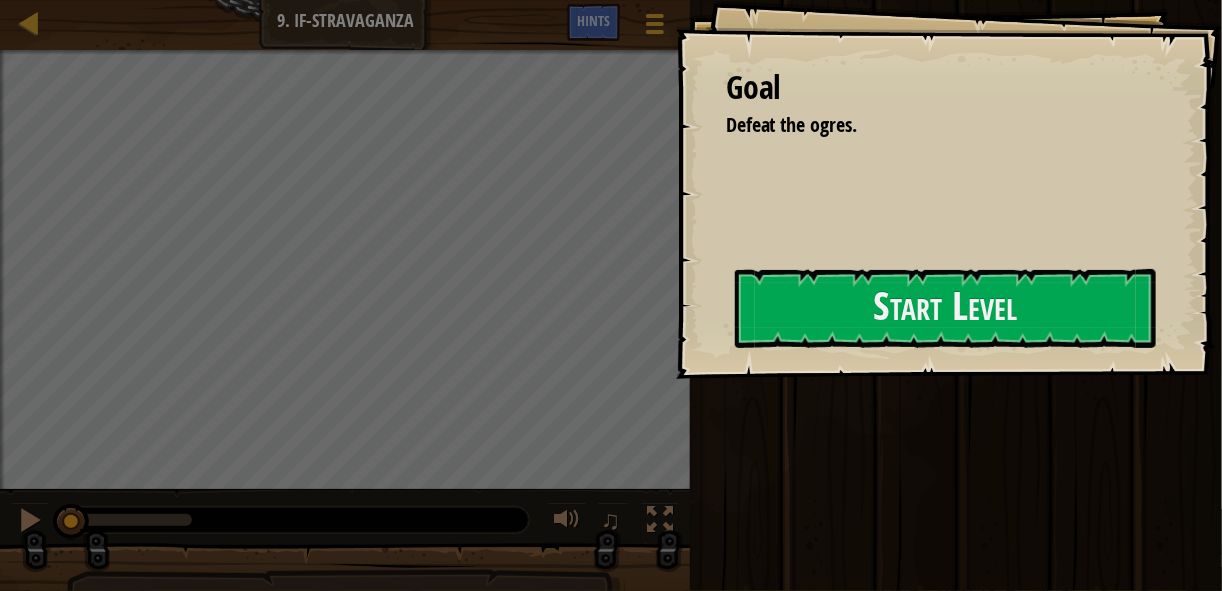 click at bounding box center [345, 593] 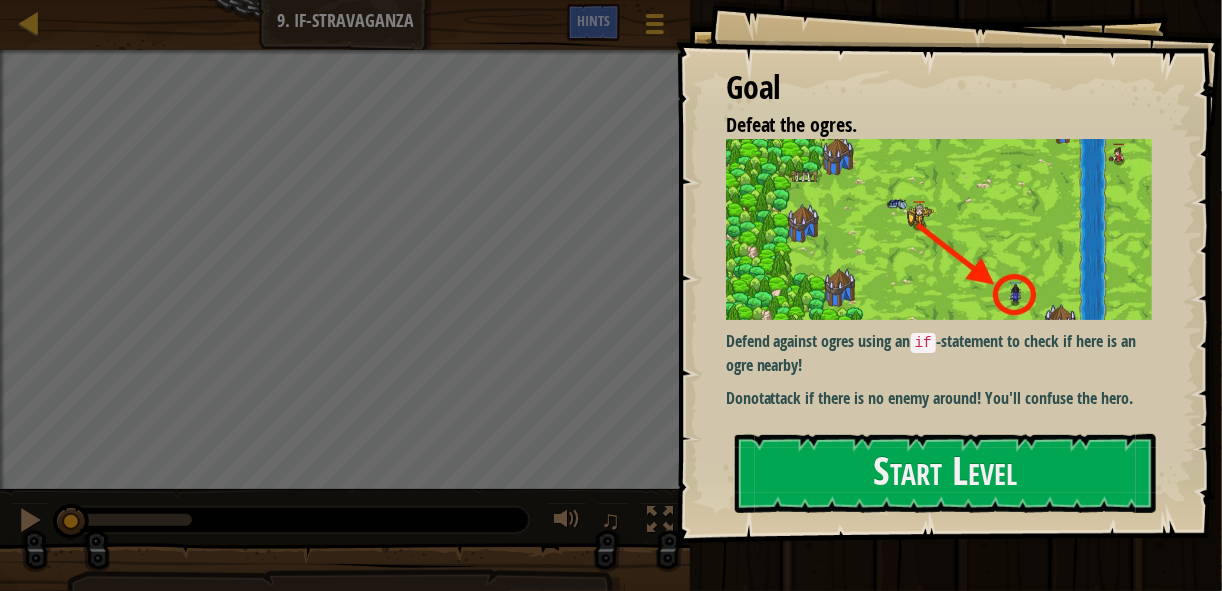 click on "Start Level" at bounding box center (945, 473) 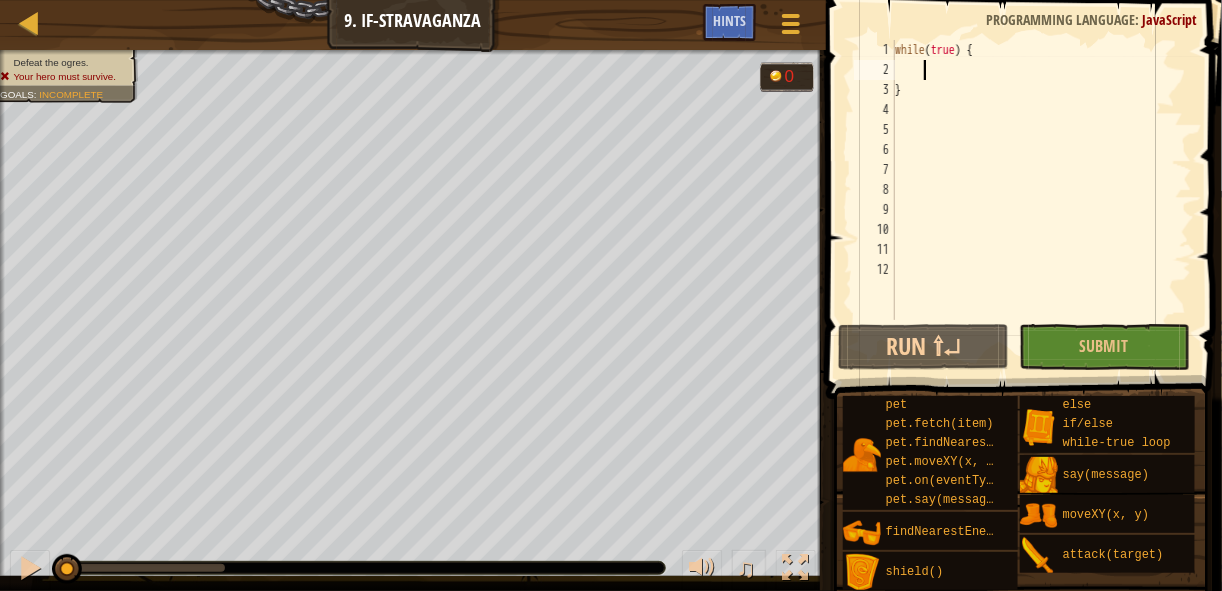 click on "while ( true )   {      }" at bounding box center (1041, 200) 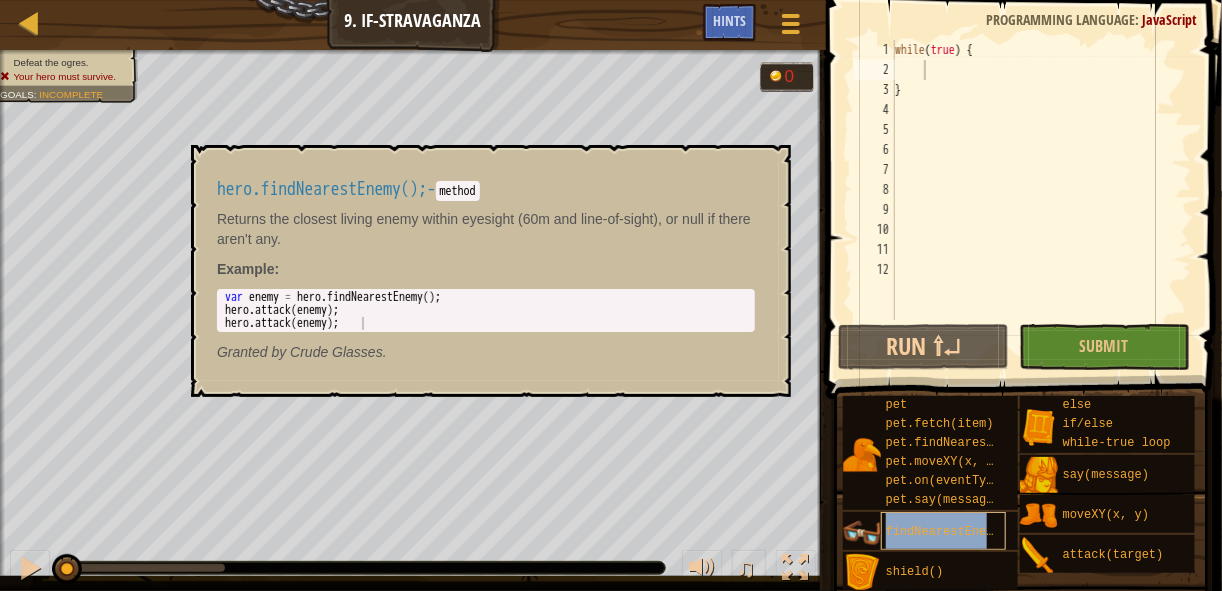click on "findNearestEnemy()" at bounding box center (951, 532) 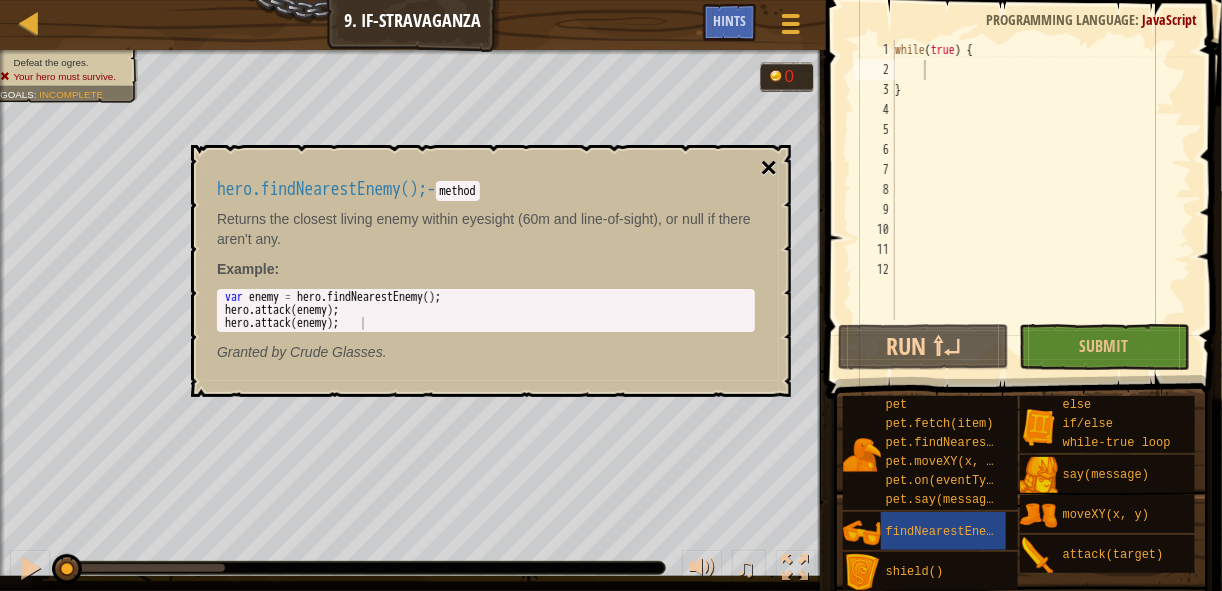 click on "×" at bounding box center [769, 168] 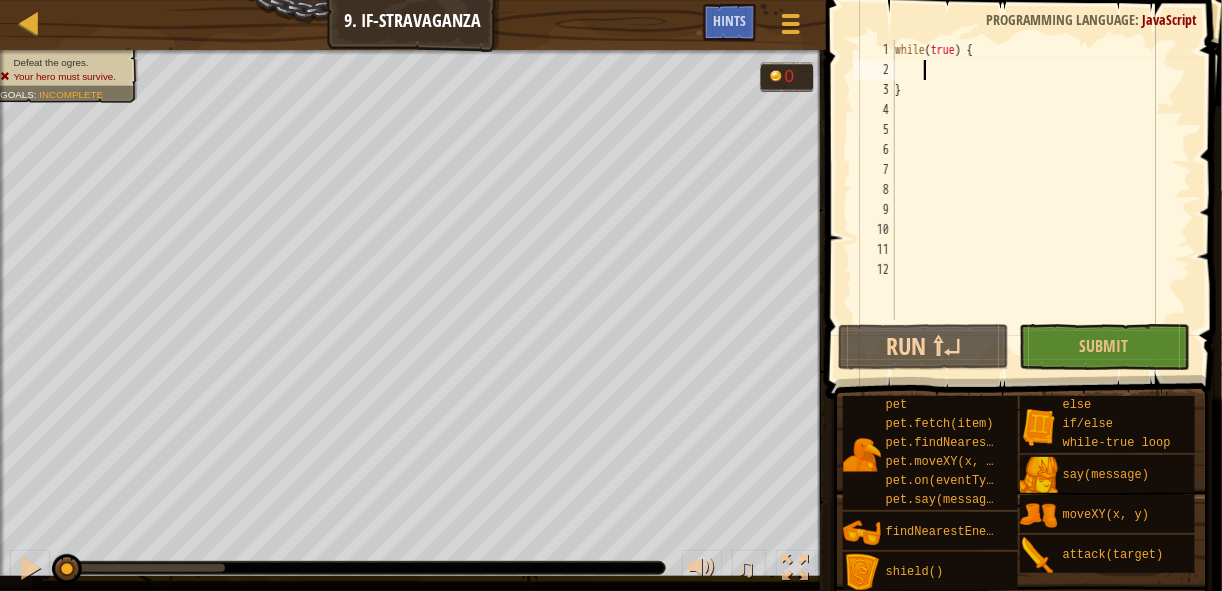 click on "while ( true )   {      }" at bounding box center (1041, 200) 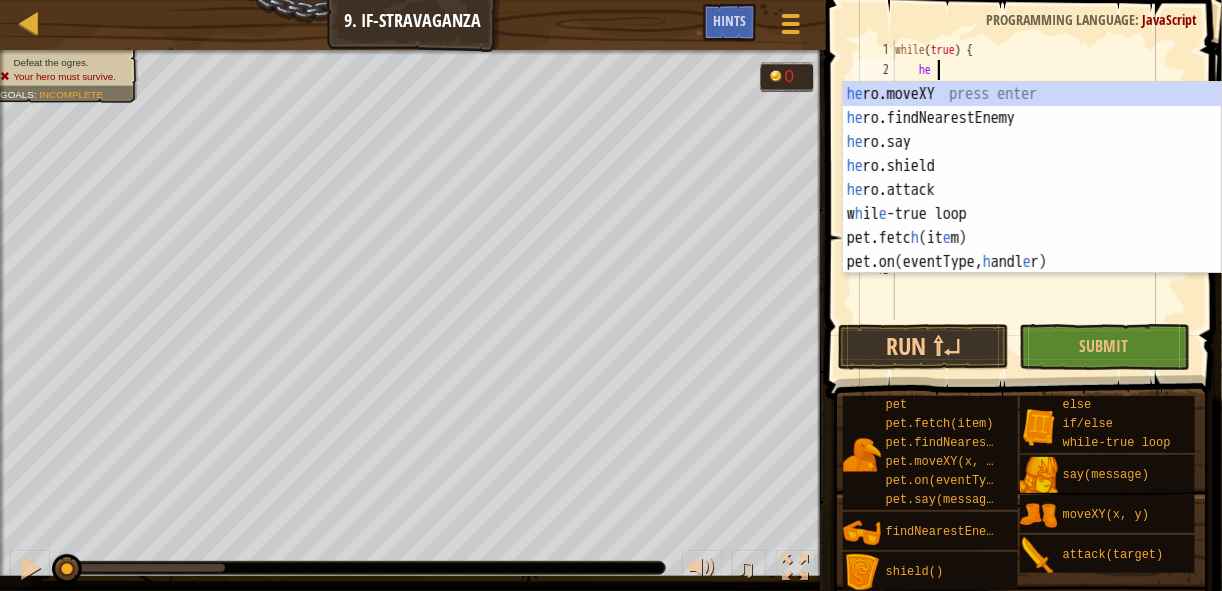 type on "her" 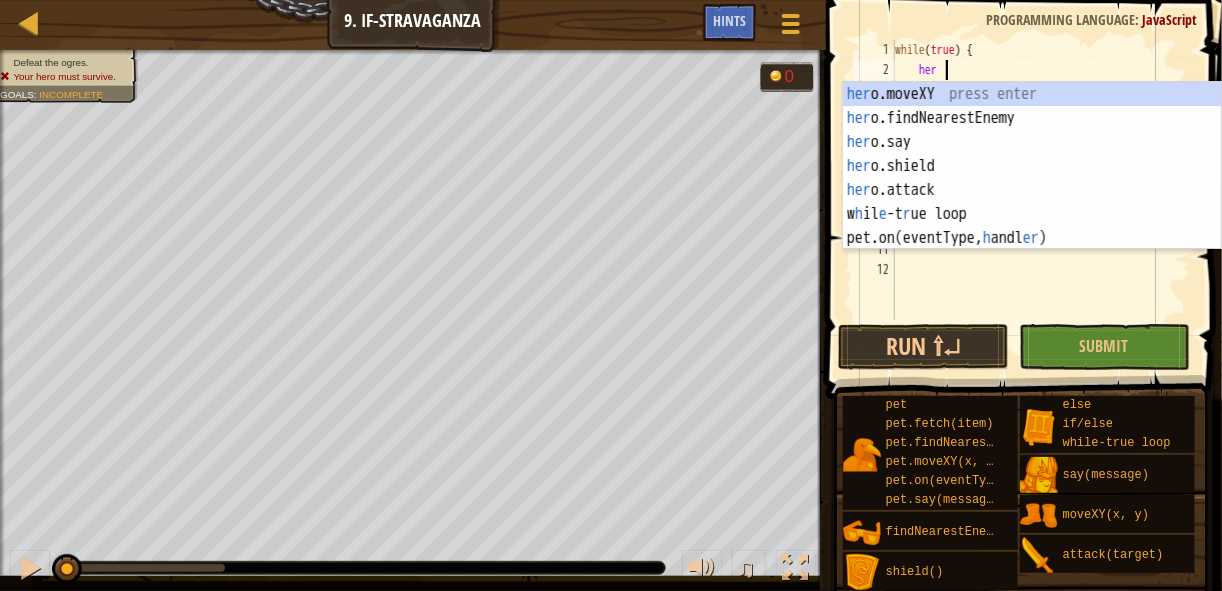 scroll, scrollTop: 8, scrollLeft: 3, axis: both 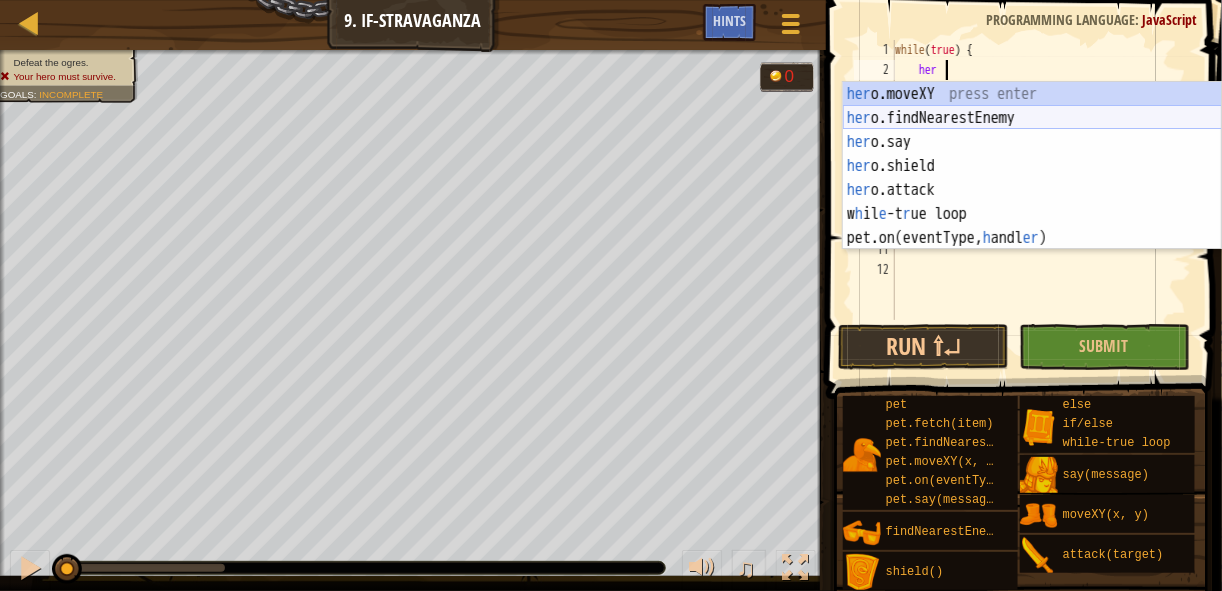 click on "her o.moveXY press enter her o.findNearestEnemy press enter her o.say press enter her o.shield press enter her o.attack press enter w h il e -t r ue loop press enter pet.on(eventType,  h andl er ) press enter" at bounding box center (1032, 190) 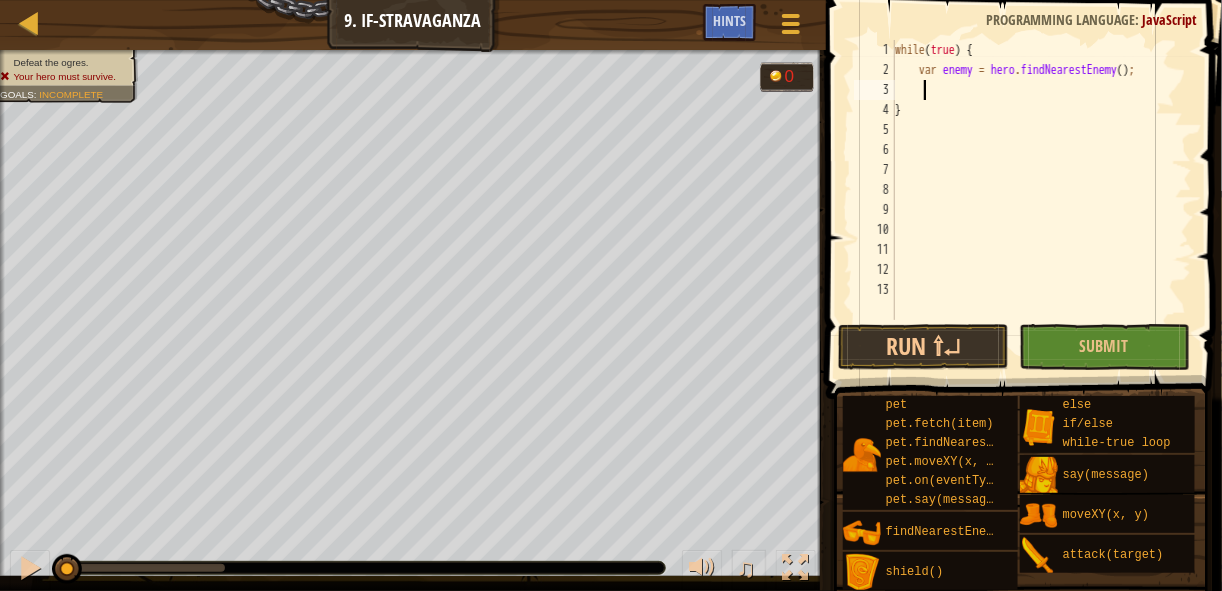 scroll, scrollTop: 8, scrollLeft: 1, axis: both 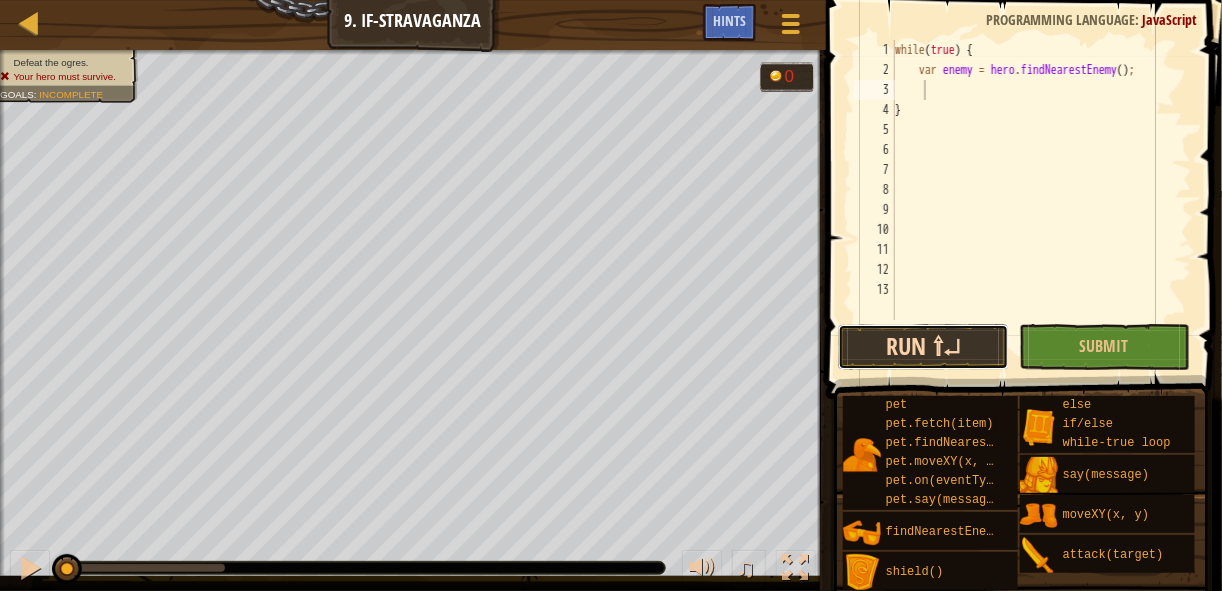 click on "Run ⇧↵" at bounding box center [923, 347] 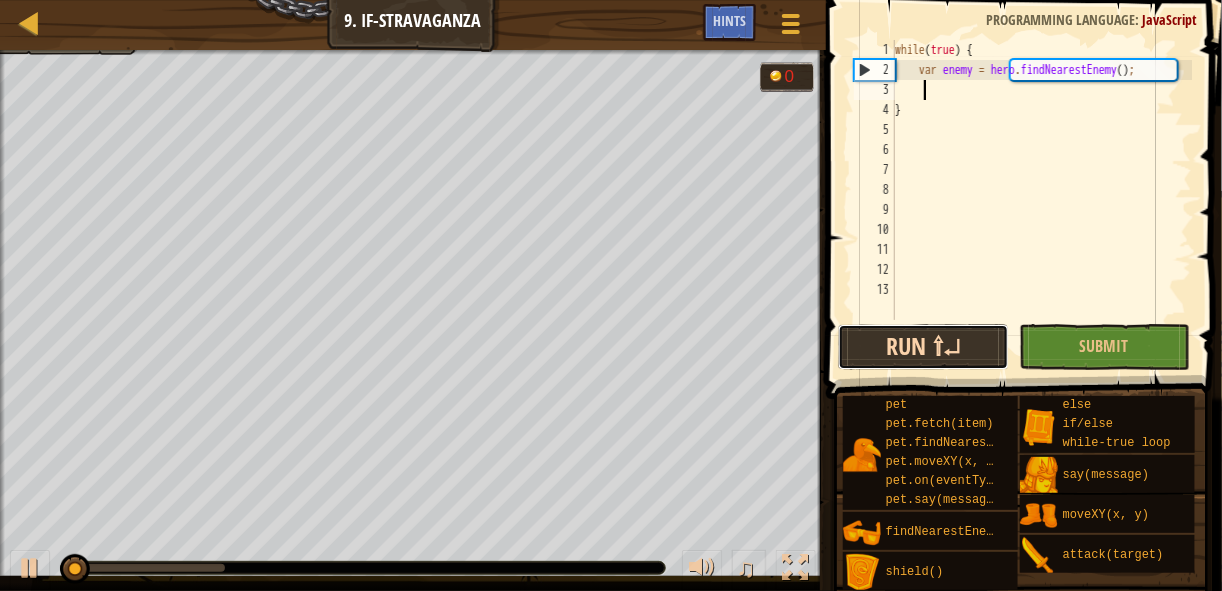 click on "Run ⇧↵" at bounding box center [923, 347] 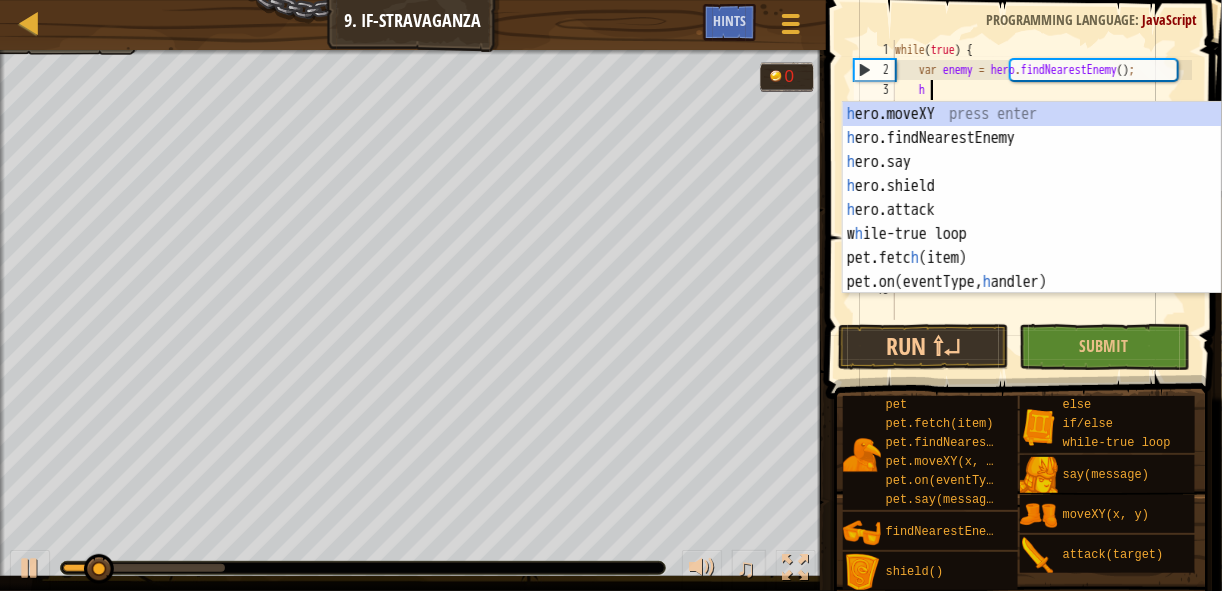 scroll, scrollTop: 9, scrollLeft: 3, axis: both 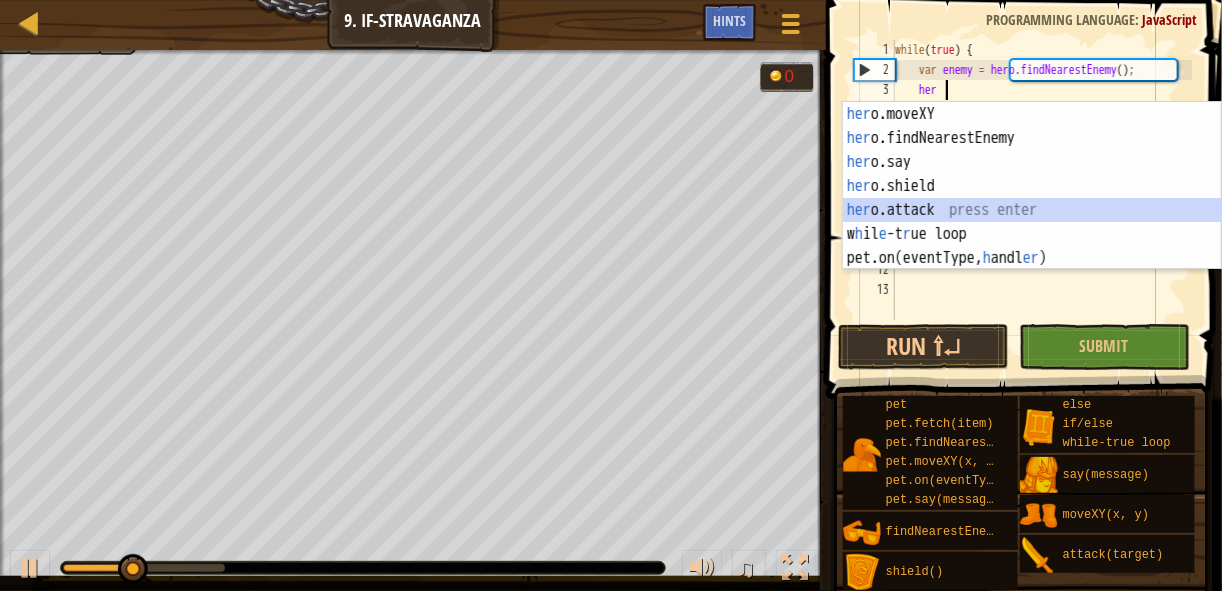 click on "her o.moveXY press enter her o.findNearestEnemy press enter her o.say press enter her o.shield press enter her o.attack press enter w h il e -t r ue loop press enter pet.on(eventType,  h andl er ) press enter" at bounding box center (1032, 210) 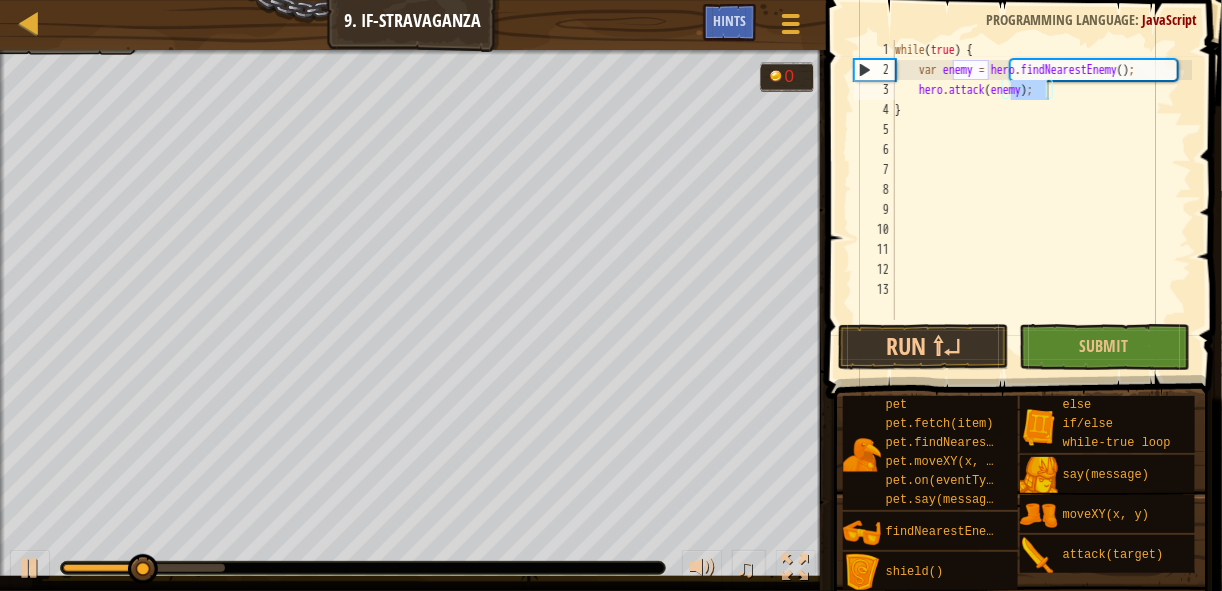 click at bounding box center [1021, 671] 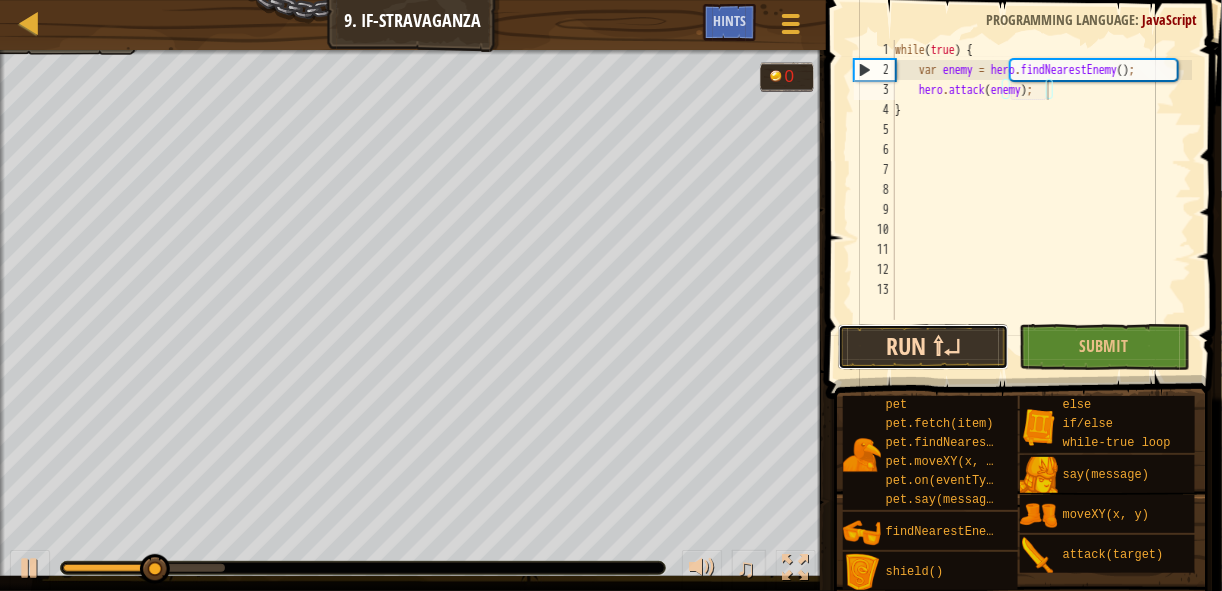 click on "Run ⇧↵" at bounding box center (923, 347) 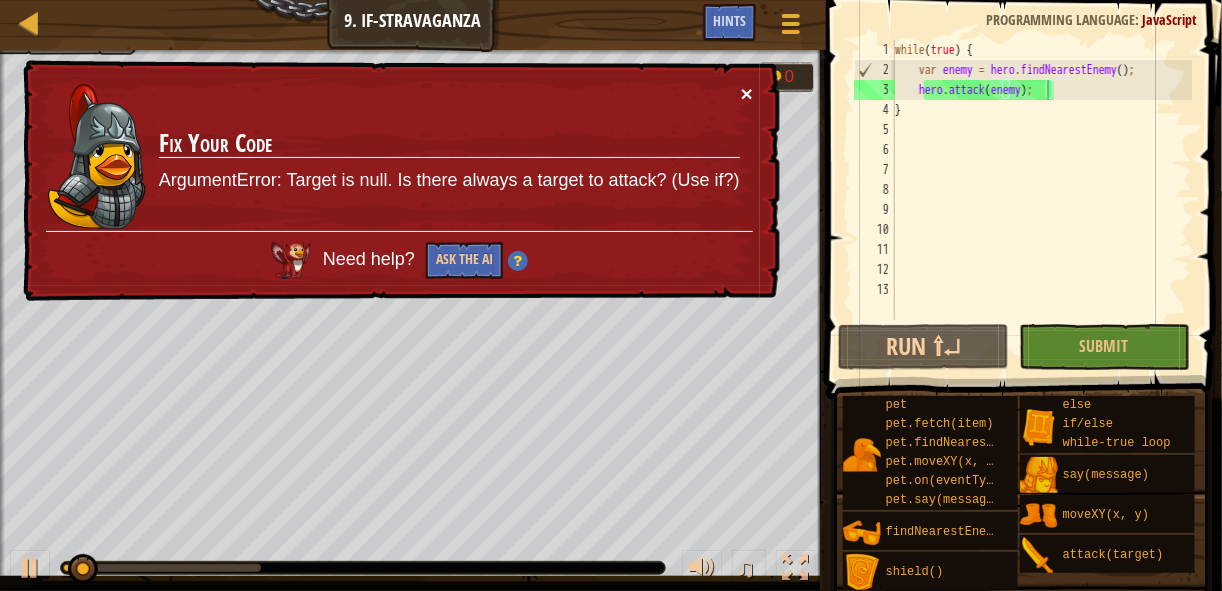 click on "× Fix Your Code ArgumentError: Target is null. Is there always a target to attack? (Use if?)
Need help? Ask the AI" at bounding box center [399, 181] 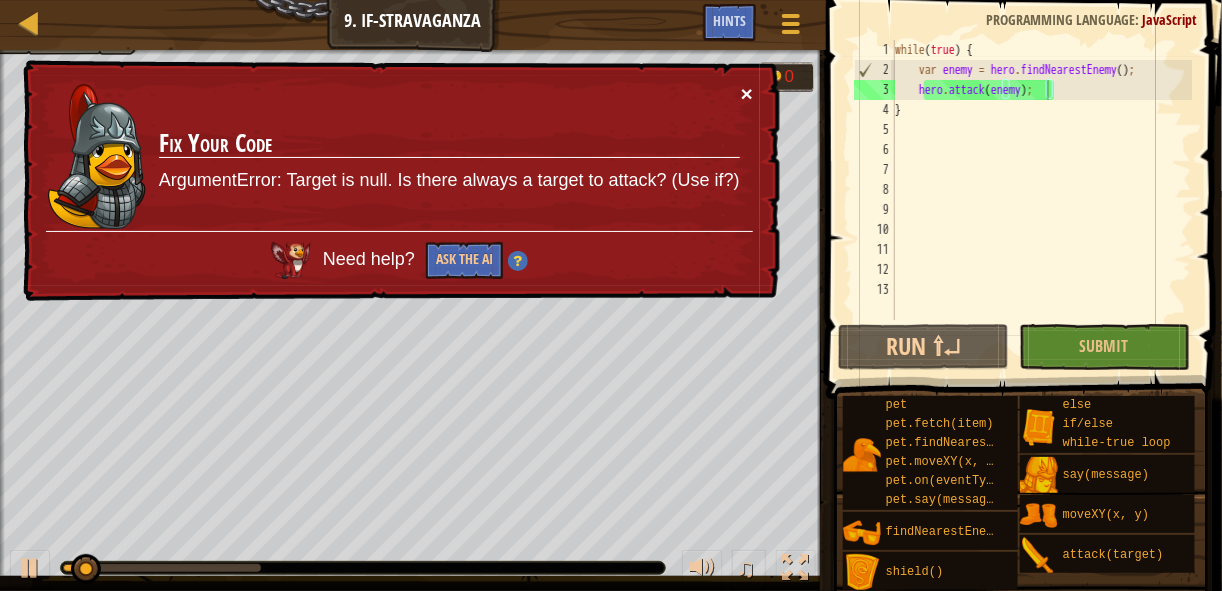 click on "×" at bounding box center (747, 93) 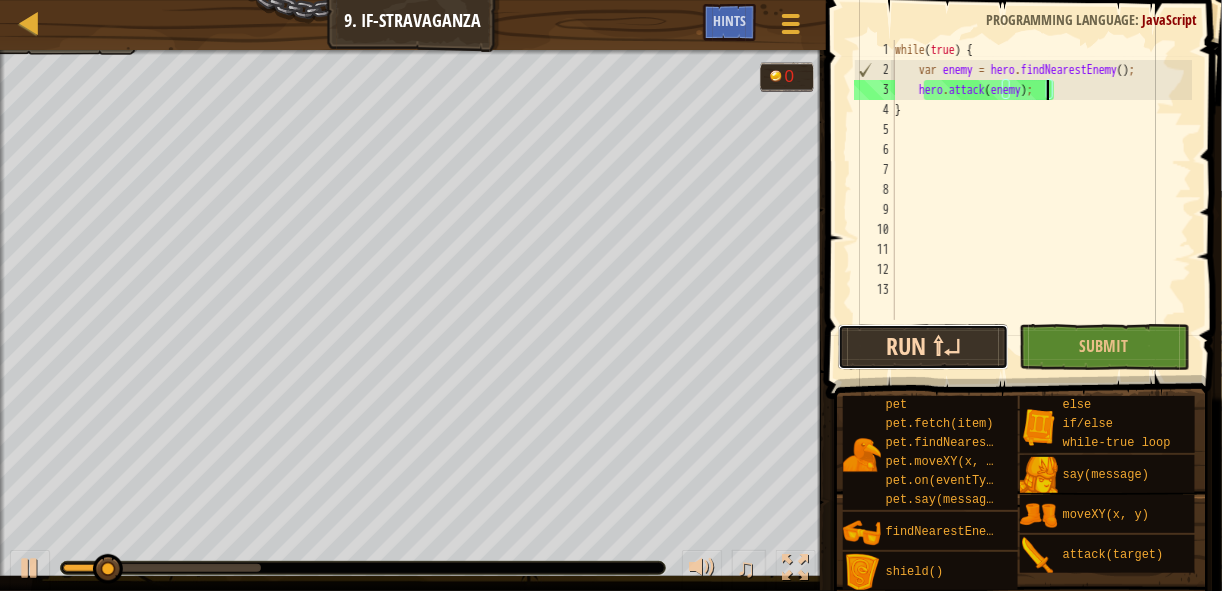 click on "Run ⇧↵" at bounding box center (923, 347) 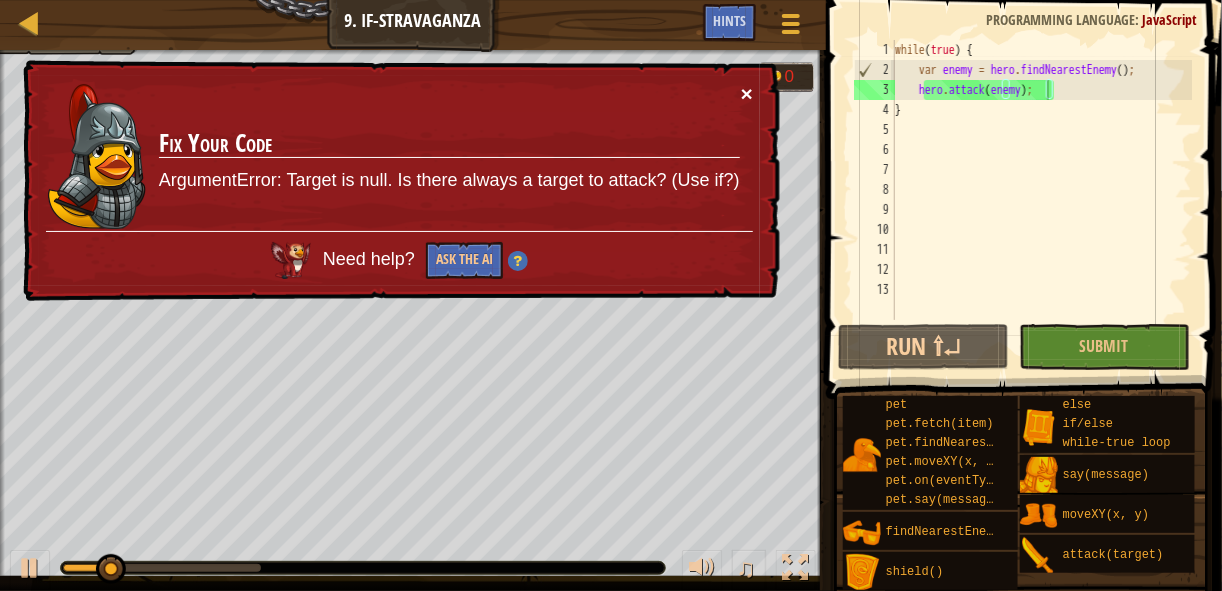 click on "×" at bounding box center [747, 93] 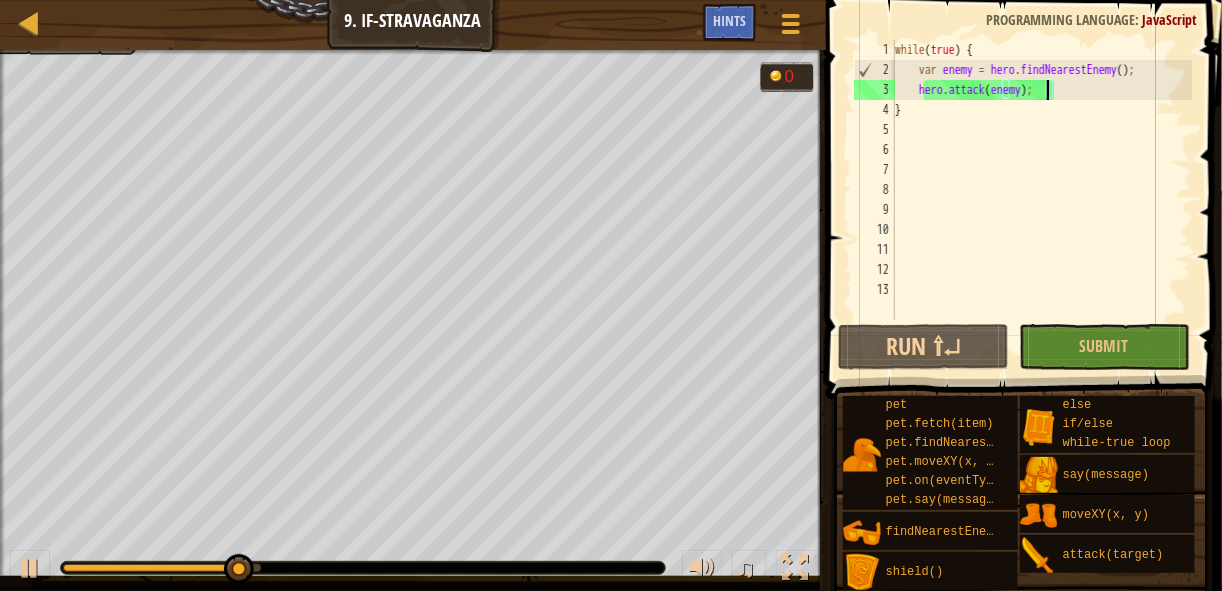 click on "while ( true )   {      var   enemy   =   hero . findNearestEnemy ( ) ;      hero . attack ( enemy ) ; }" at bounding box center (1041, 200) 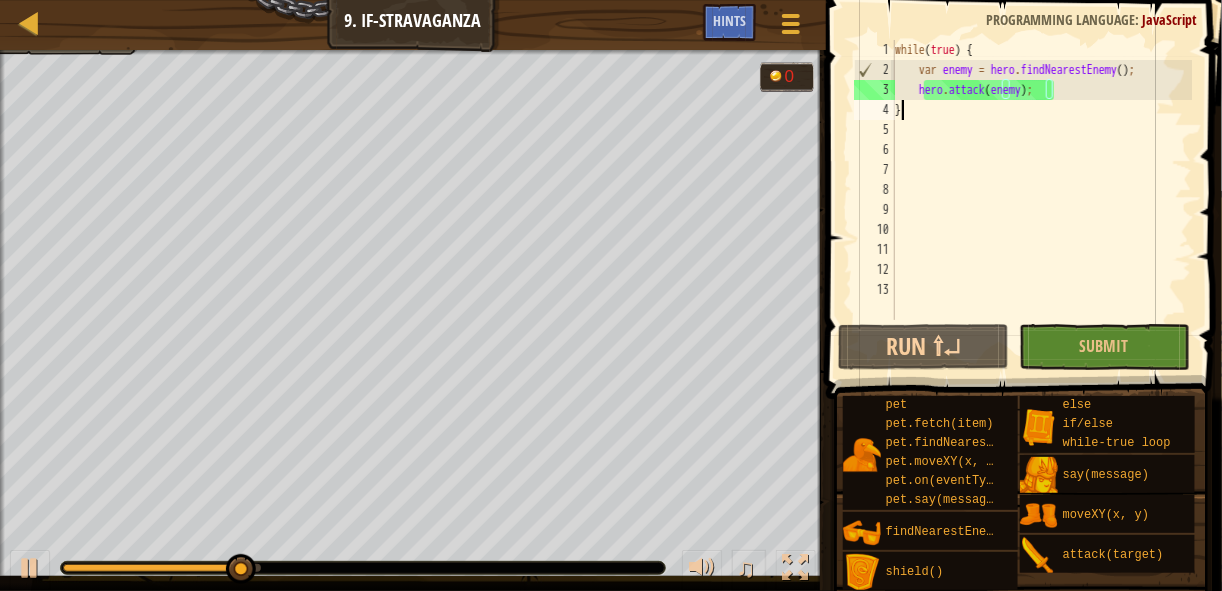 scroll, scrollTop: 9, scrollLeft: 0, axis: vertical 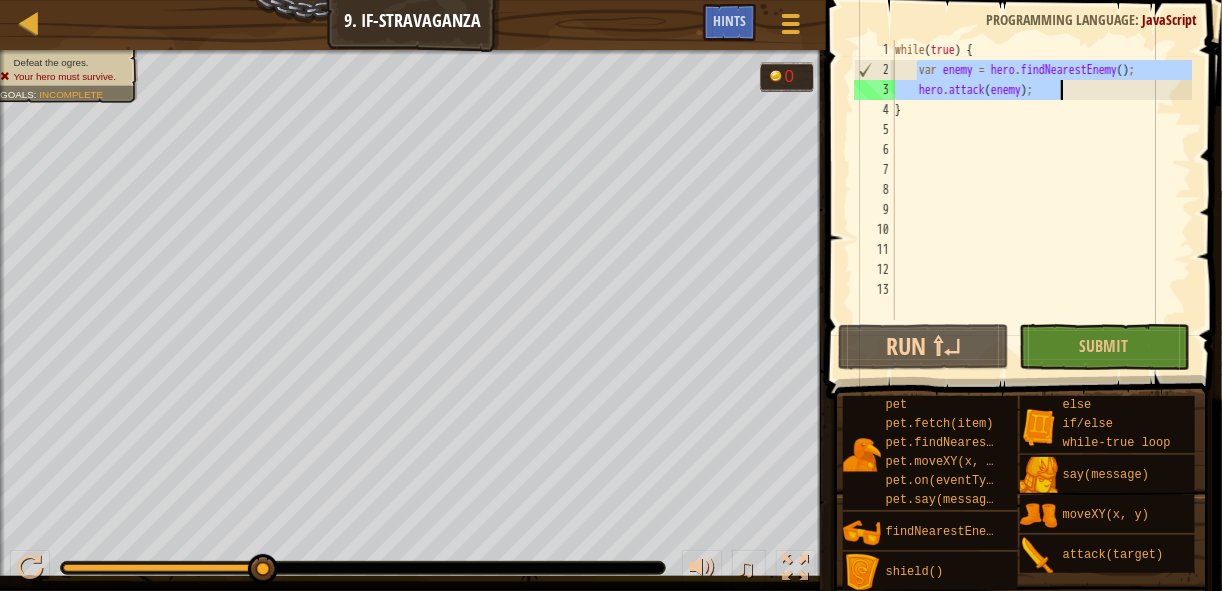 drag, startPoint x: 919, startPoint y: 76, endPoint x: 1065, endPoint y: 93, distance: 146.98639 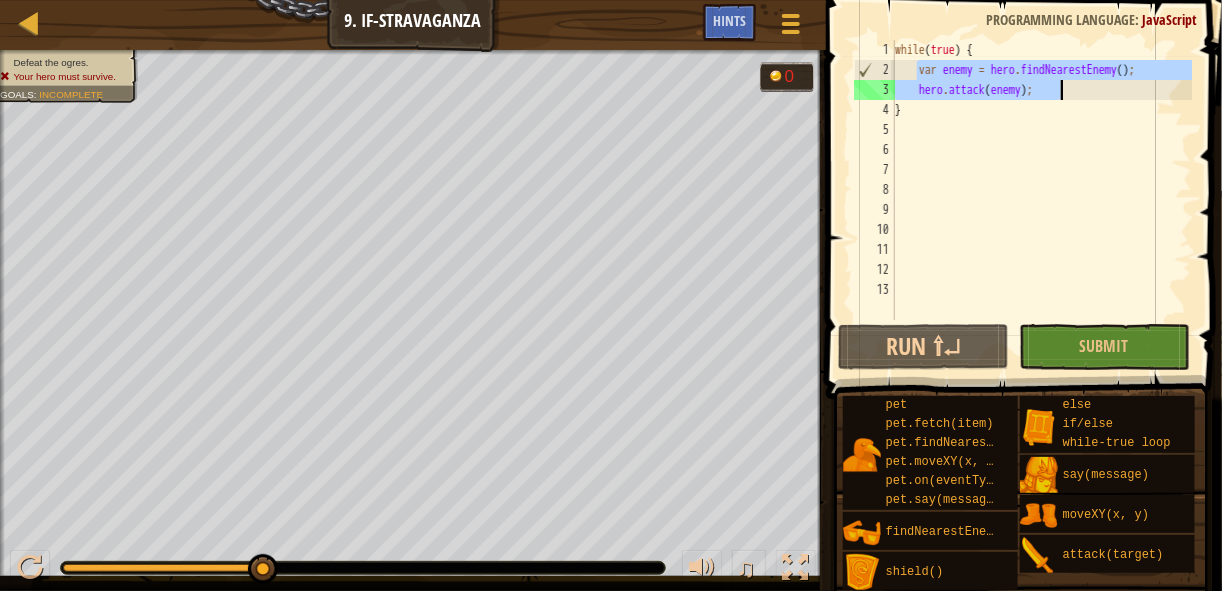 type on "var enemy = hero.findNearestEnemy();
hero.attack(enemy);" 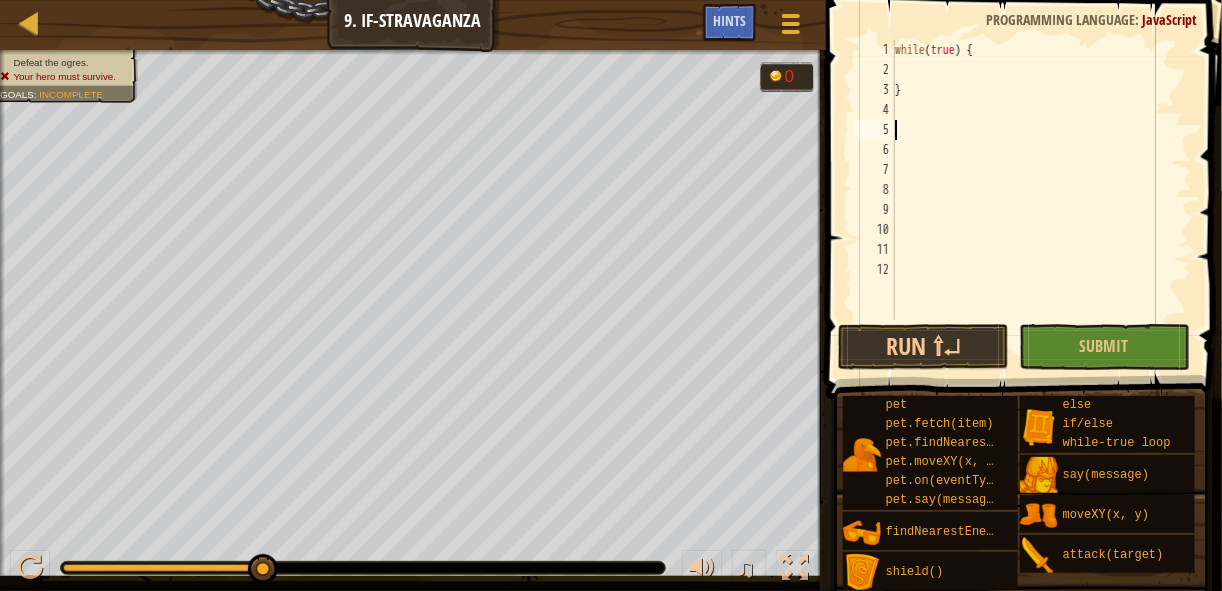 click on "while ( true )   {     }" at bounding box center [1041, 200] 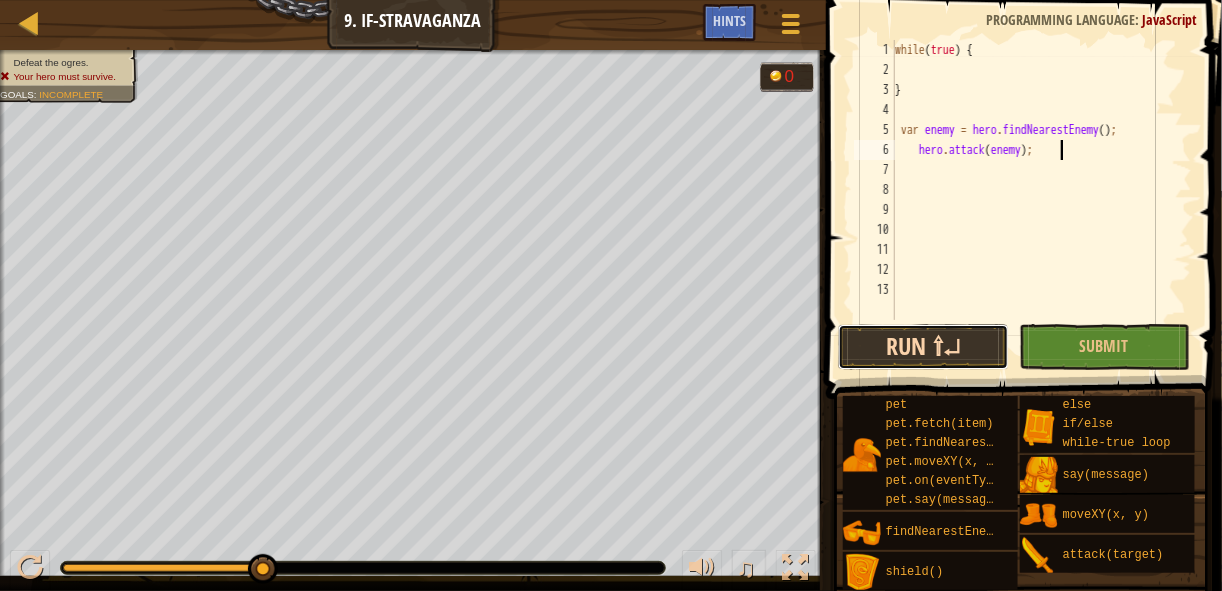 click on "Run ⇧↵" at bounding box center [923, 347] 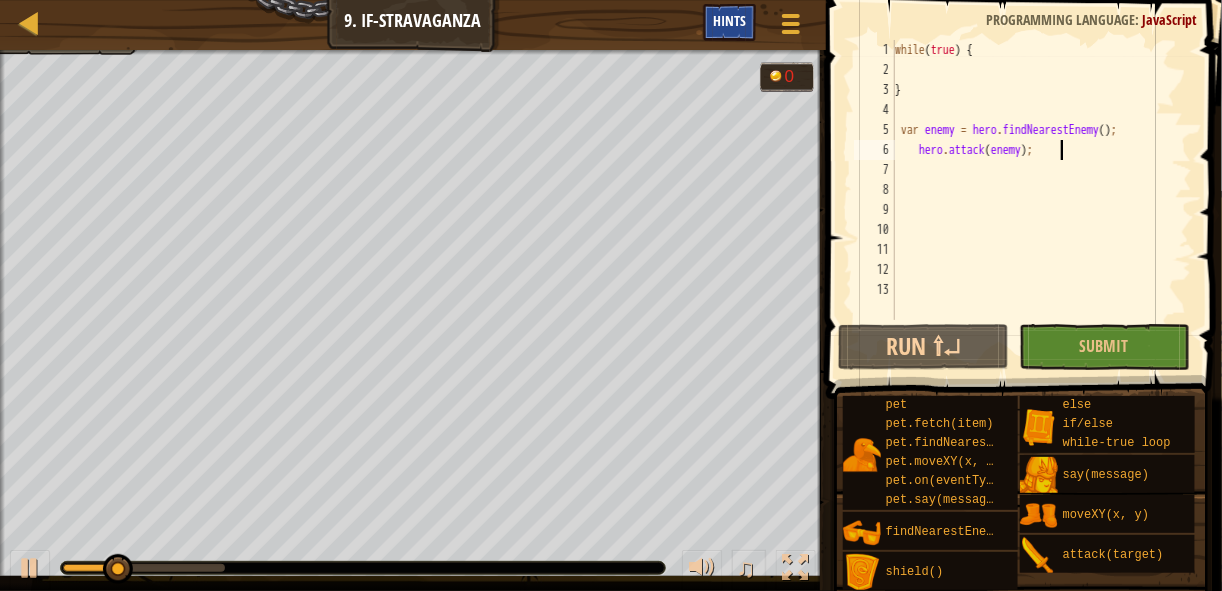 click on "Hints" at bounding box center [729, 20] 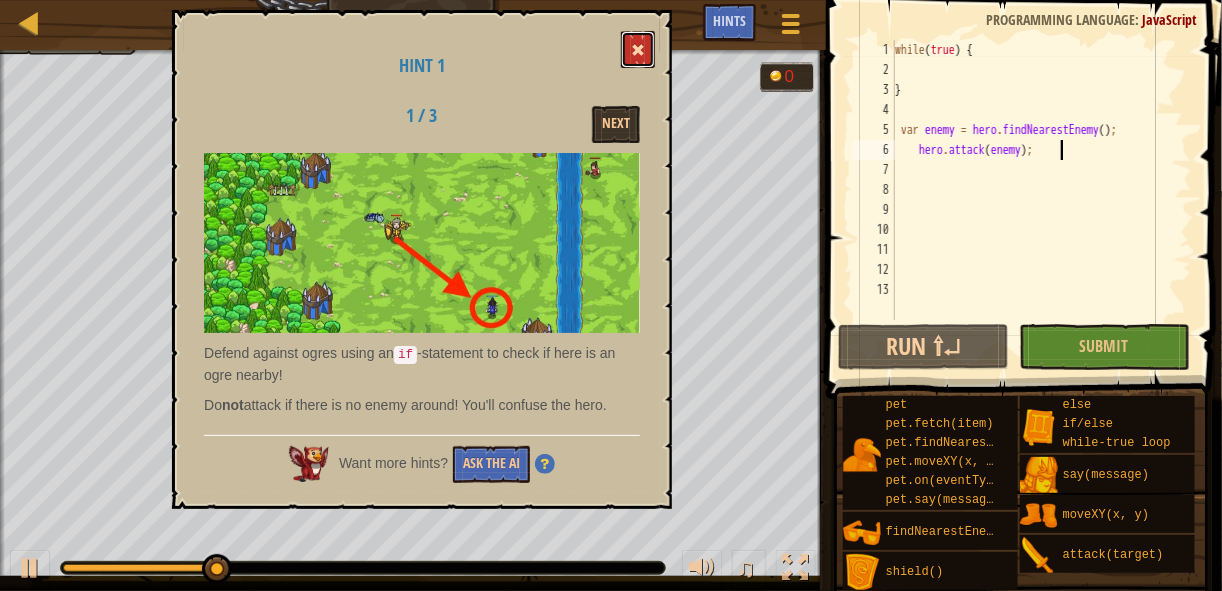 click at bounding box center [638, 50] 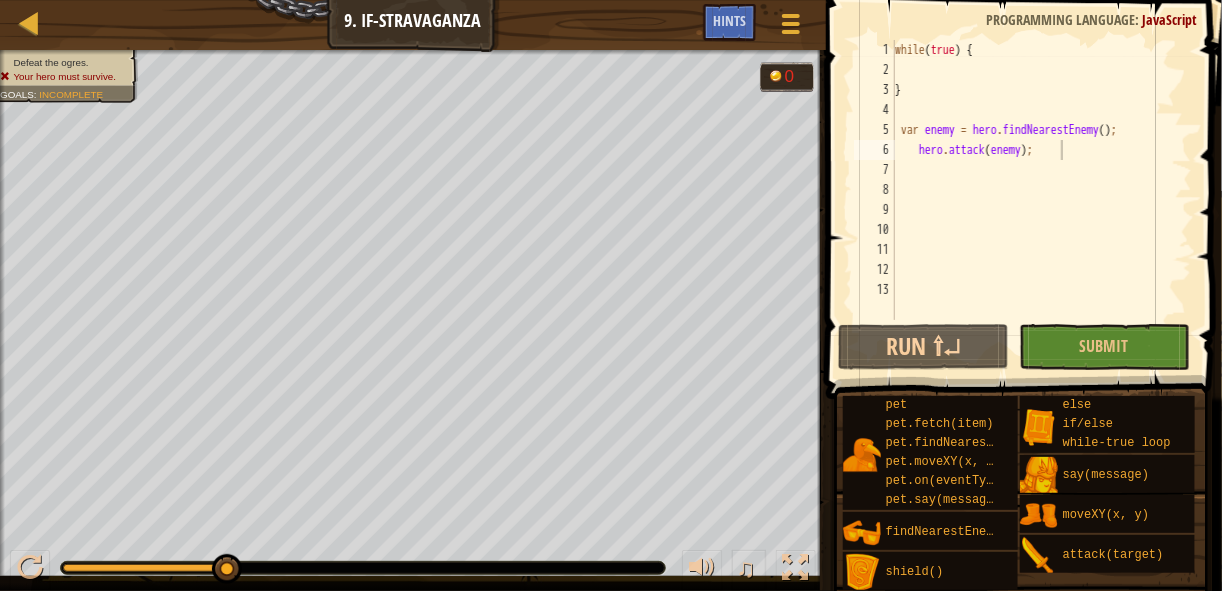 type on "var enemy = hero.findNearestEnemy();" 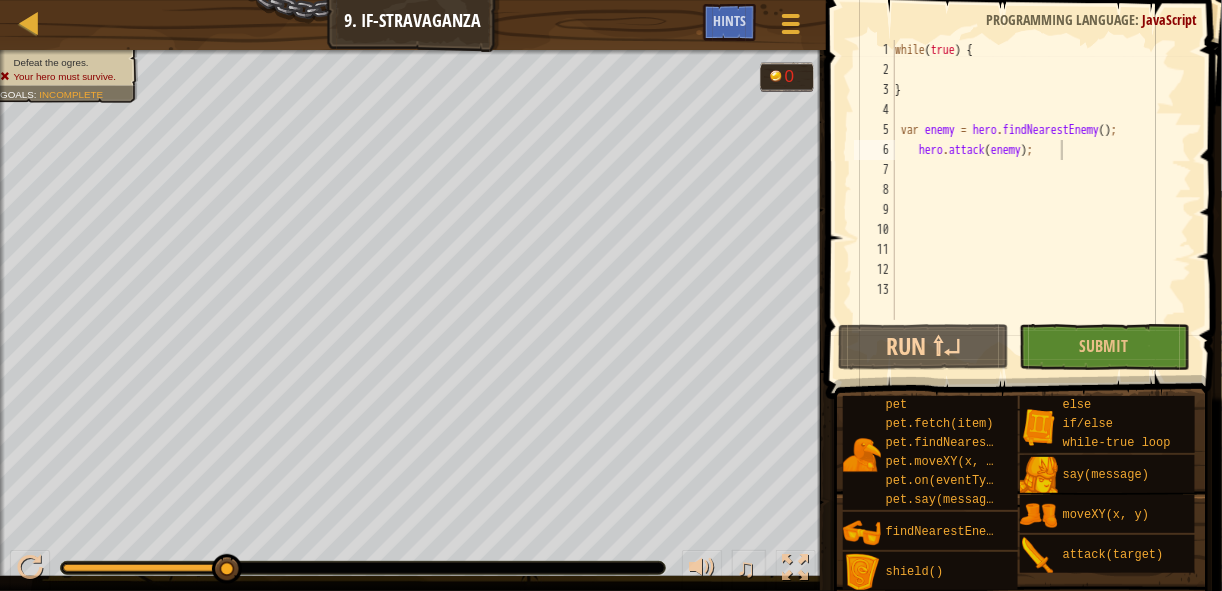 click on "while ( true )   {     }   var   enemy   =   hero . findNearestEnemy ( ) ;      hero . attack ( enemy ) ;" at bounding box center (1041, 200) 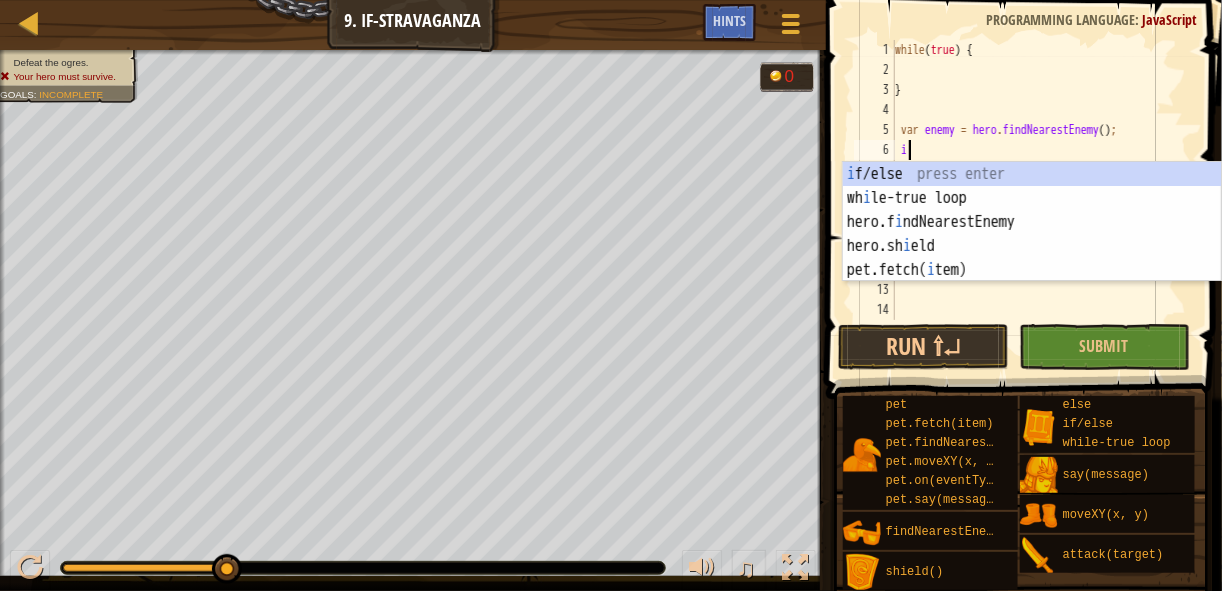 scroll, scrollTop: 9, scrollLeft: 0, axis: vertical 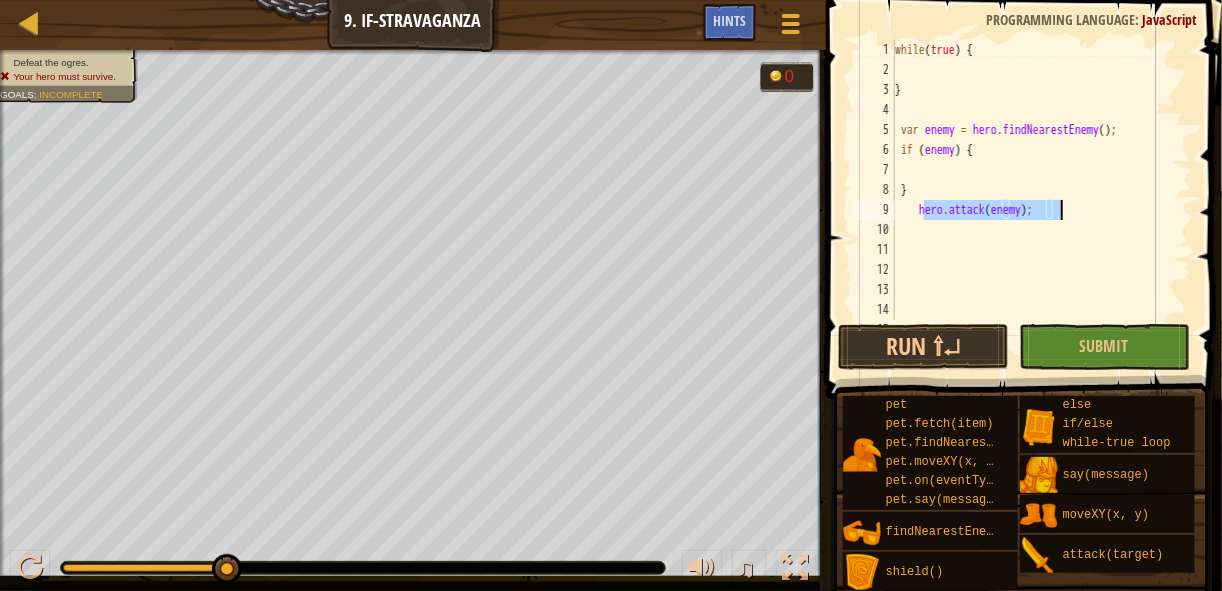 drag, startPoint x: 923, startPoint y: 209, endPoint x: 1059, endPoint y: 211, distance: 136.01471 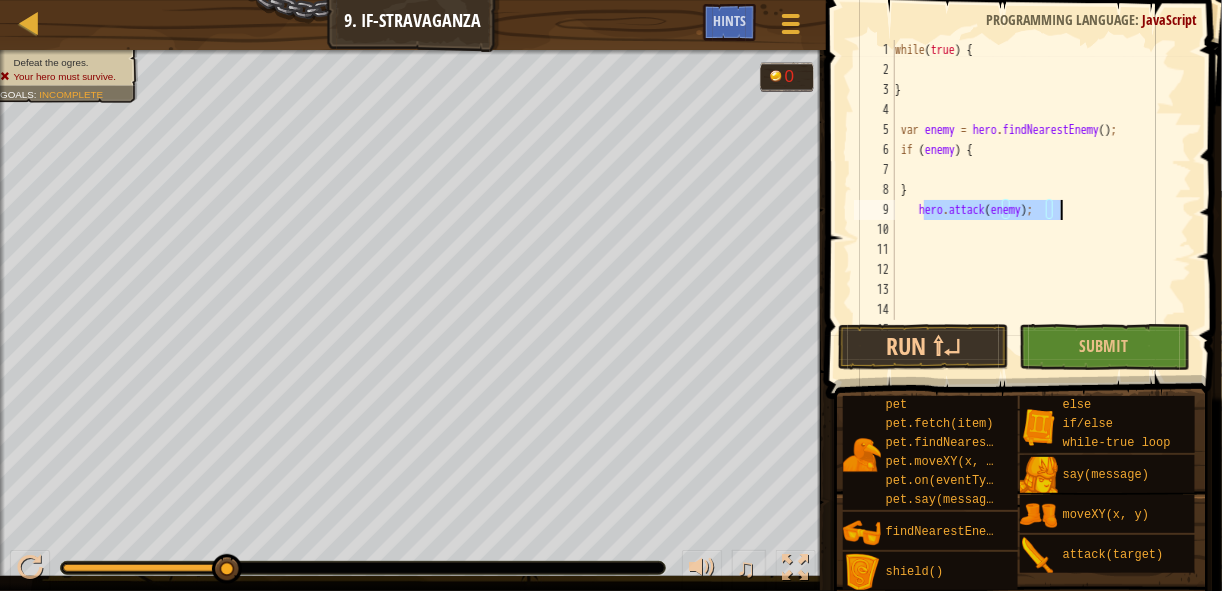click on "while ( true )   {     }   var   enemy   =   hero . findNearestEnemy ( ) ;   if   ( enemy )   {         }      hero . attack ( enemy ) ;" at bounding box center (1035, 200) 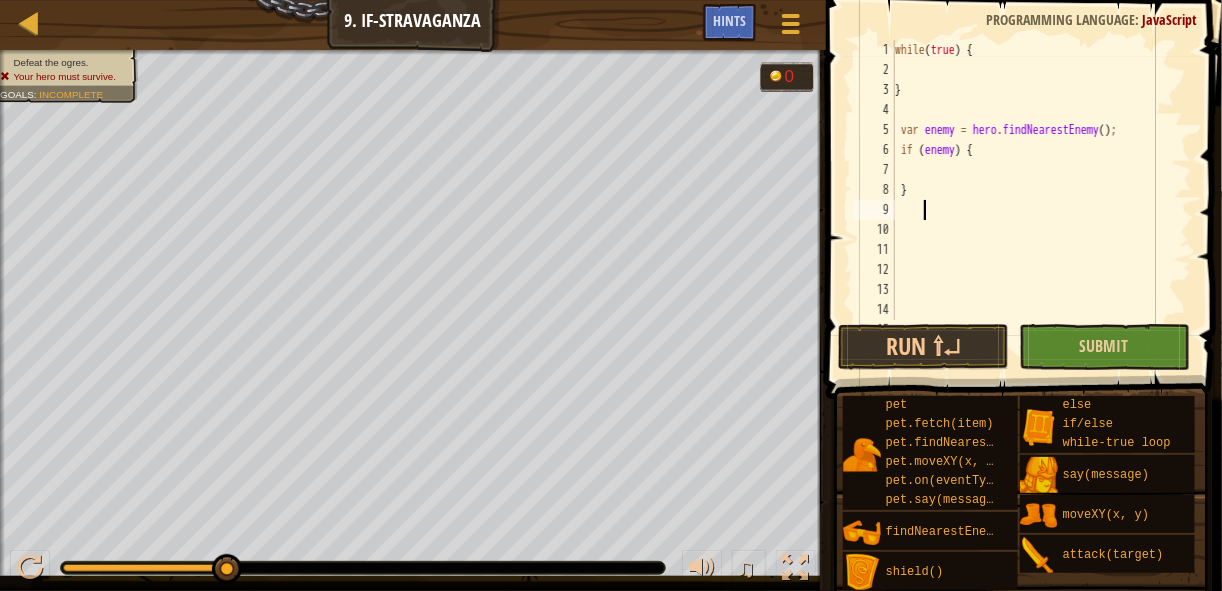 scroll, scrollTop: 9, scrollLeft: 0, axis: vertical 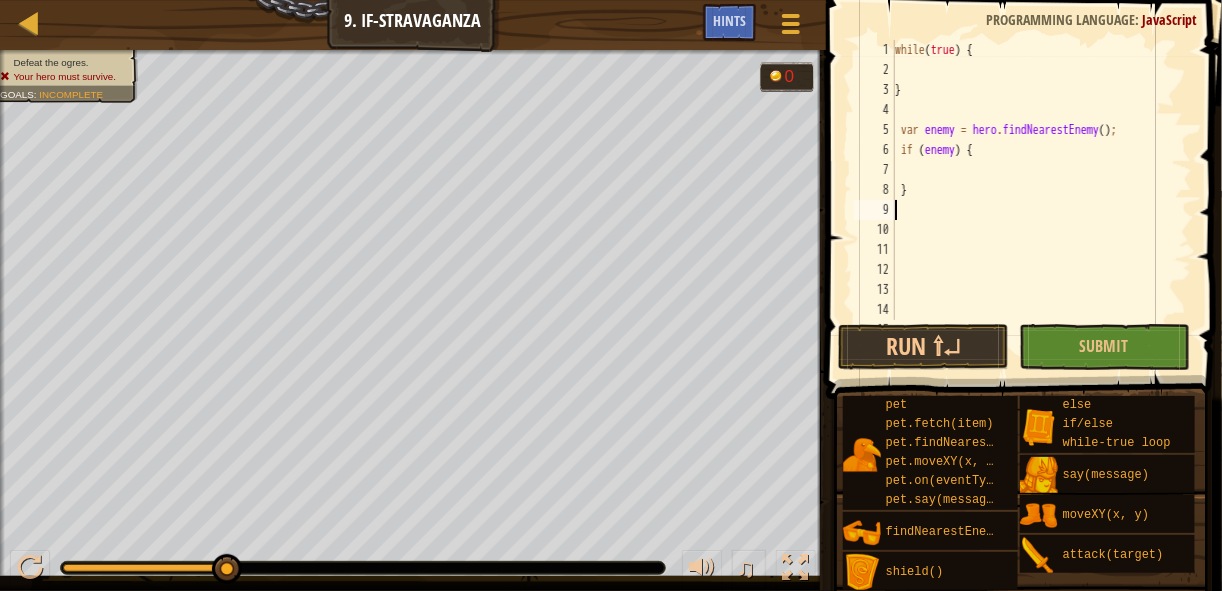 click on "while ( true )   {     }   var   enemy   =   hero . findNearestEnemy ( ) ;   if   ( enemy )   {         }" at bounding box center (1035, 200) 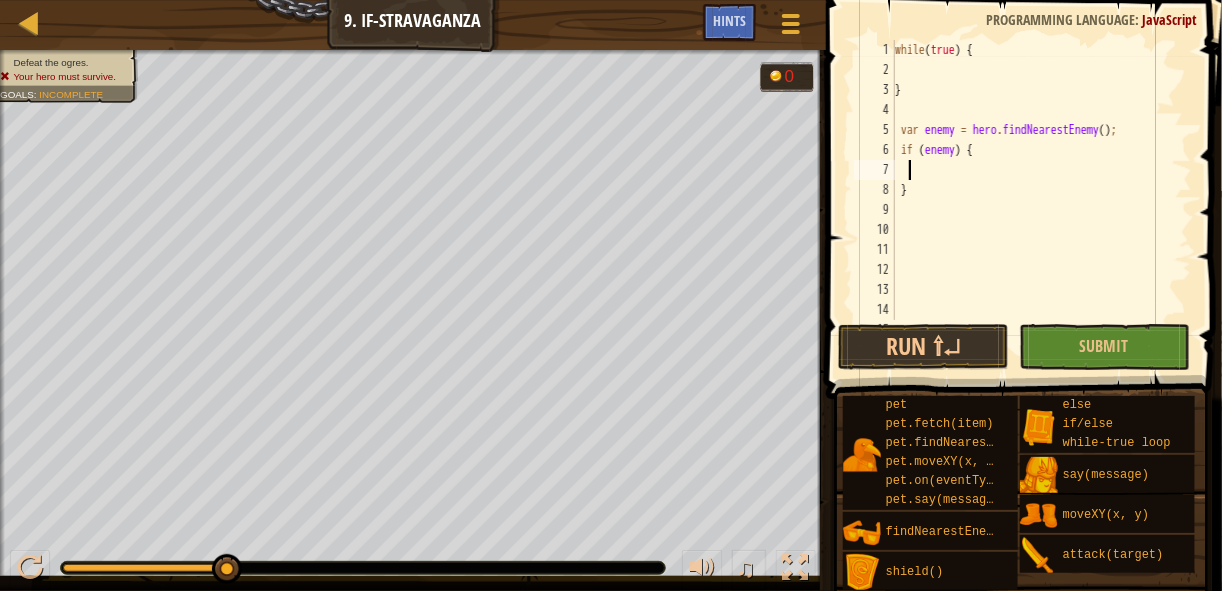 paste on "hero.attack(enemy);" 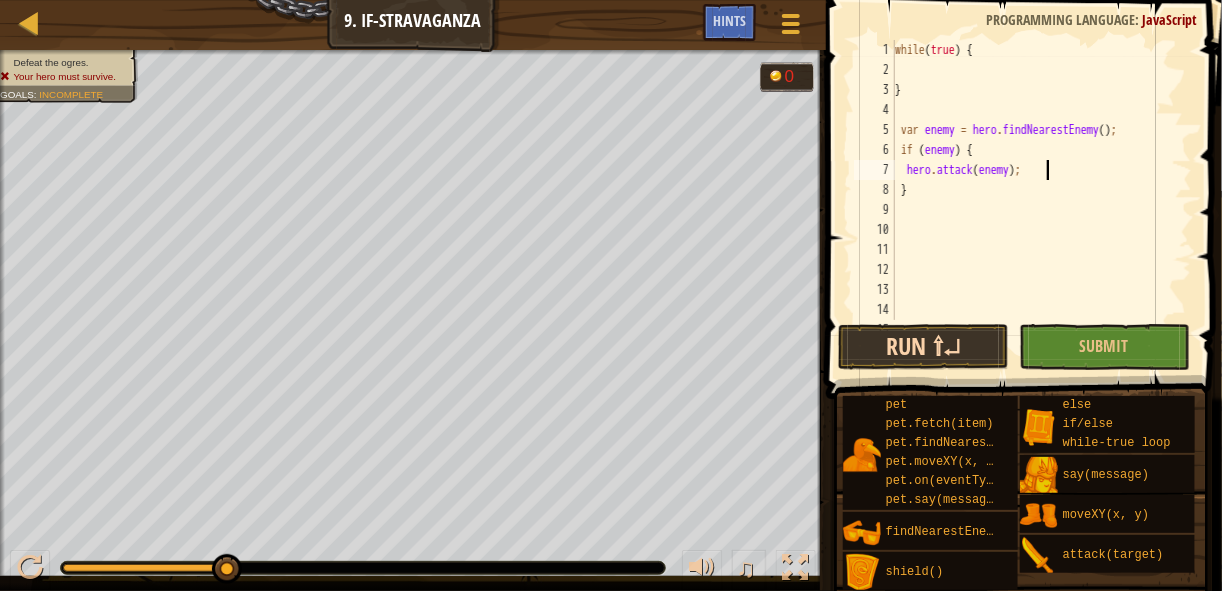 type on "hero.attack(enemy);" 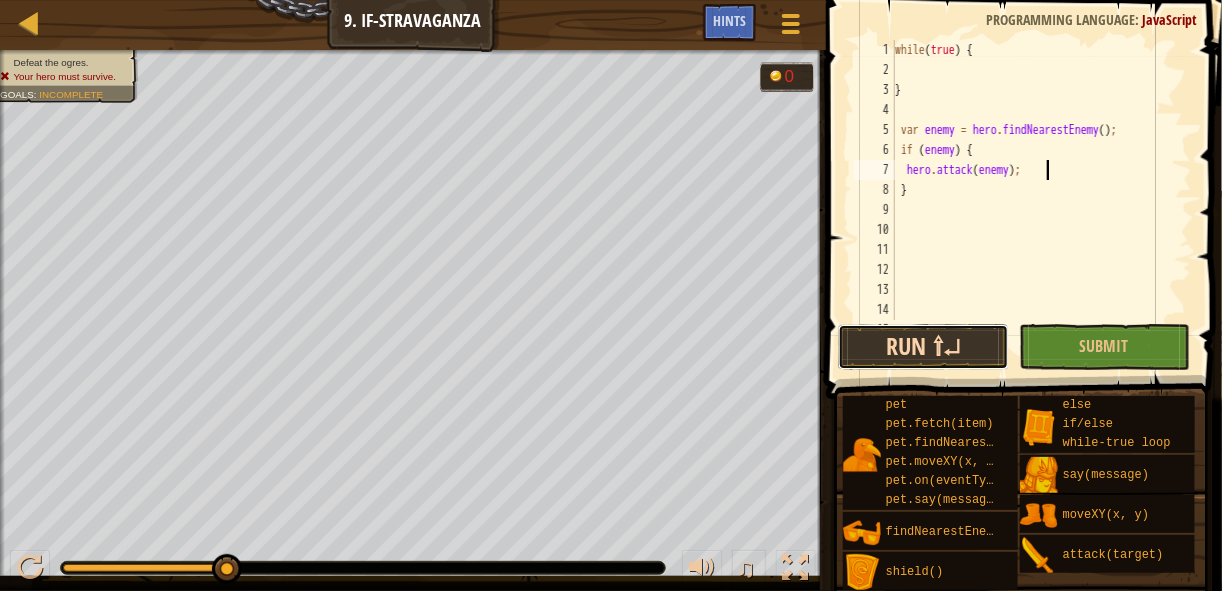 click on "Run ⇧↵" at bounding box center (923, 347) 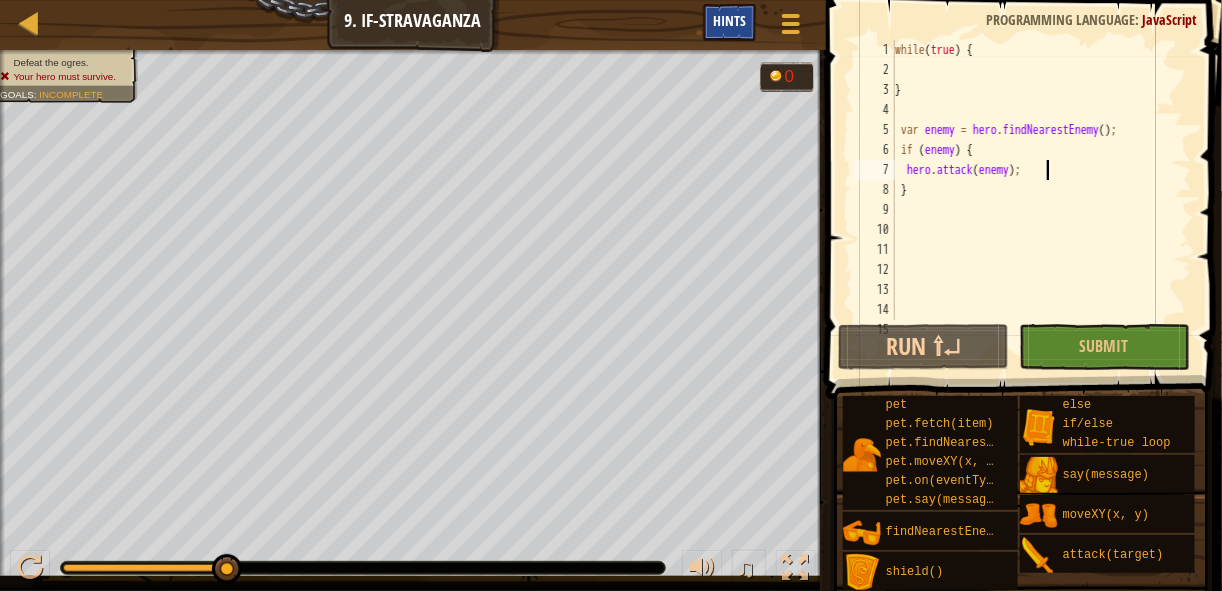 click on "Hints" at bounding box center (729, 20) 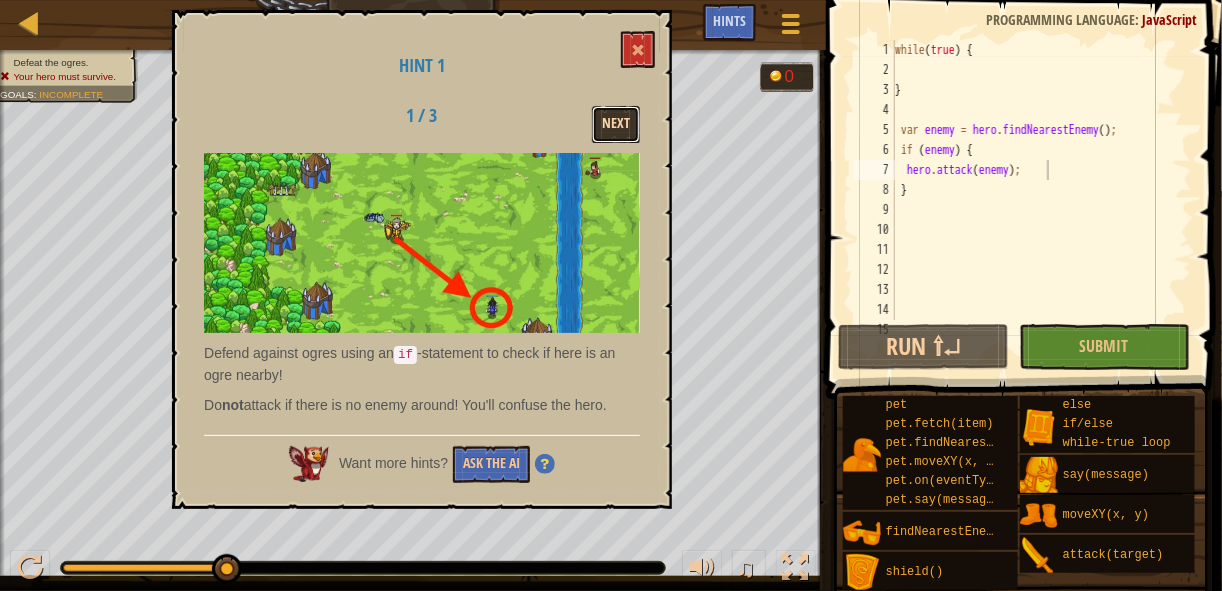 click on "Next" at bounding box center [616, 124] 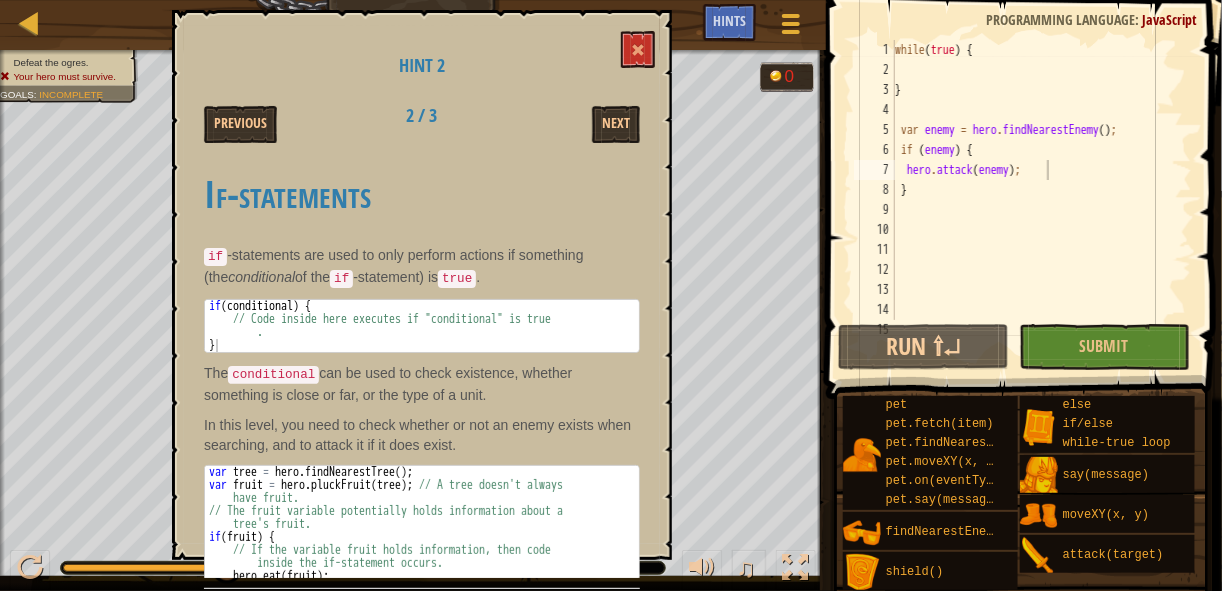 scroll, scrollTop: 21, scrollLeft: 0, axis: vertical 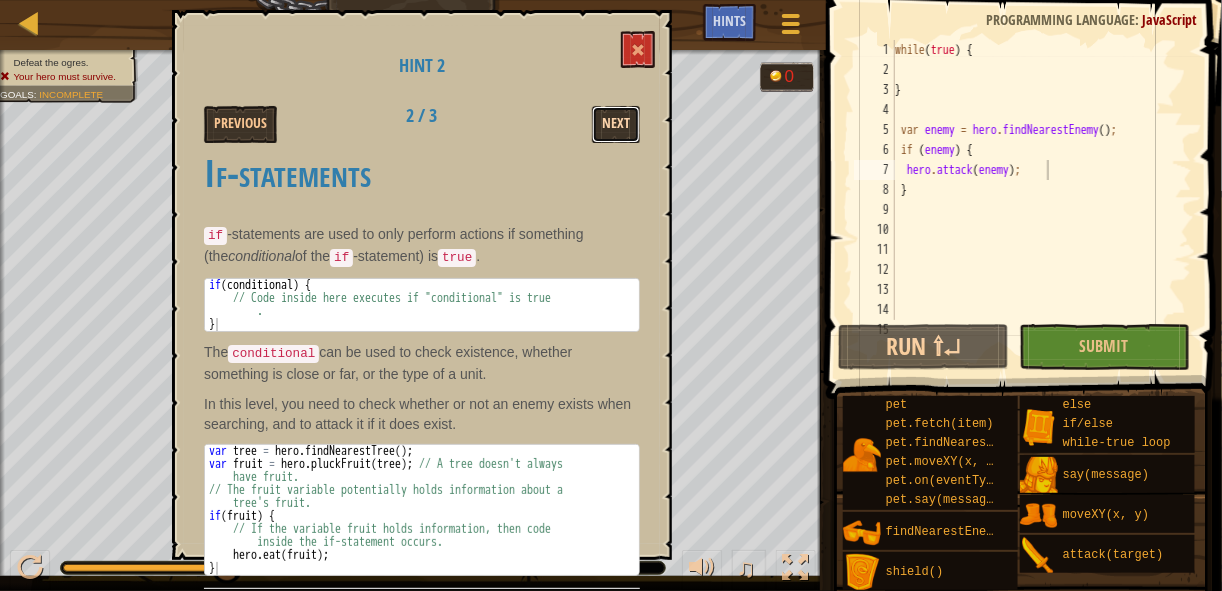 click on "Next" at bounding box center [616, 124] 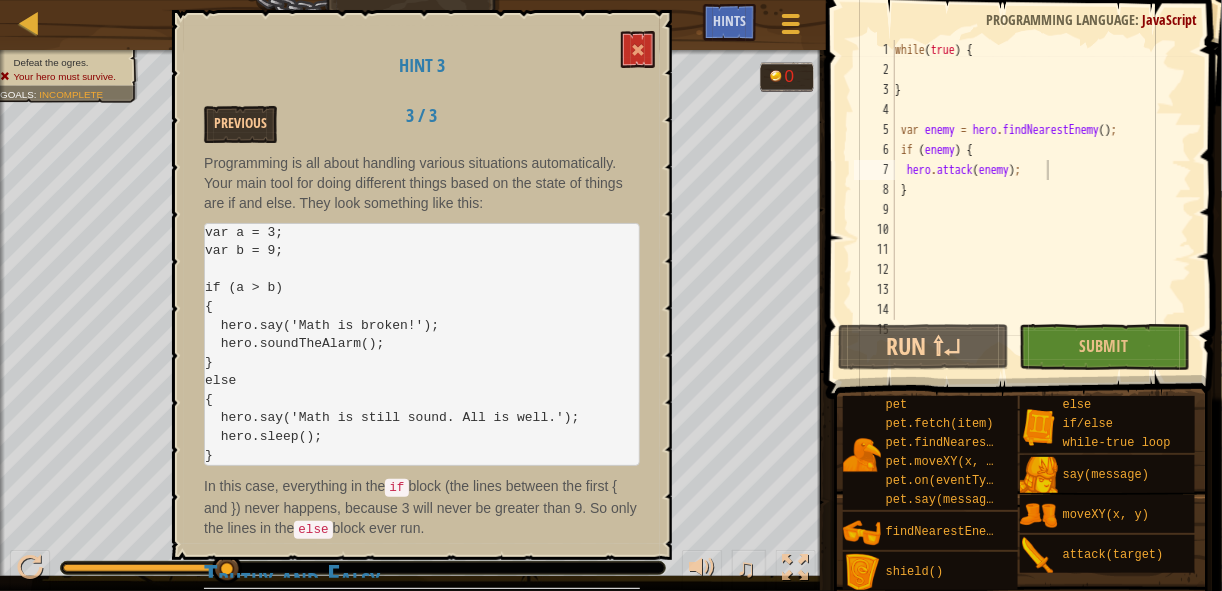 click on "while ( true )   {     }   var   enemy   =   hero . findNearestEnemy ( ) ;   if   ( enemy )   {    hero . attack ( enemy ) ;       }" at bounding box center [1035, 200] 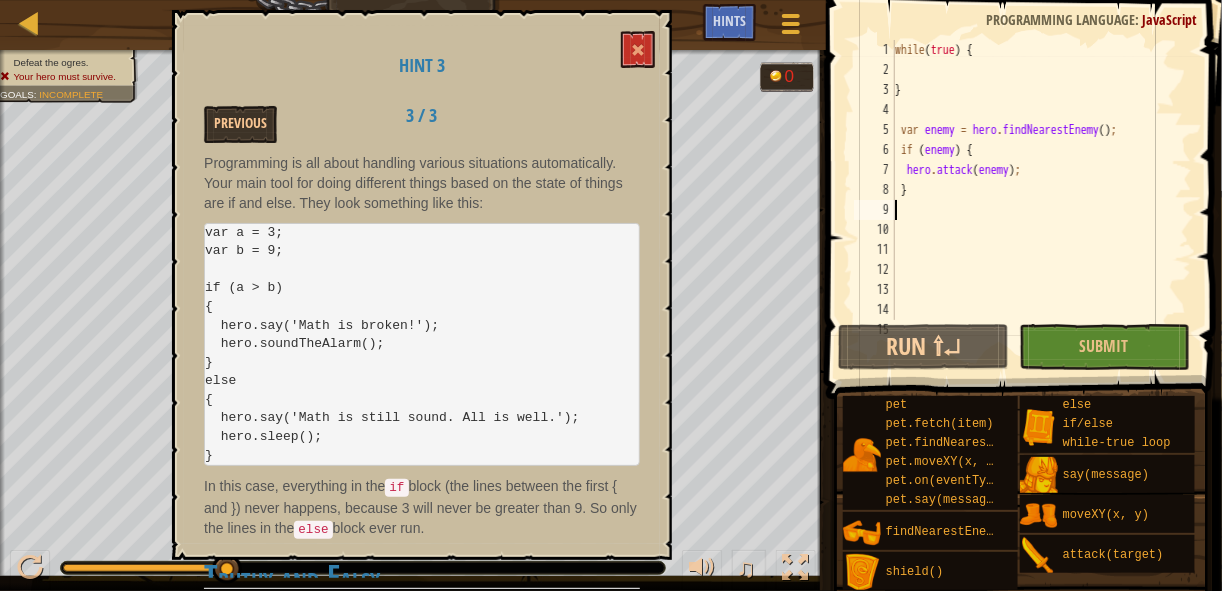 type on "e" 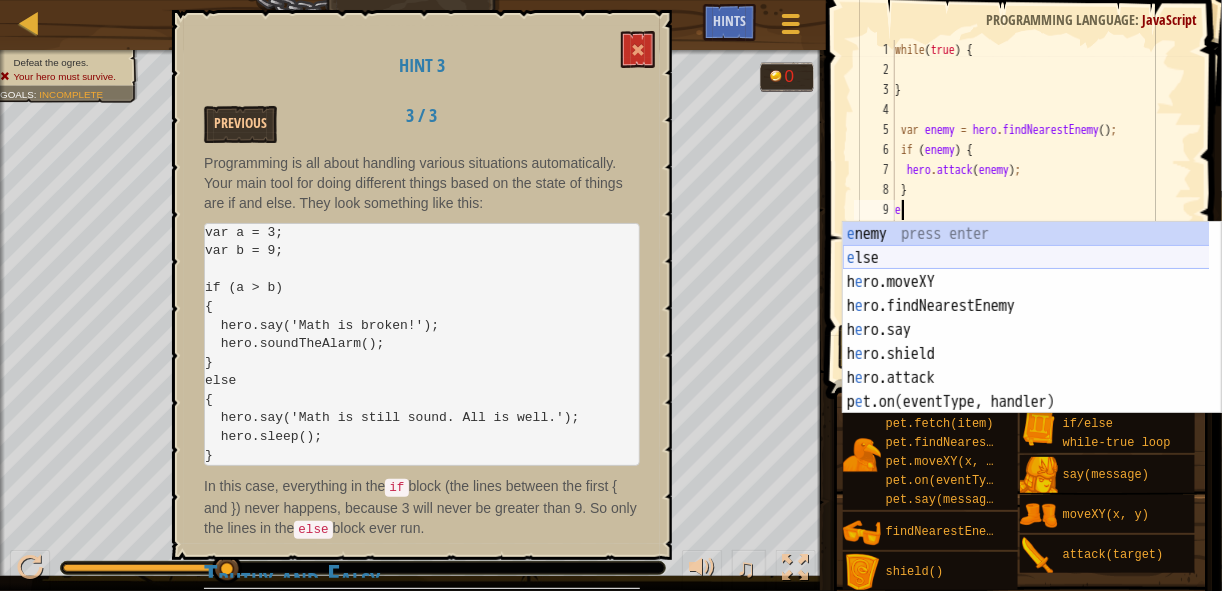click on "e nemy press enter e lse press enter h e ro.moveXY press enter h e ro.findNearestEnemy press enter h e ro.say press enter h e ro.shield press enter h e ro.attack press enter p e t.on(eventType, handler) press enter p e t.fetch(item) press enter" at bounding box center (1026, 342) 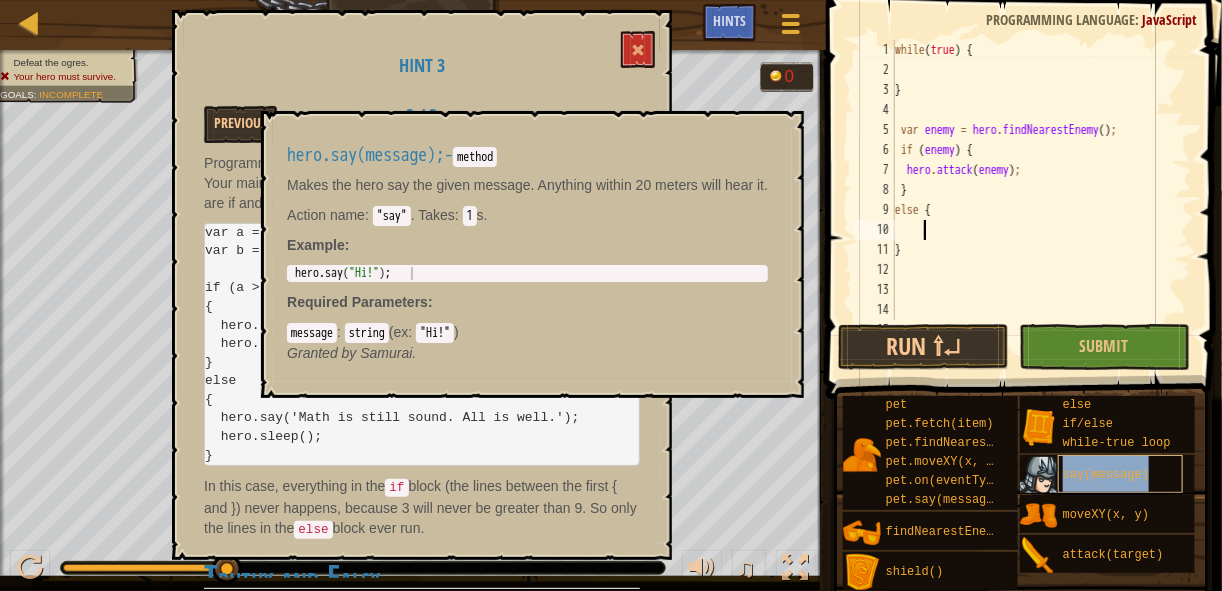 click on "say(message)" at bounding box center [1106, 475] 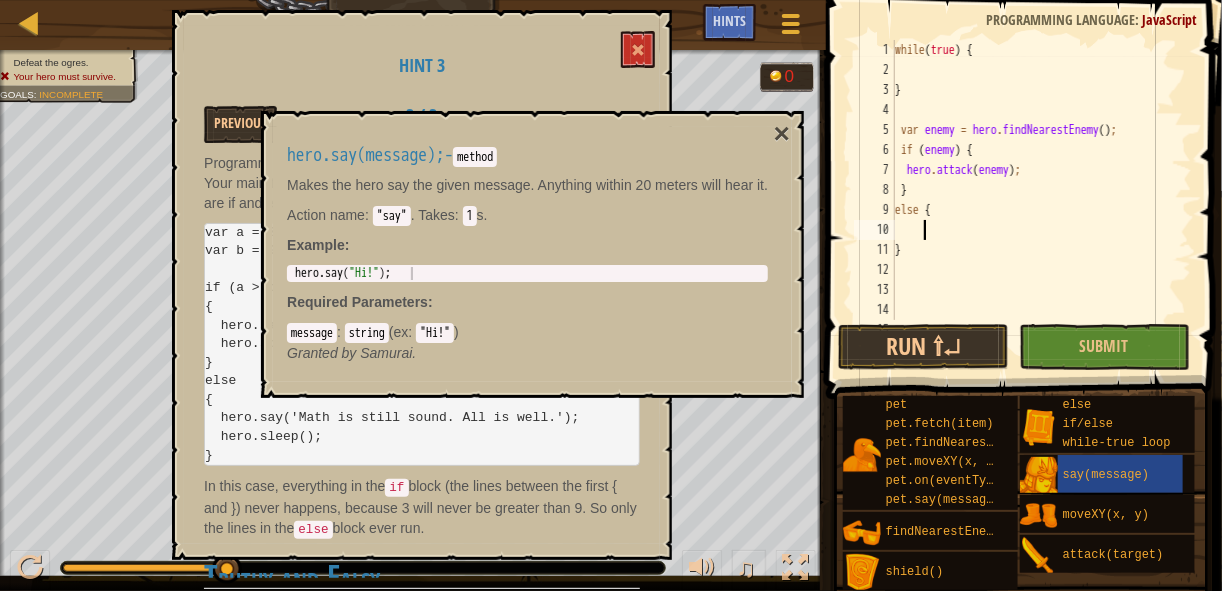 scroll, scrollTop: 9, scrollLeft: 1, axis: both 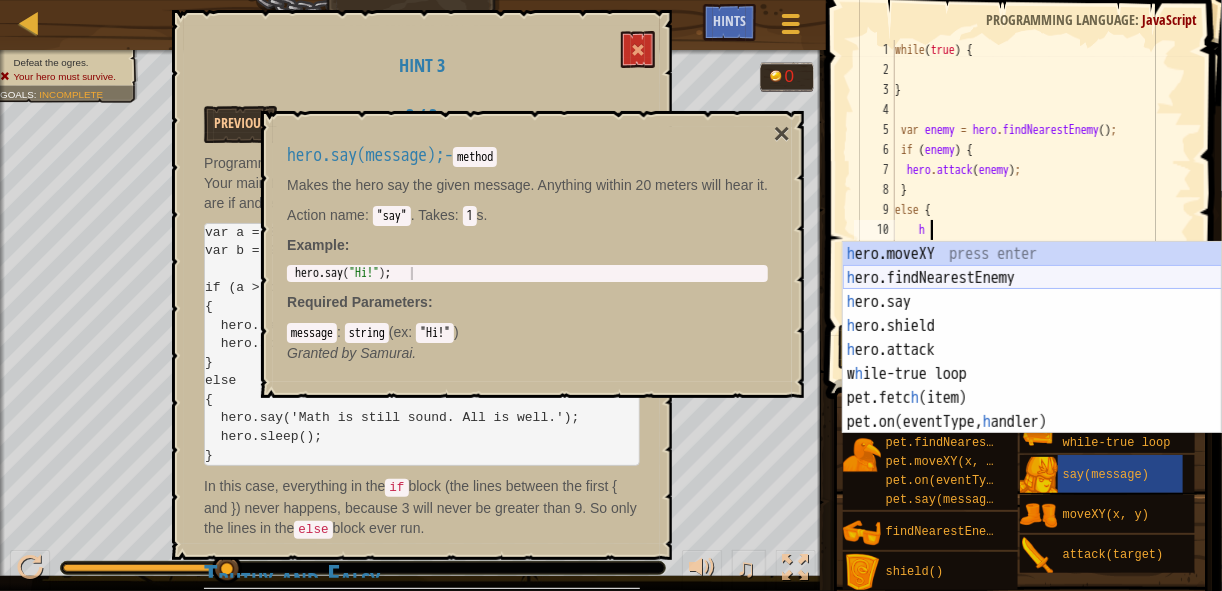 type on "her" 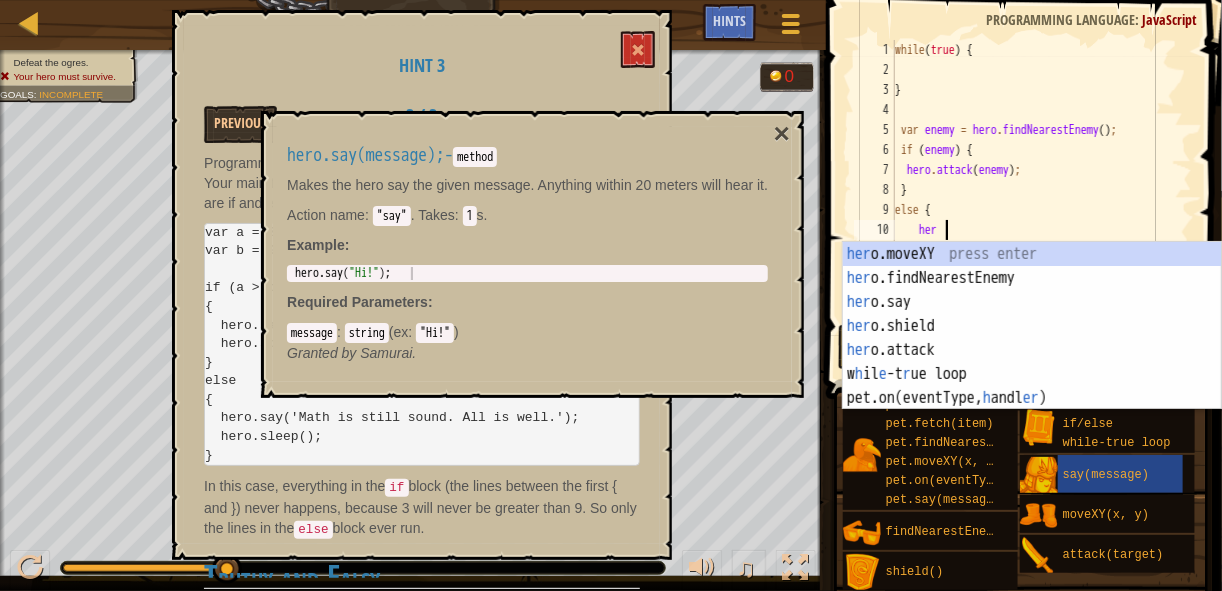 scroll, scrollTop: 9, scrollLeft: 3, axis: both 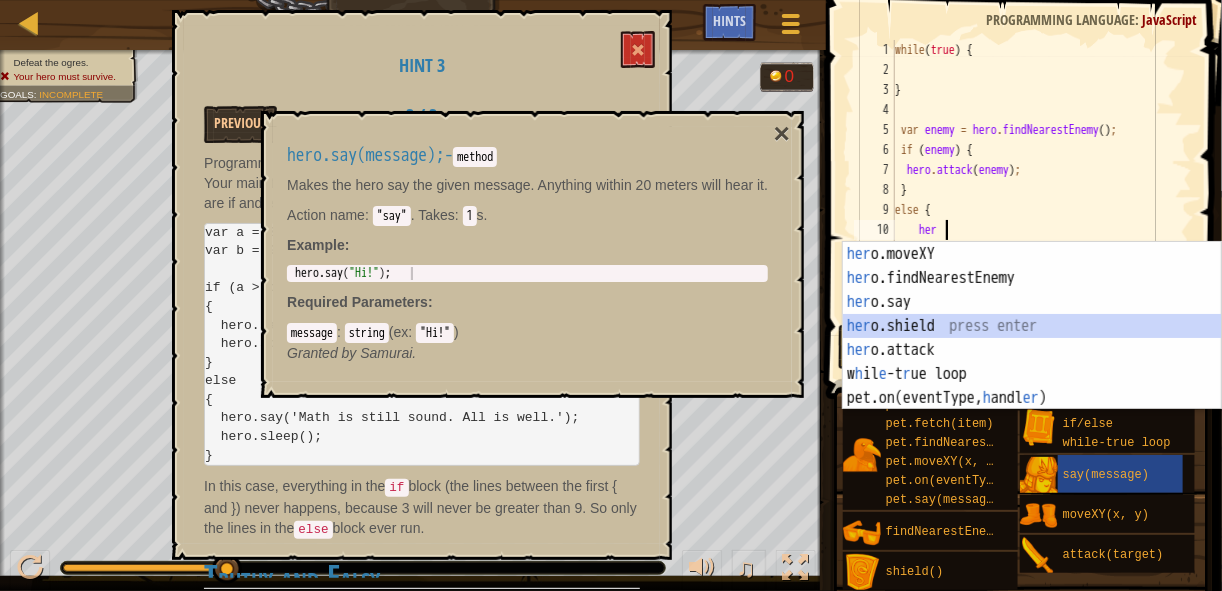 click on "her o.moveXY press enter her o.findNearestEnemy press enter her o.say press enter her o.shield press enter her o.attack press enter w h il e -t r ue loop press enter pet.on(eventType,  h andl er ) press enter" at bounding box center [1032, 350] 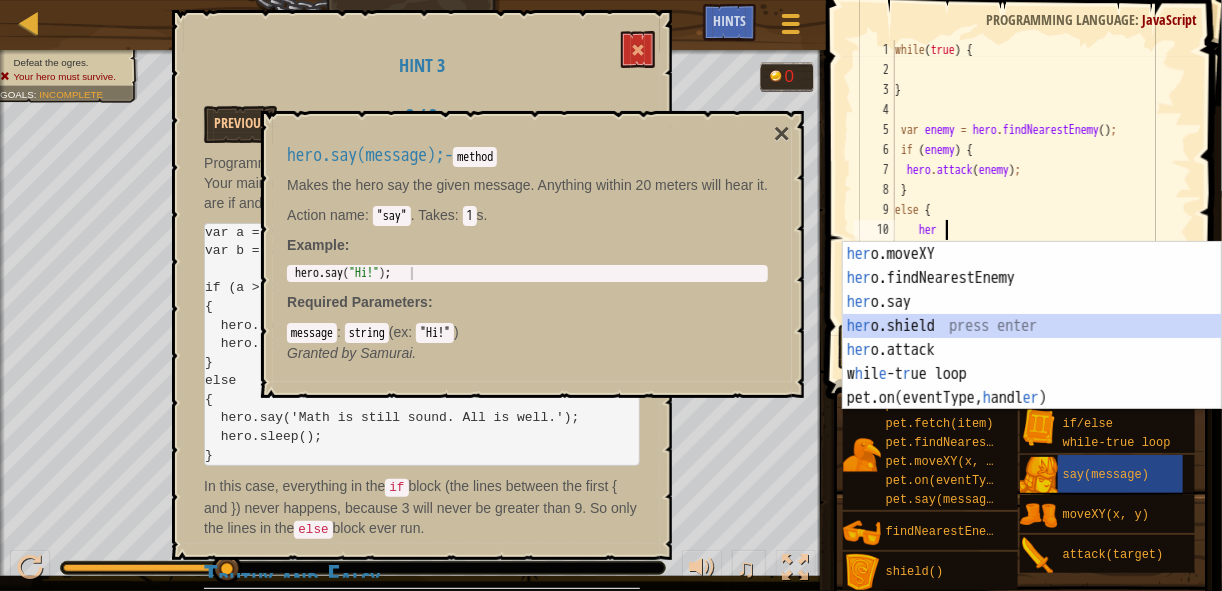 scroll, scrollTop: 9, scrollLeft: 1, axis: both 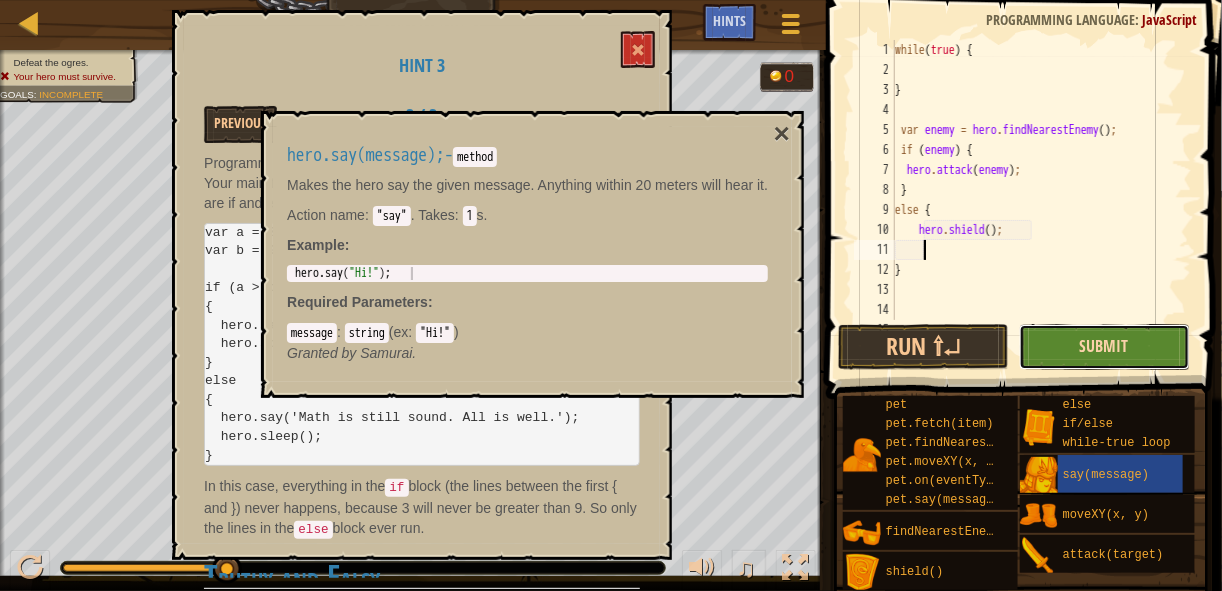 click on "Submit" at bounding box center [1104, 346] 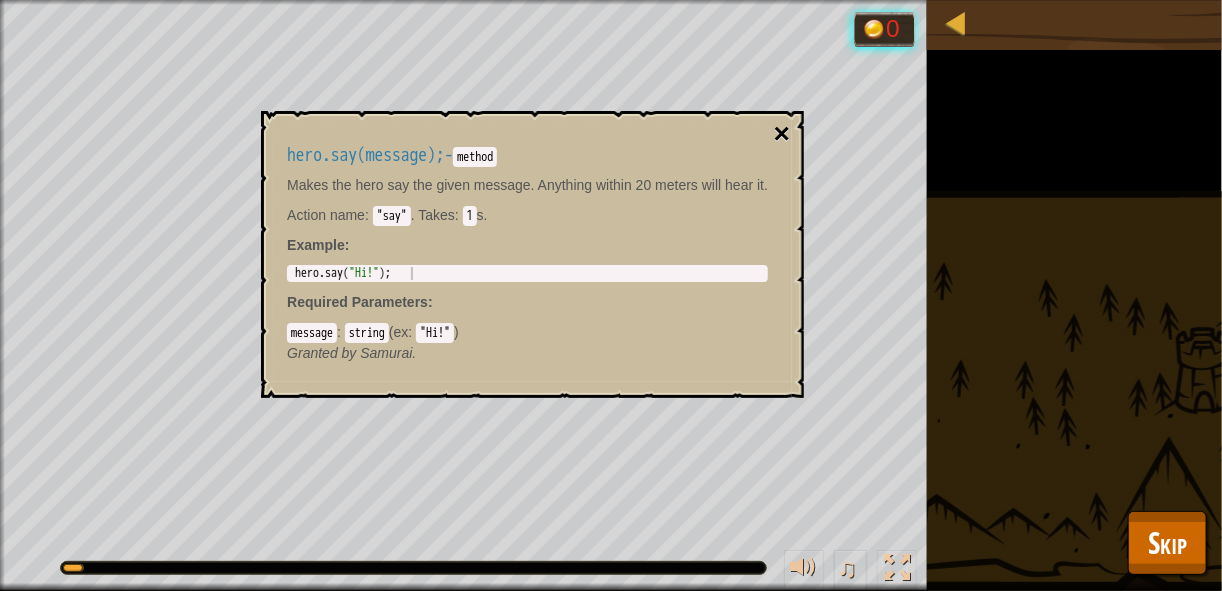 click on "×" at bounding box center [782, 134] 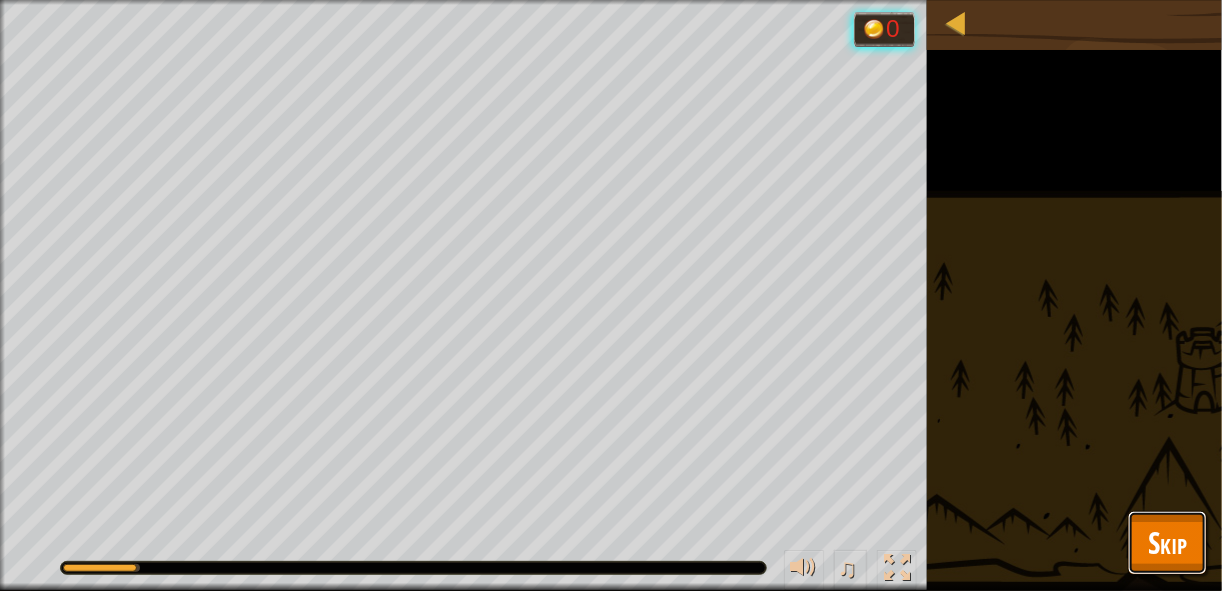 click on "Skip" at bounding box center [1167, 543] 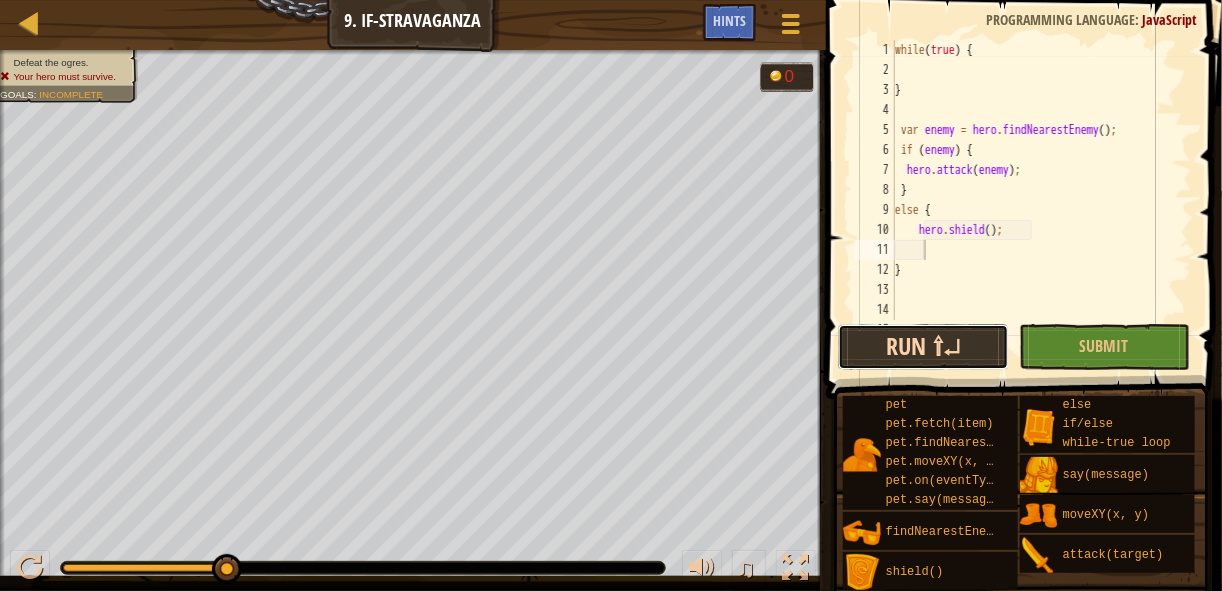 click on "Run ⇧↵" at bounding box center [923, 347] 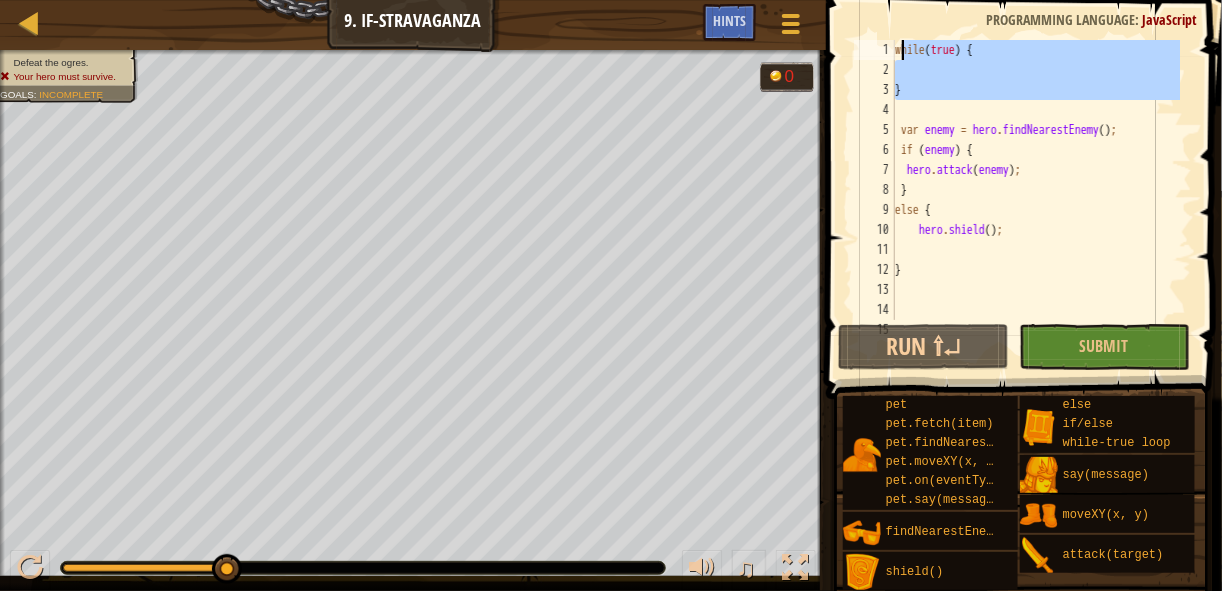 drag, startPoint x: 923, startPoint y: 116, endPoint x: 898, endPoint y: 56, distance: 65 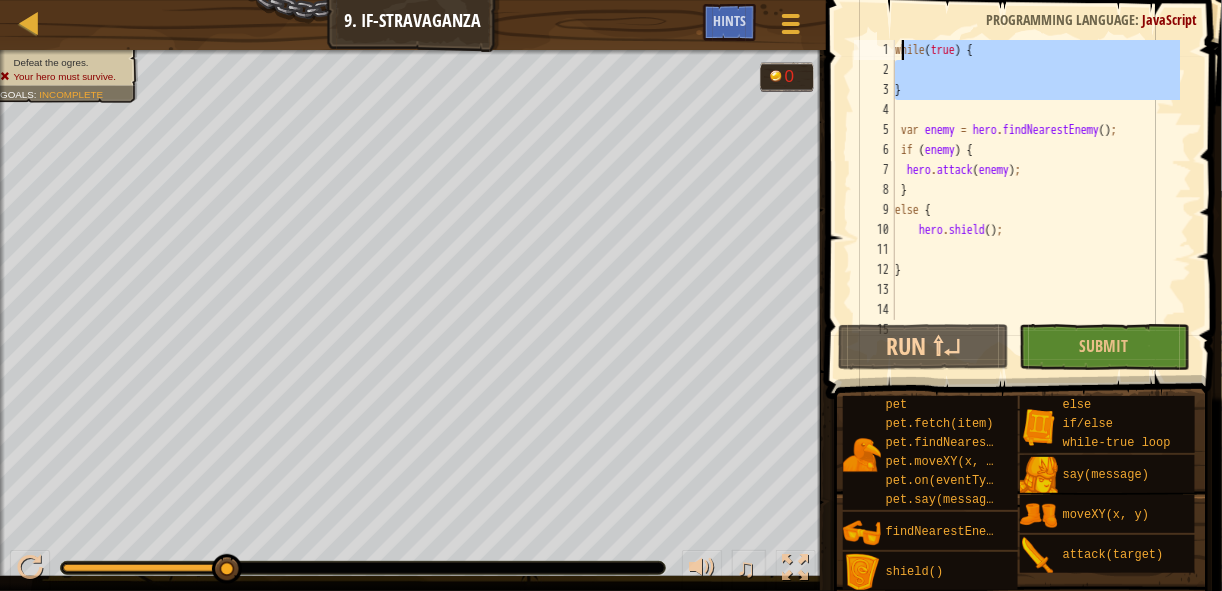click on "while ( true )   {     }   var   enemy   =   hero . findNearestEnemy ( ) ;   if   ( enemy )   {    hero . attack ( enemy ) ;       } else   {      hero . shield ( ) ;      }" at bounding box center (1035, 200) 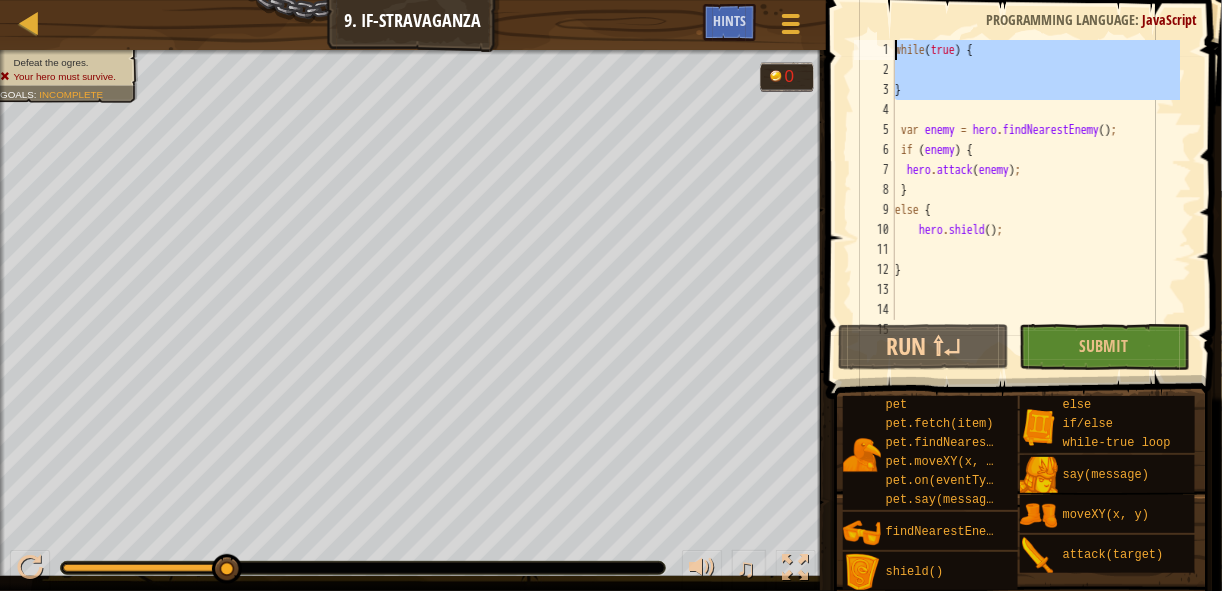 scroll, scrollTop: 9, scrollLeft: 0, axis: vertical 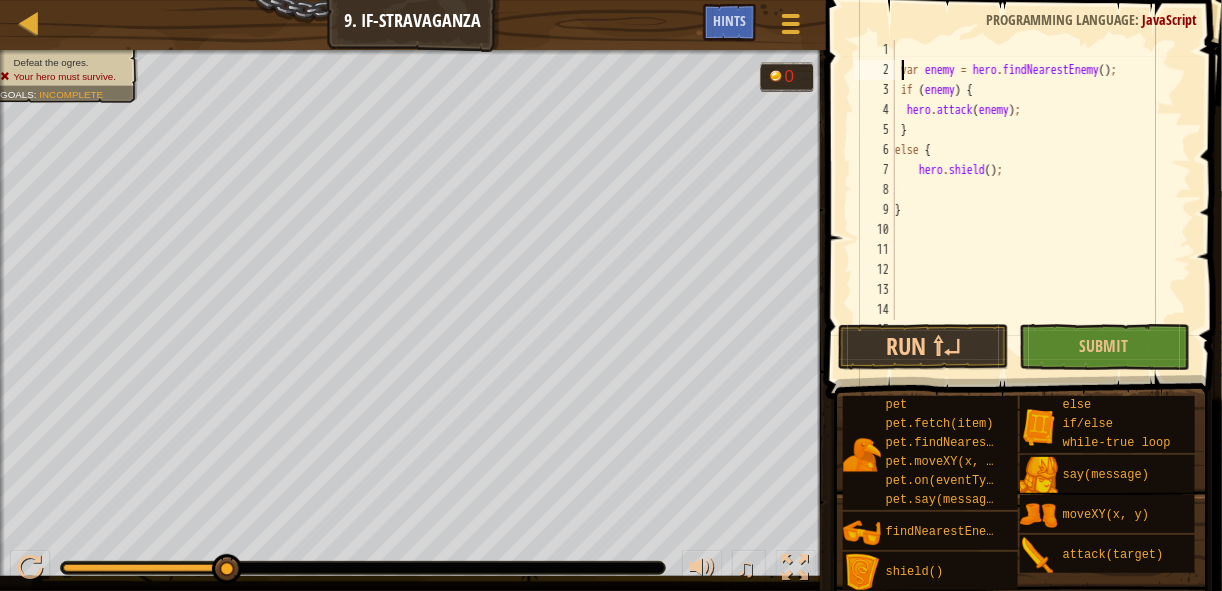click on "var   enemy   =   hero . findNearestEnemy ( ) ;   if   ( enemy )   {    hero . attack ( enemy ) ;       } else   {      hero . shield ( ) ;      }" at bounding box center (1035, 200) 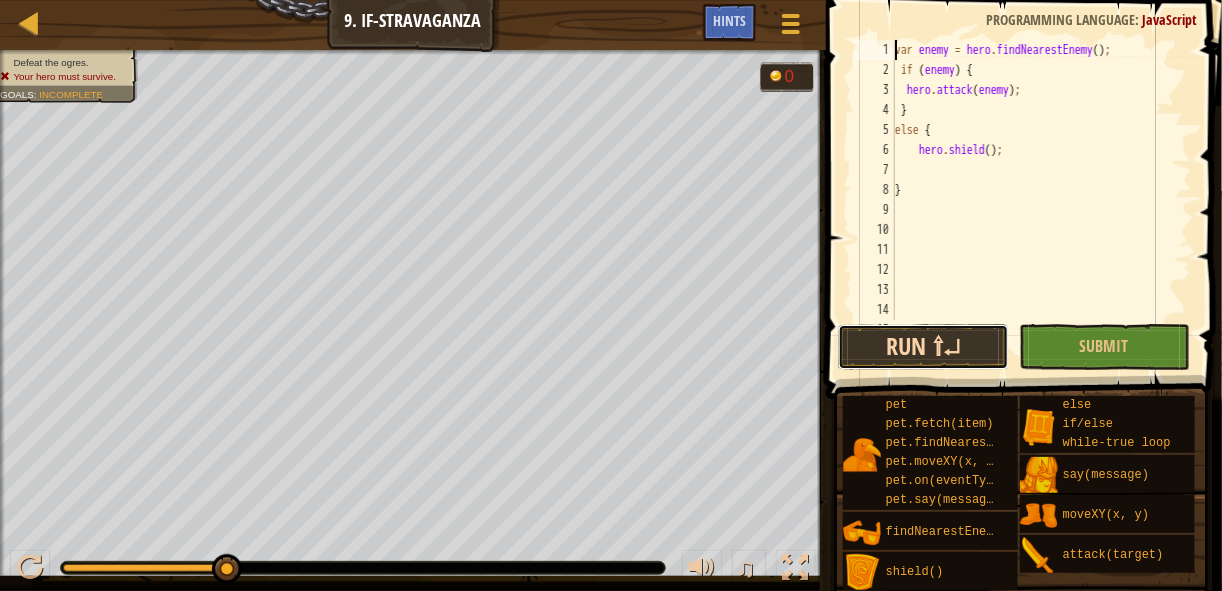 click on "Run ⇧↵" at bounding box center (923, 347) 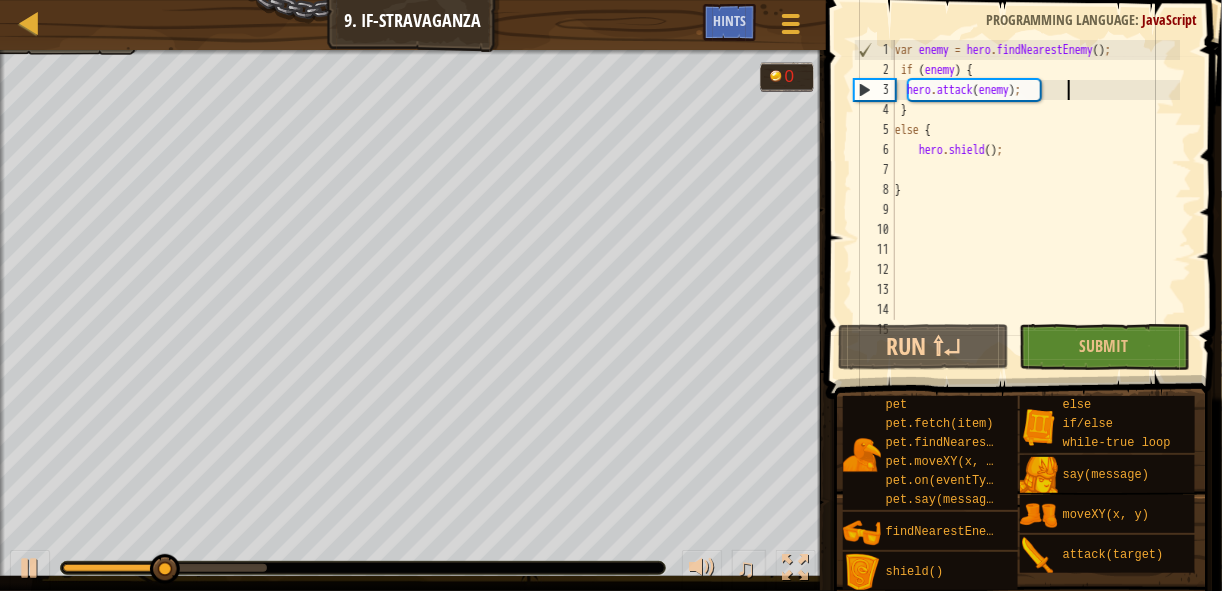 click on "var   enemy   =   hero . findNearestEnemy ( ) ;   if   ( enemy )   {    hero . attack ( enemy ) ;       } else   {      hero . shield ( ) ;      }" at bounding box center [1035, 200] 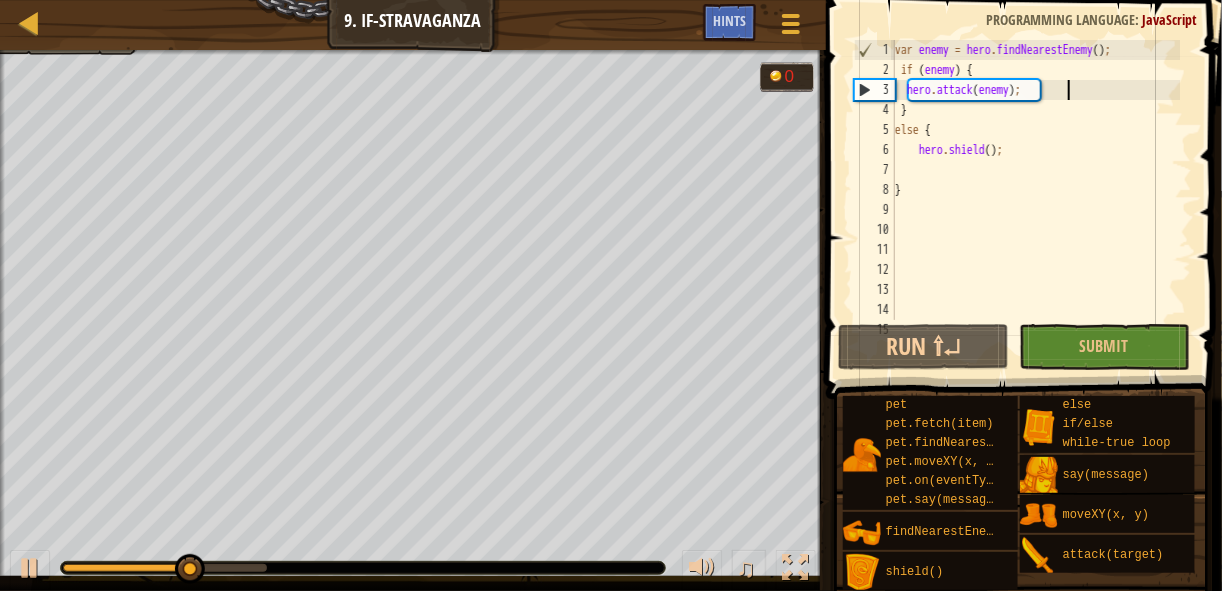 click on "var   enemy   =   hero . findNearestEnemy ( ) ;   if   ( enemy )   {    hero . attack ( enemy ) ;       } else   {      hero . shield ( ) ;      }" at bounding box center [1035, 200] 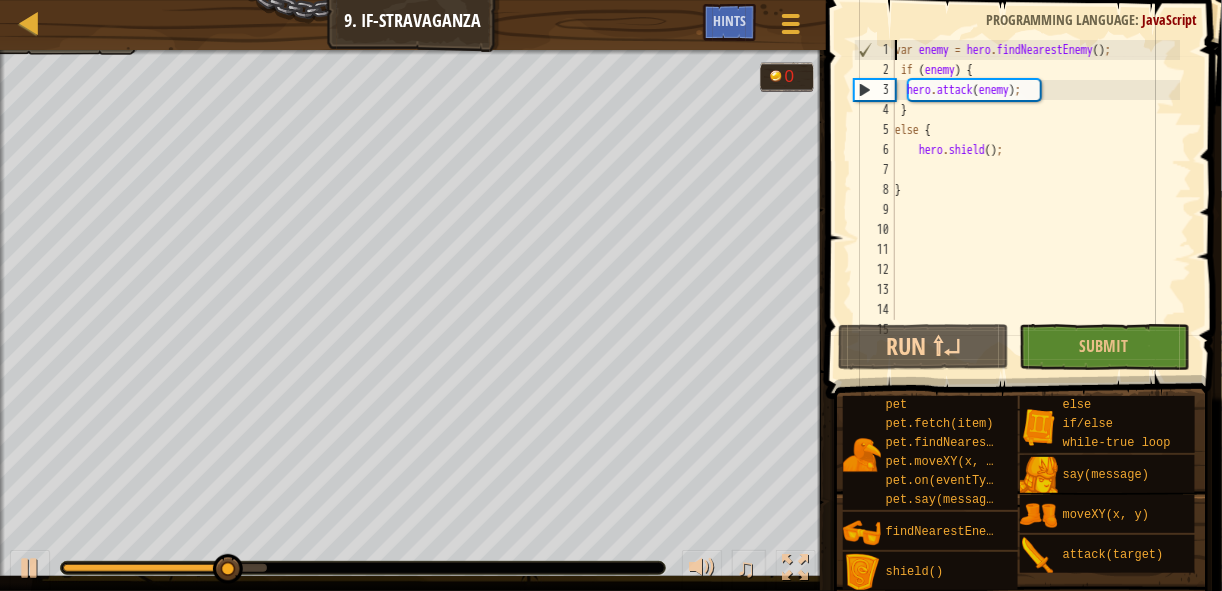 type on "wvar enemy = hero.findNearestEnemy();" 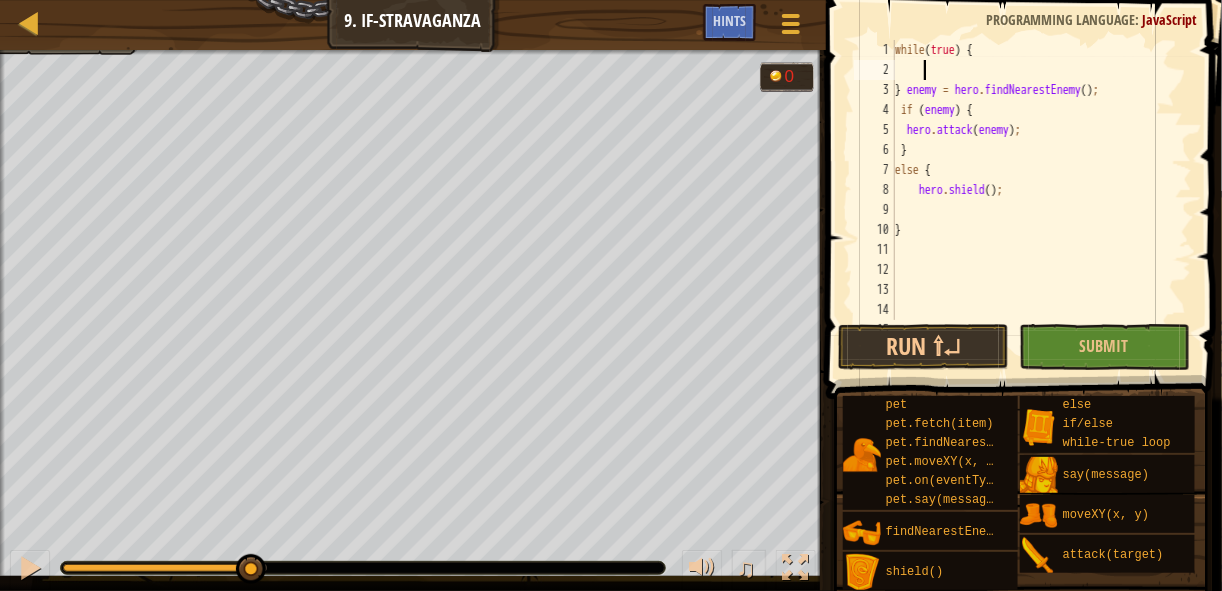 click on "while ( true )   {      }   enemy   =   hero . findNearestEnemy ( ) ;   if   ( enemy )   {    hero . attack ( enemy ) ;       } else   {      hero . shield ( ) ;      }" at bounding box center (1035, 200) 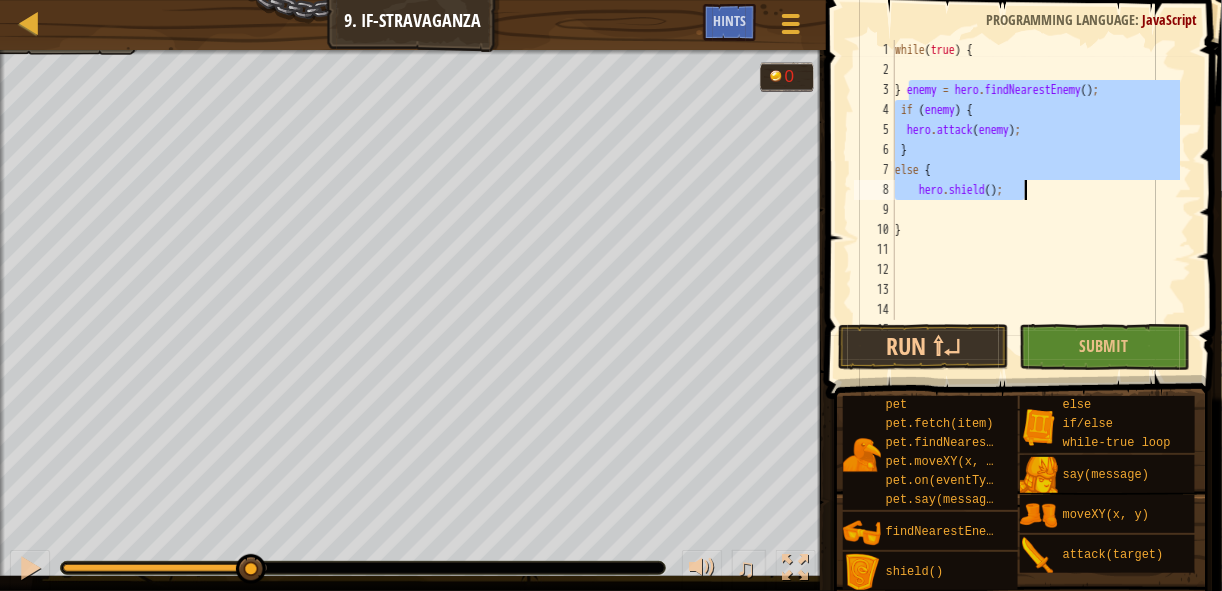 drag, startPoint x: 908, startPoint y: 91, endPoint x: 1016, endPoint y: 197, distance: 151.32745 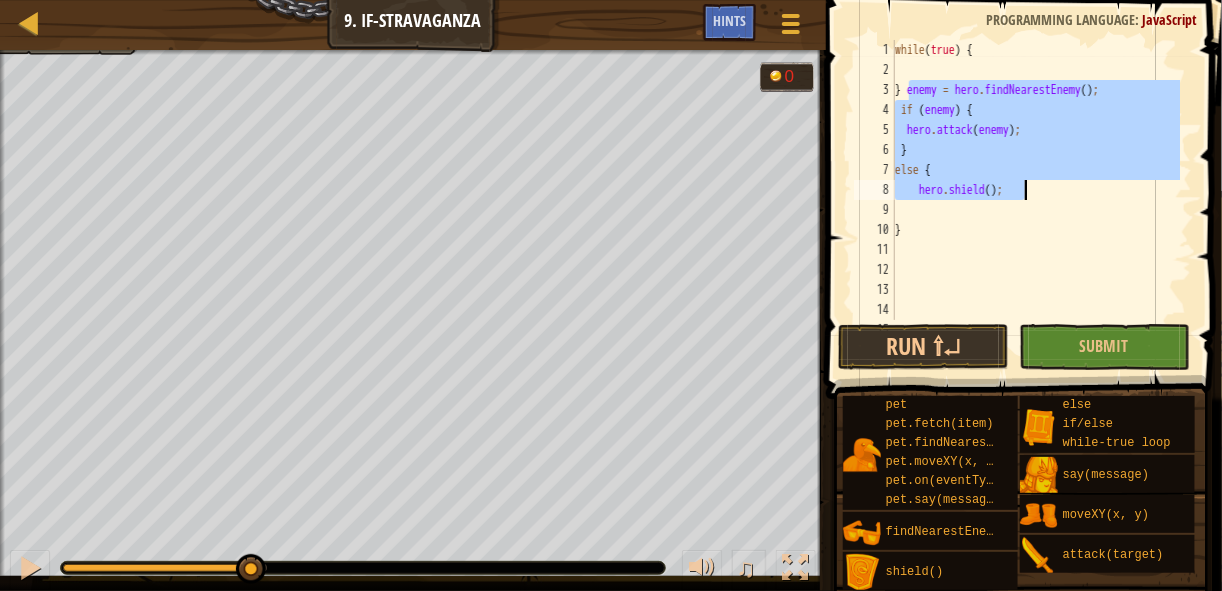 click on "while ( true )   {      }   enemy   =   hero . findNearestEnemy ( ) ;   if   ( enemy )   {    hero . attack ( enemy ) ;       } else   {      hero . shield ( ) ;      }" at bounding box center [1035, 200] 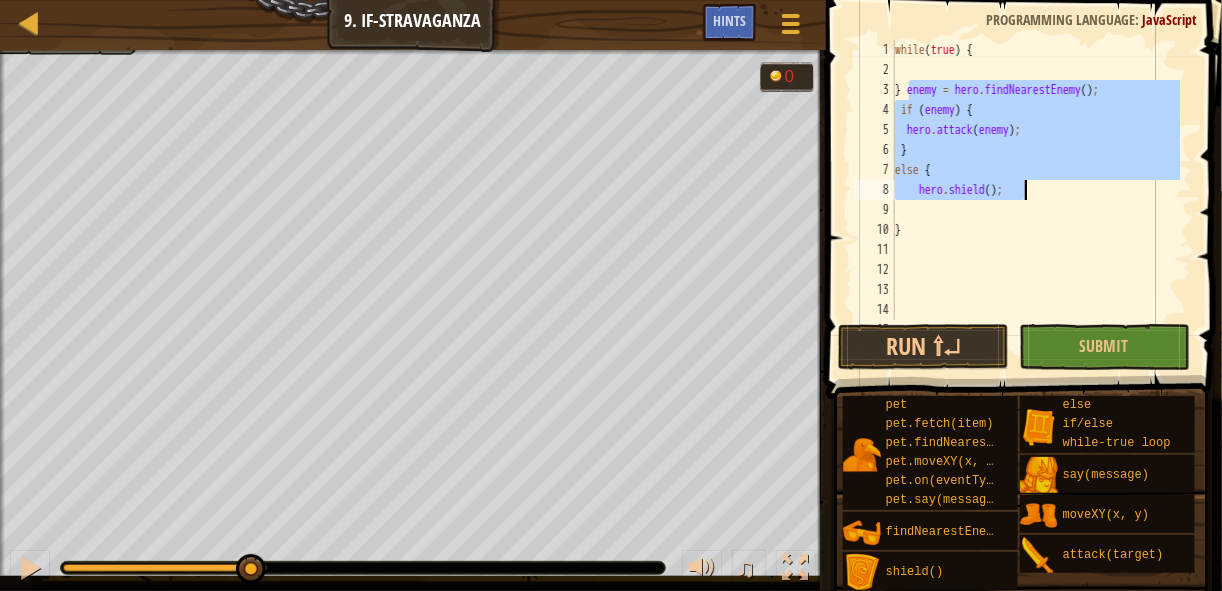 type on "} enemy = hero.findNearestEnemy();" 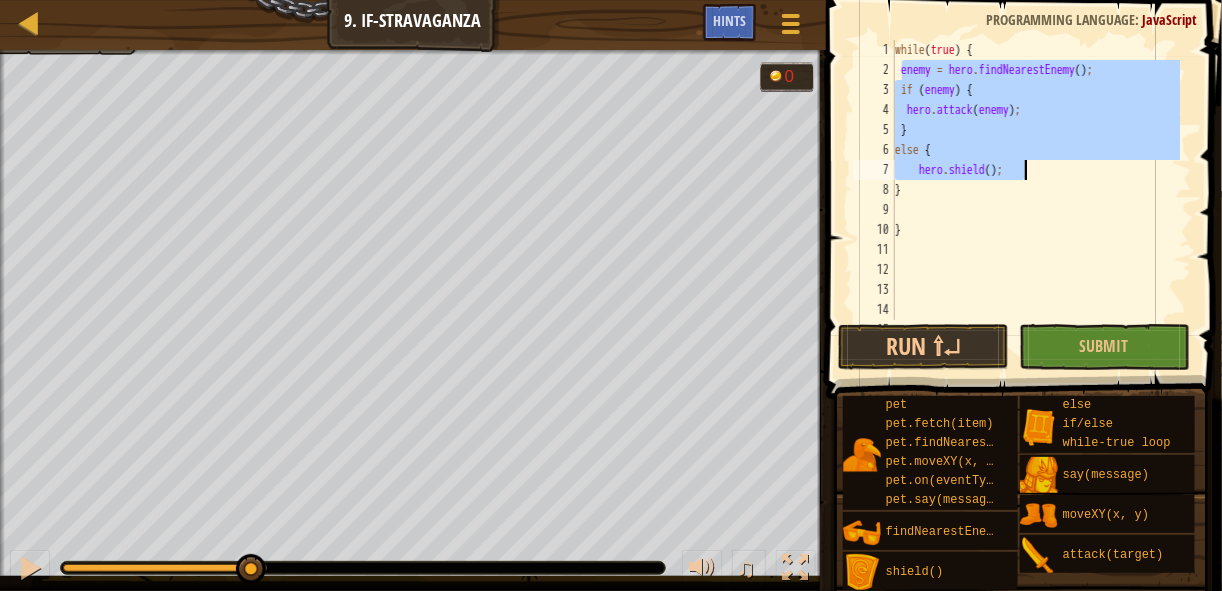 click on "while ( true )   {   enemy   =   hero . findNearestEnemy ( ) ;   if   ( enemy )   {    hero . attack ( enemy ) ;       } else   {      hero . shield ( ) ;     }        }" at bounding box center (1035, 180) 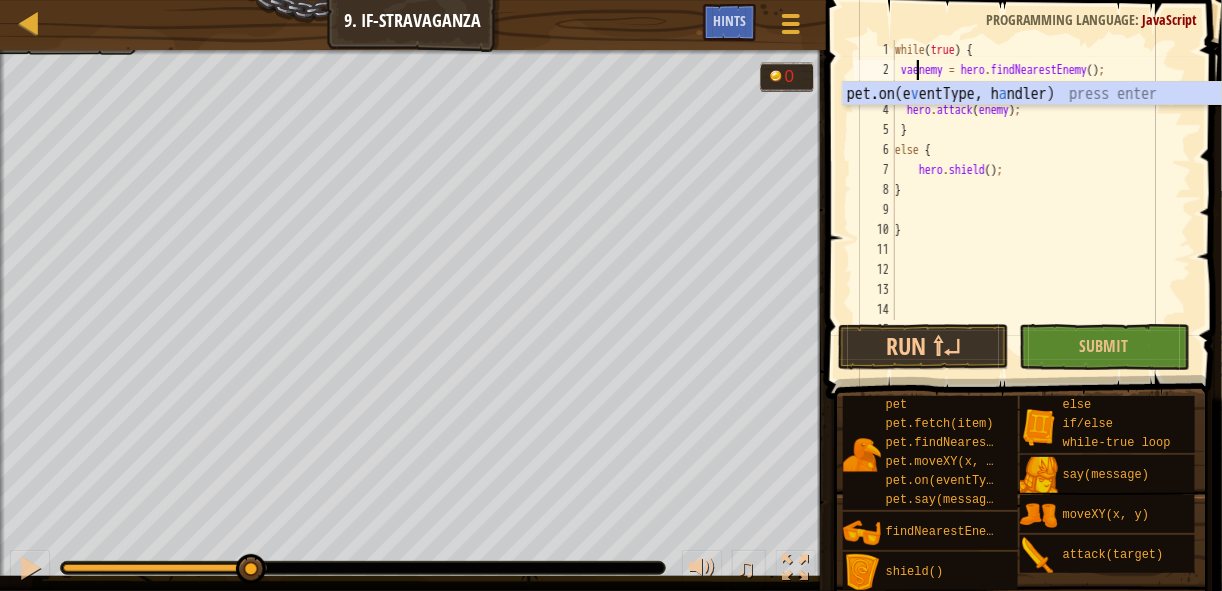 scroll, scrollTop: 9, scrollLeft: 1, axis: both 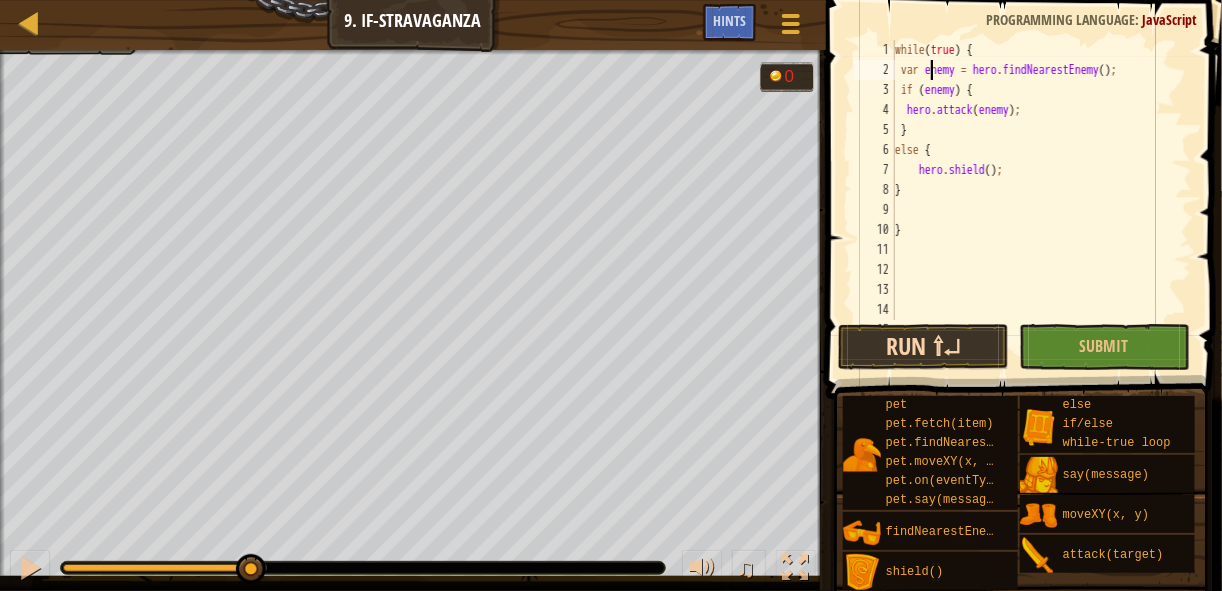 type on "var enemy = hero.findNearestEnemy();" 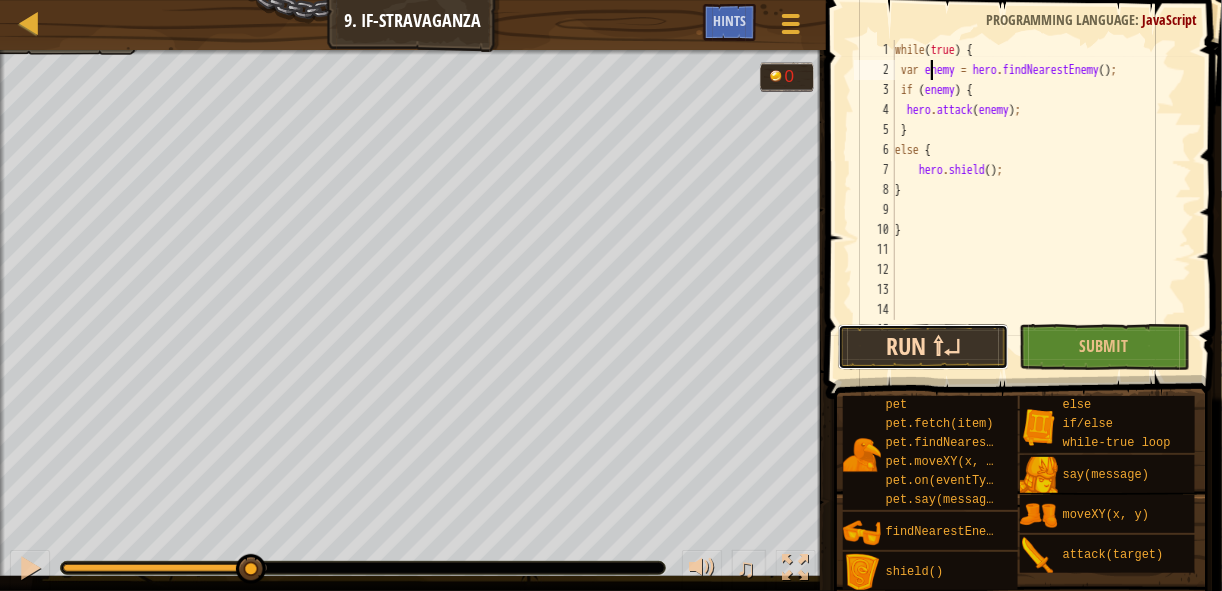 click on "Run ⇧↵" at bounding box center [923, 347] 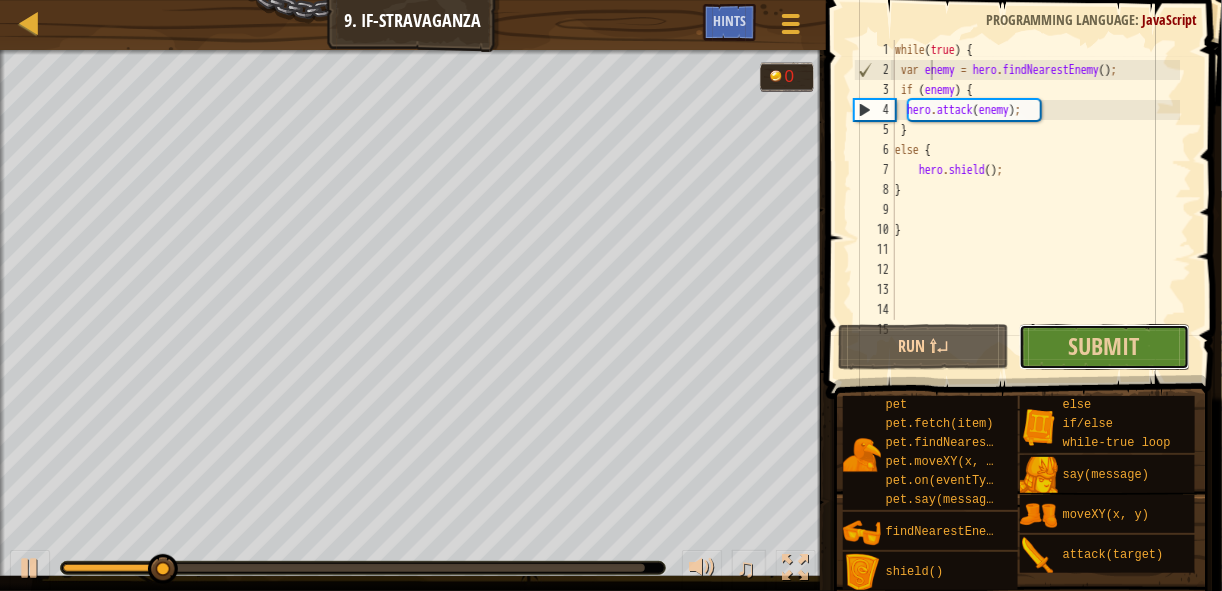 click on "Submit" at bounding box center (1104, 347) 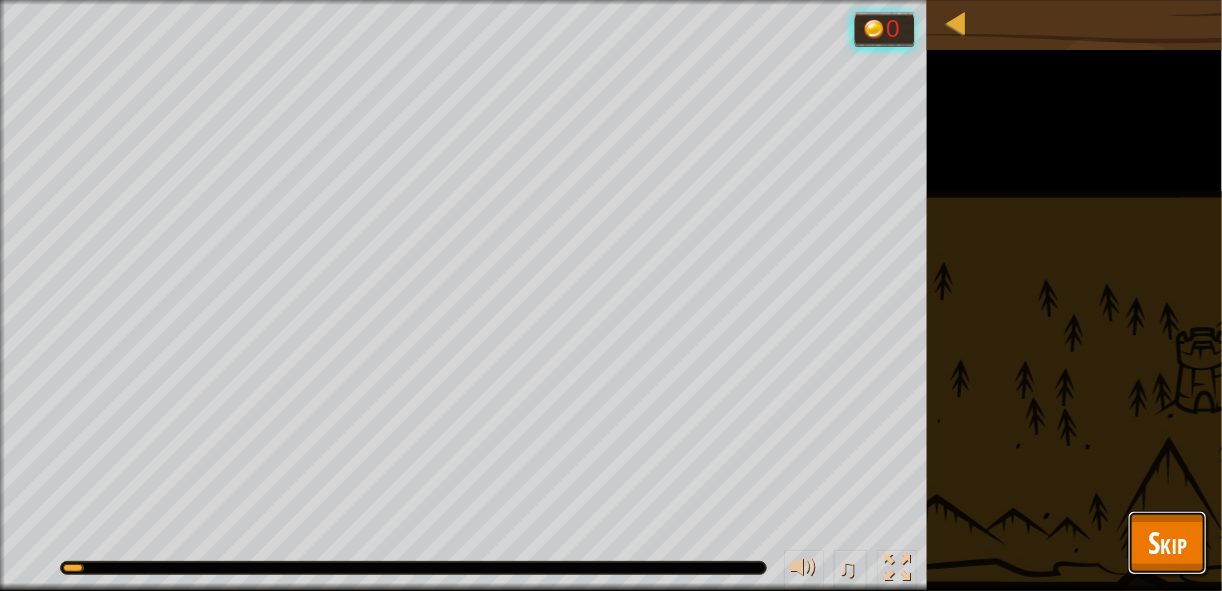 click on "Skip" at bounding box center (1167, 543) 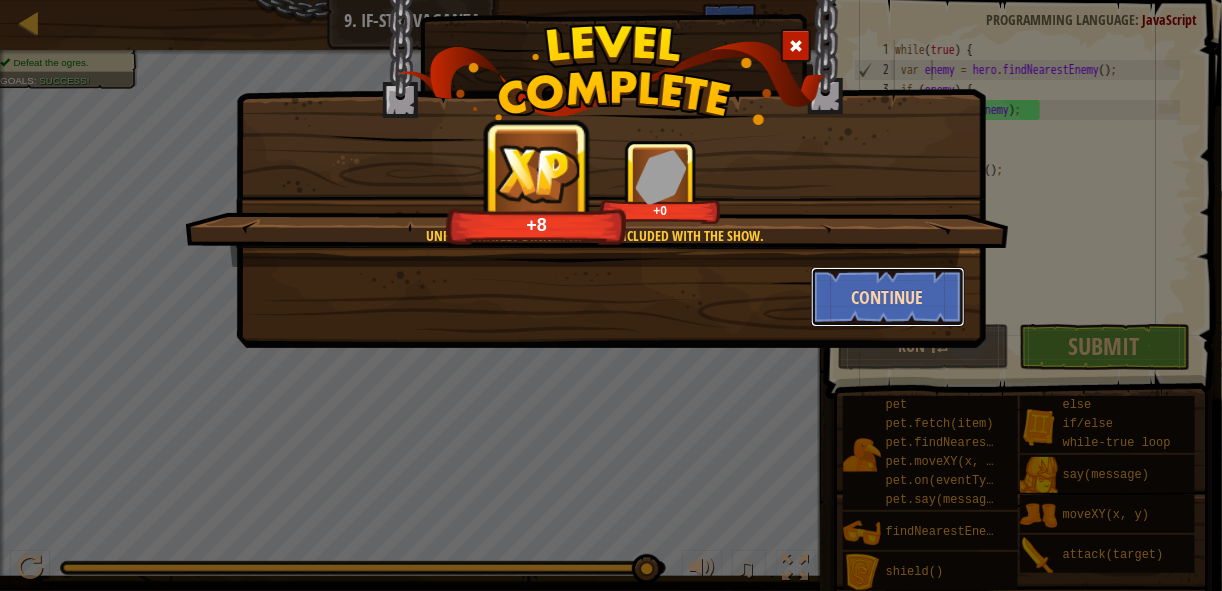 click on "Continue" at bounding box center (888, 297) 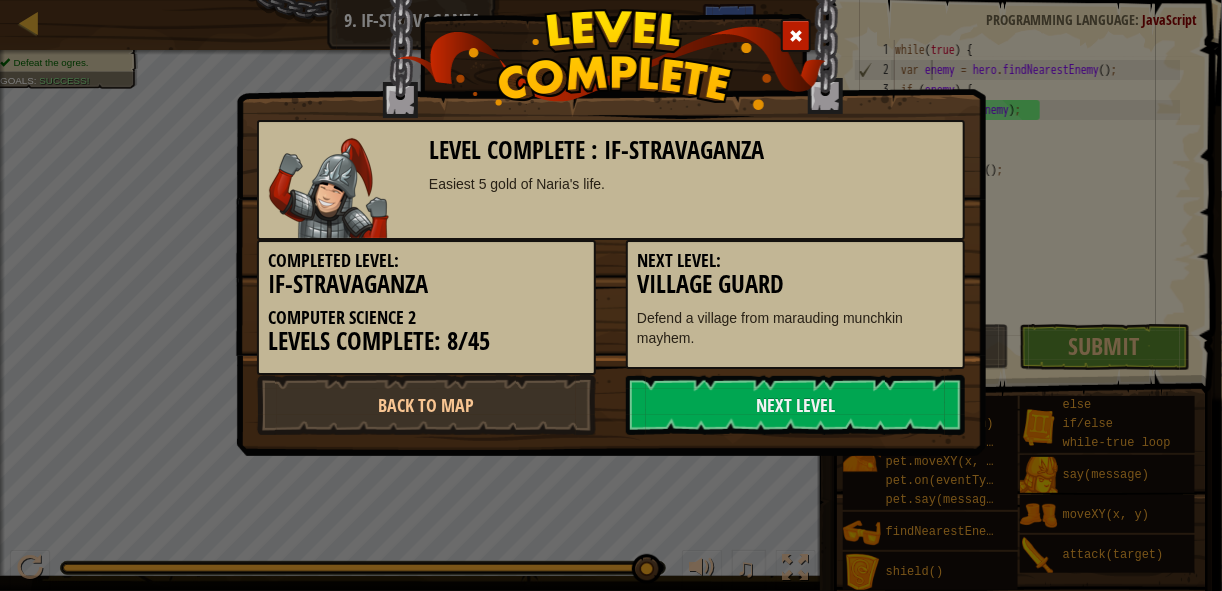 click on "Level Complete : If-stravaganza Easiest 5 gold of Naria's life. Completed Level: If-stravaganza Computer Science 2 Levels Complete: 8/45 Next Level: Village Guard Defend a village from marauding munchkin mayhem.
Back to Map Next Level" at bounding box center (611, 295) 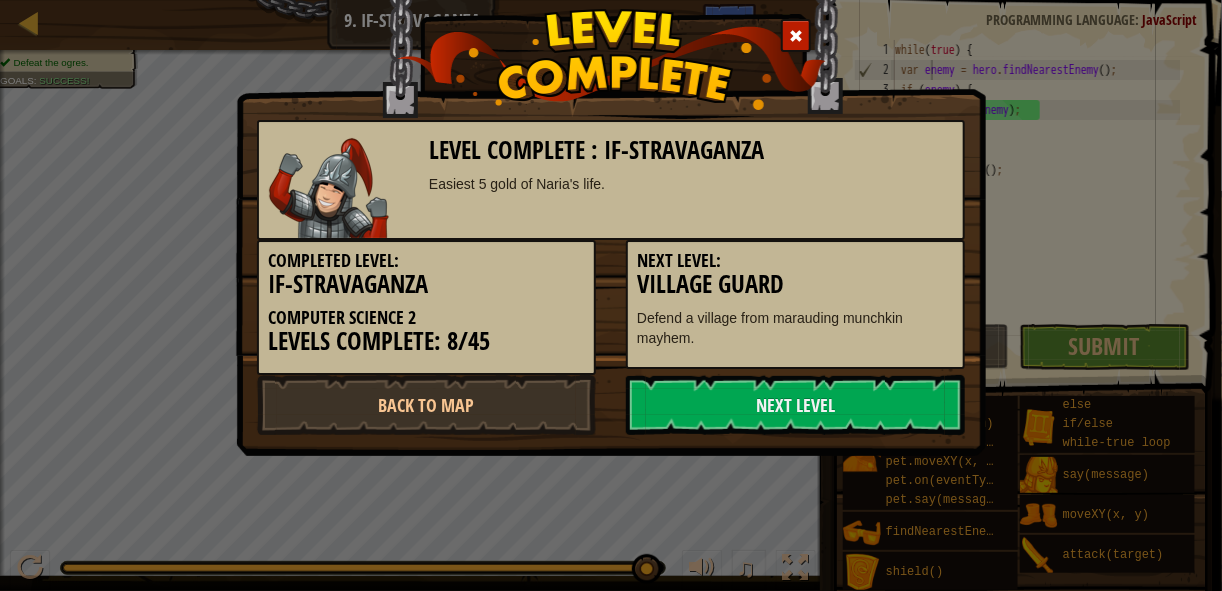 click at bounding box center (796, 35) 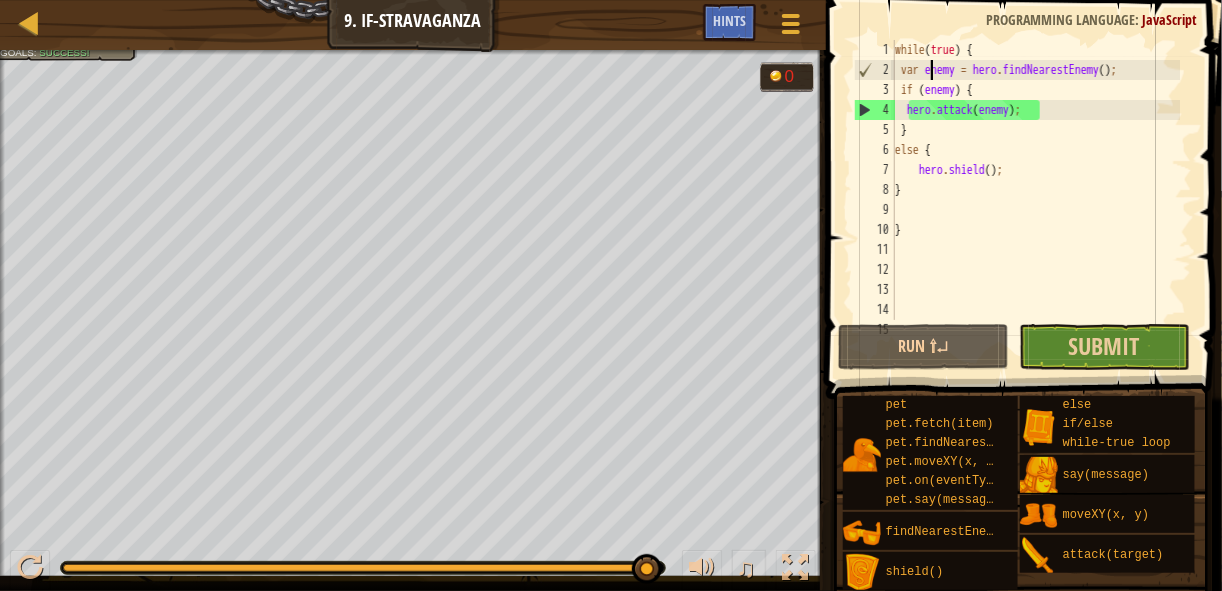 click on "var enemy = hero.findNearestEnemy(); 1 2 3 4 5 6 7 8 9 10 11 12 13 14 15 while ( true )   {   var   enemy   =   hero . findNearestEnemy ( ) ;   if   ( enemy )   {    hero . attack ( enemy ) ;       } else   {      hero . shield ( ) ;     }        }                הההההההההההההההההההההההההההההההההההההההההההההההההההההההההההההההההההההההההההההההההההההההההההההההההההההההההההההההההההההההההההההההההההההההההההההההההההההההההההההההההההההההההההההההההההההההההההההההההההההההההההההההההההההההההההההההההההההההההההההההההההההההההההההההה Code Saved Programming language : JavaScript Run ⇧↵ Submit Done Statement   /  Call   /  assign" at bounding box center (1021, 239) 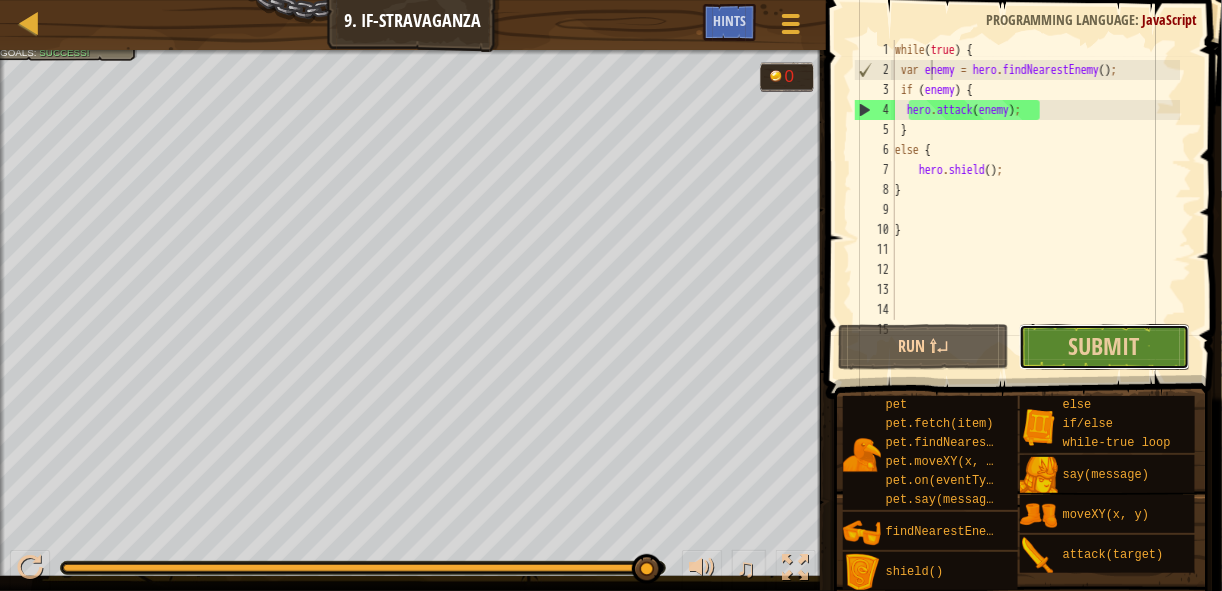 click on "Submit" at bounding box center [1104, 347] 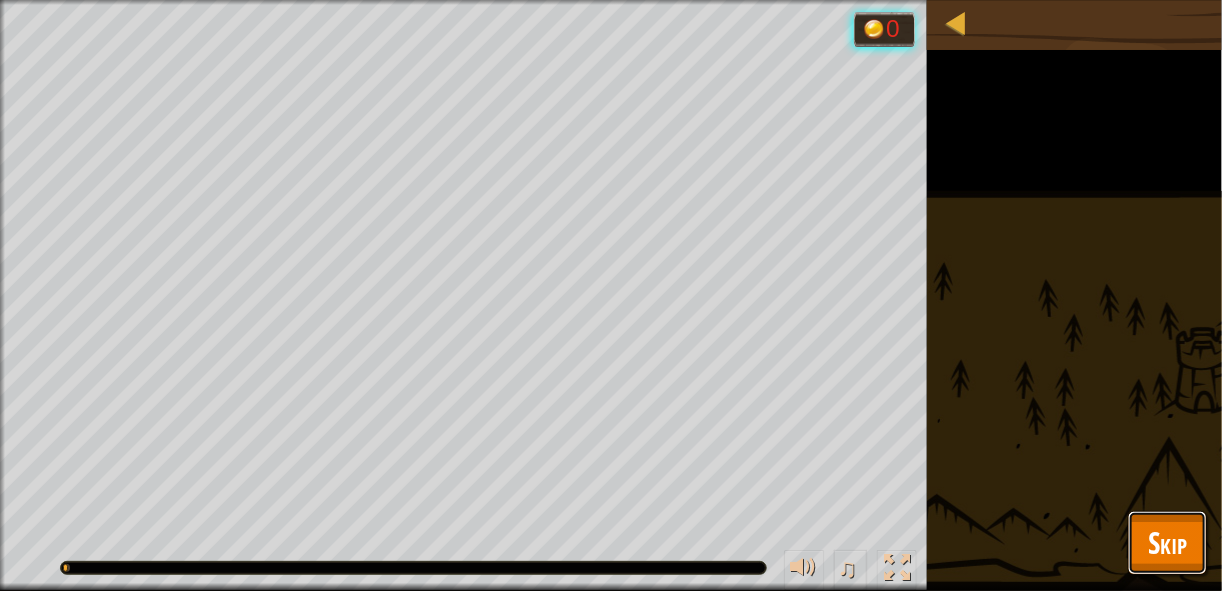 click on "Skip" at bounding box center (1167, 543) 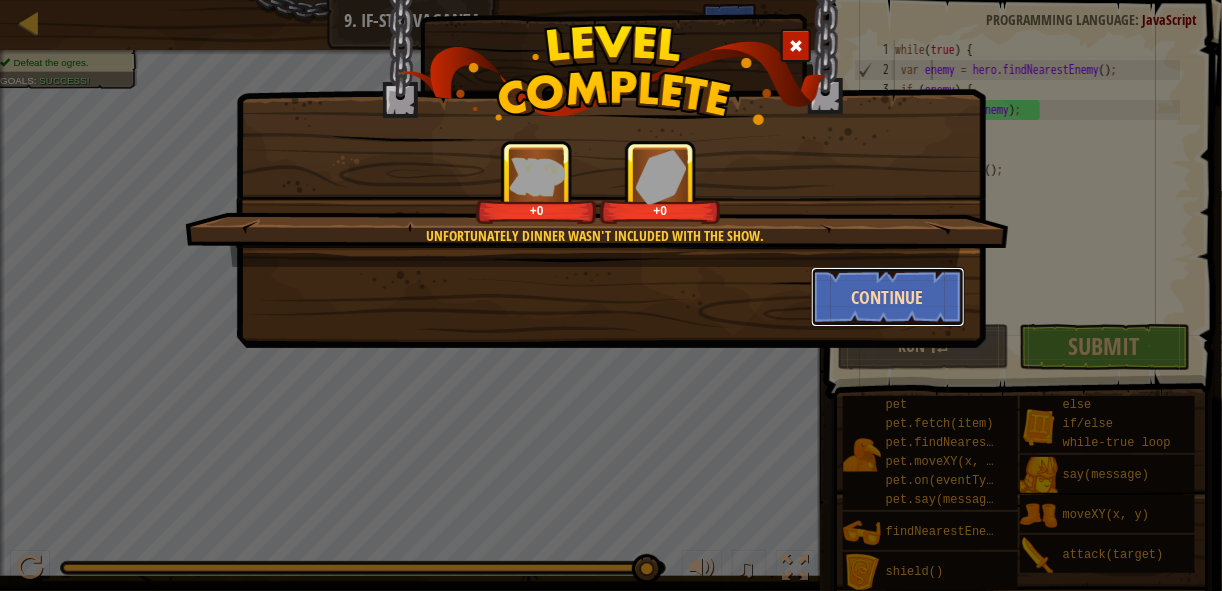 click on "Continue" at bounding box center (888, 297) 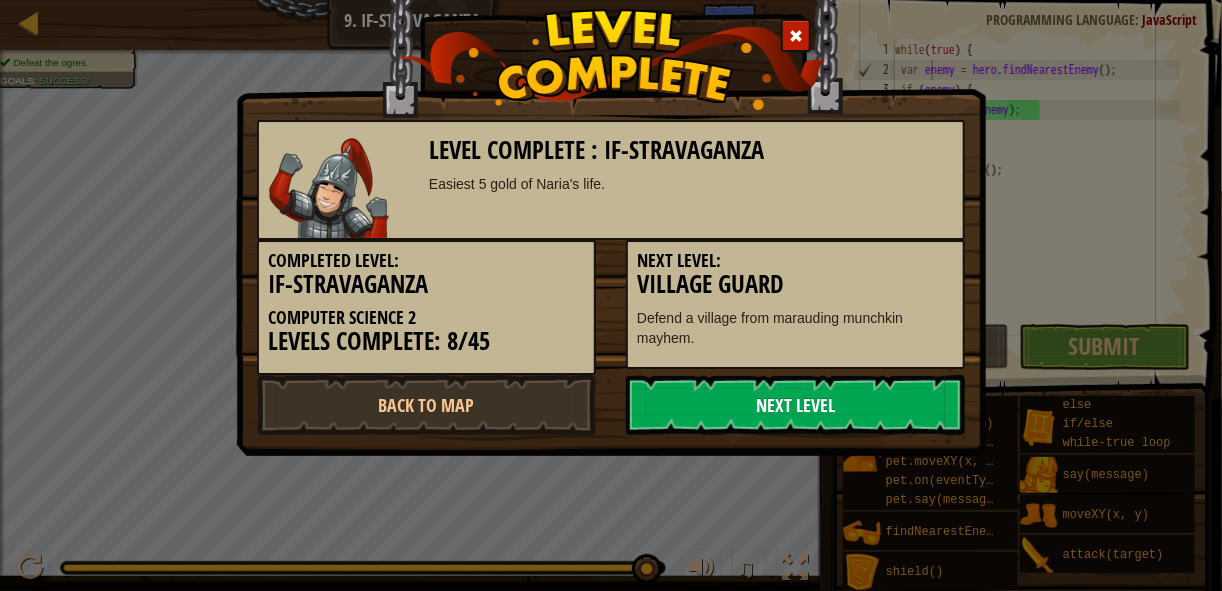 click on "Next Level" at bounding box center (795, 405) 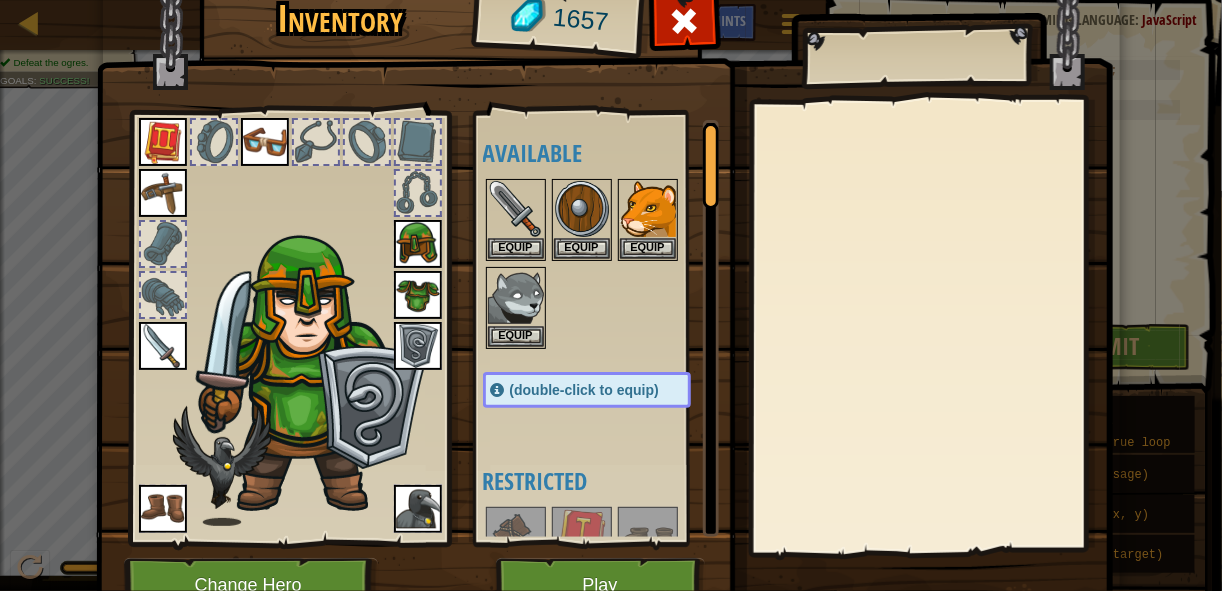 scroll, scrollTop: 0, scrollLeft: 0, axis: both 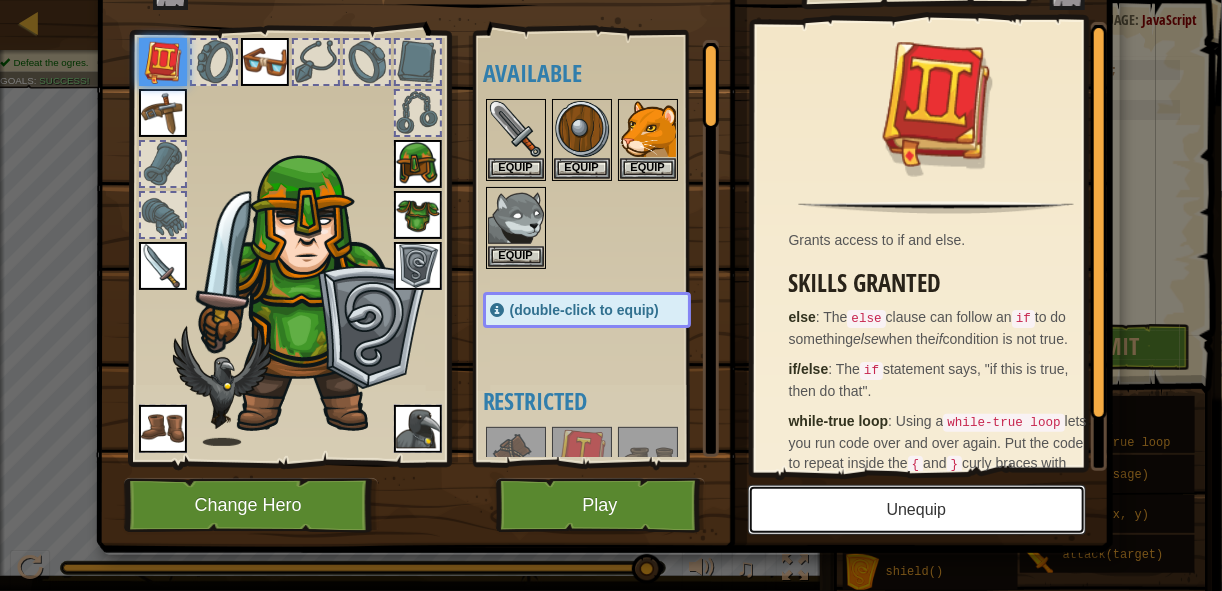 click on "Unequip" at bounding box center [917, 510] 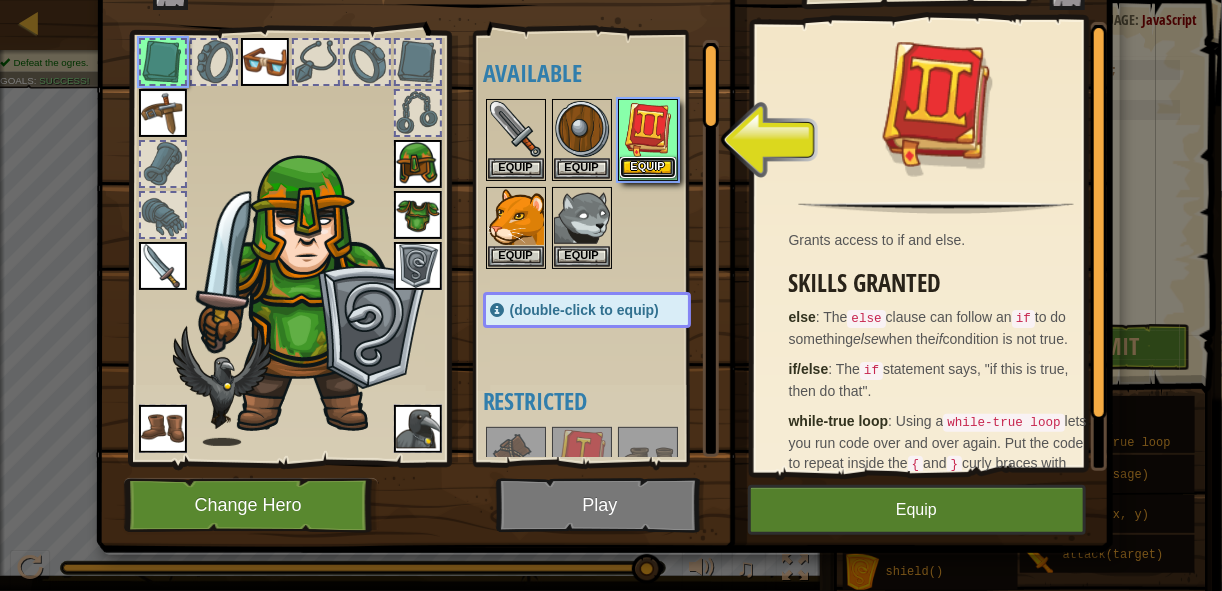 click on "Equip" at bounding box center (648, 167) 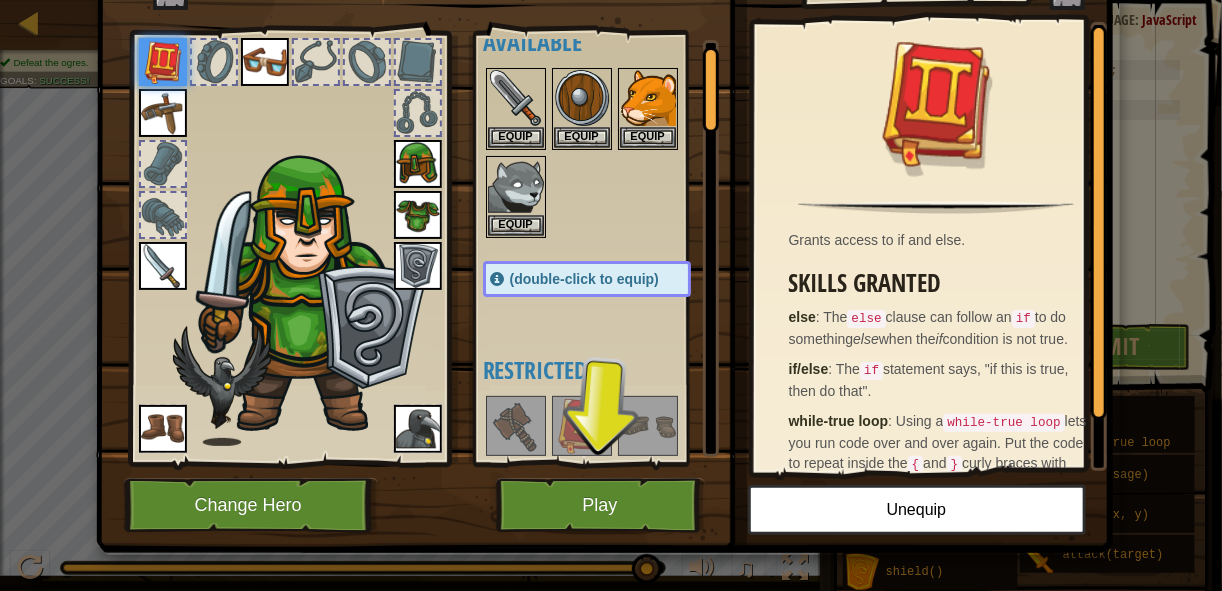 scroll, scrollTop: 53, scrollLeft: 0, axis: vertical 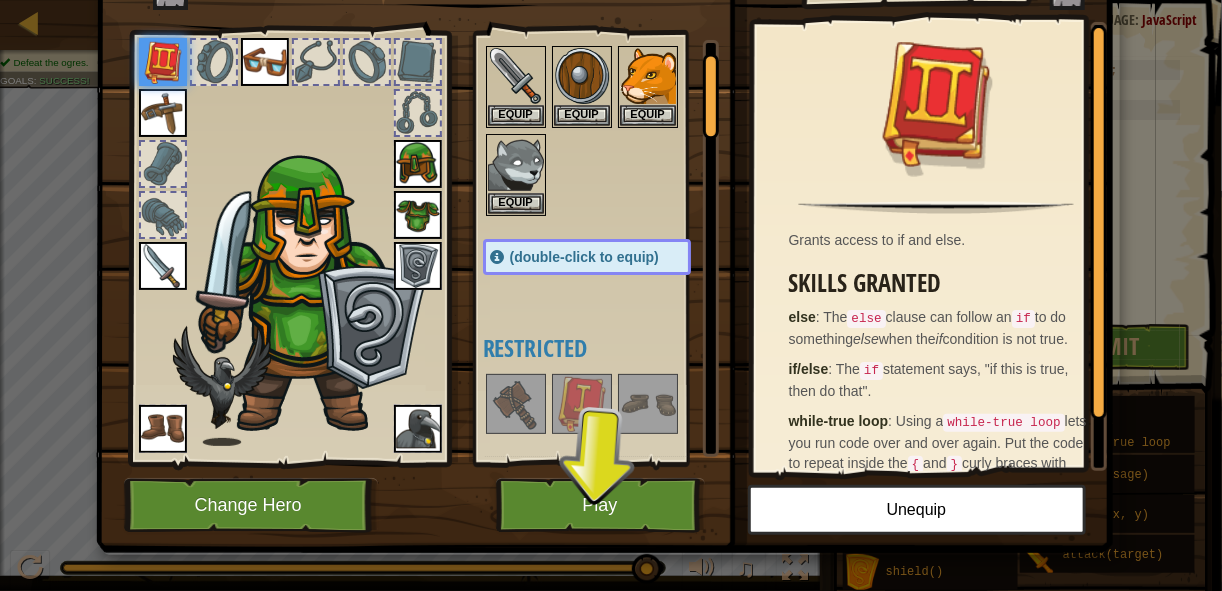 click at bounding box center (582, 404) 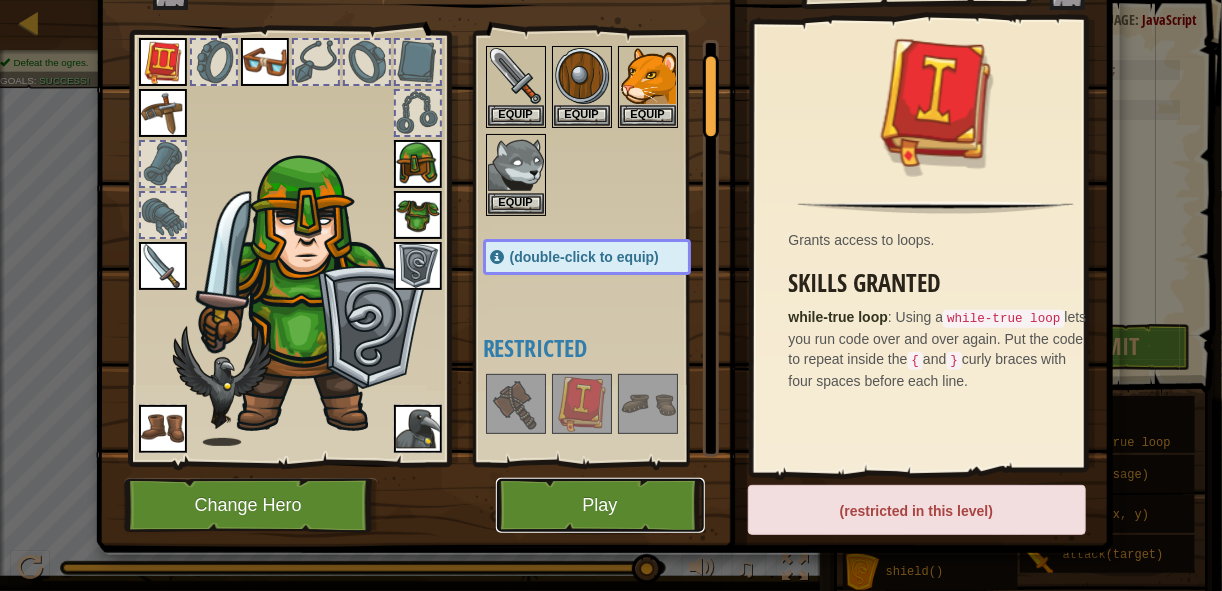 click on "Play" at bounding box center (600, 505) 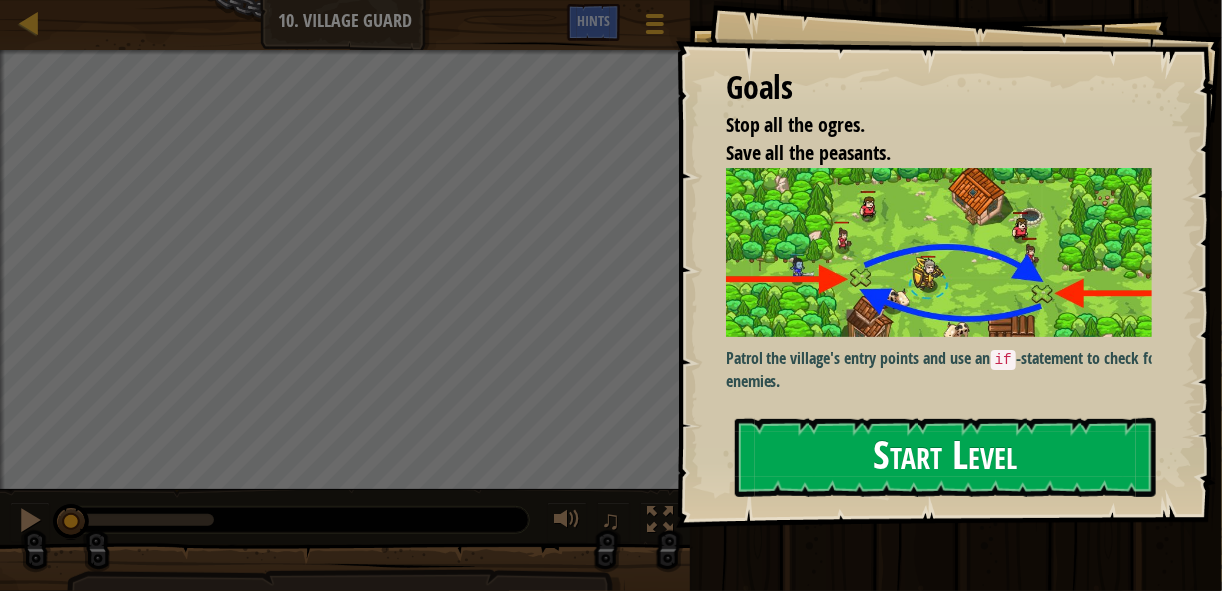 click on "Start Level" at bounding box center [945, 457] 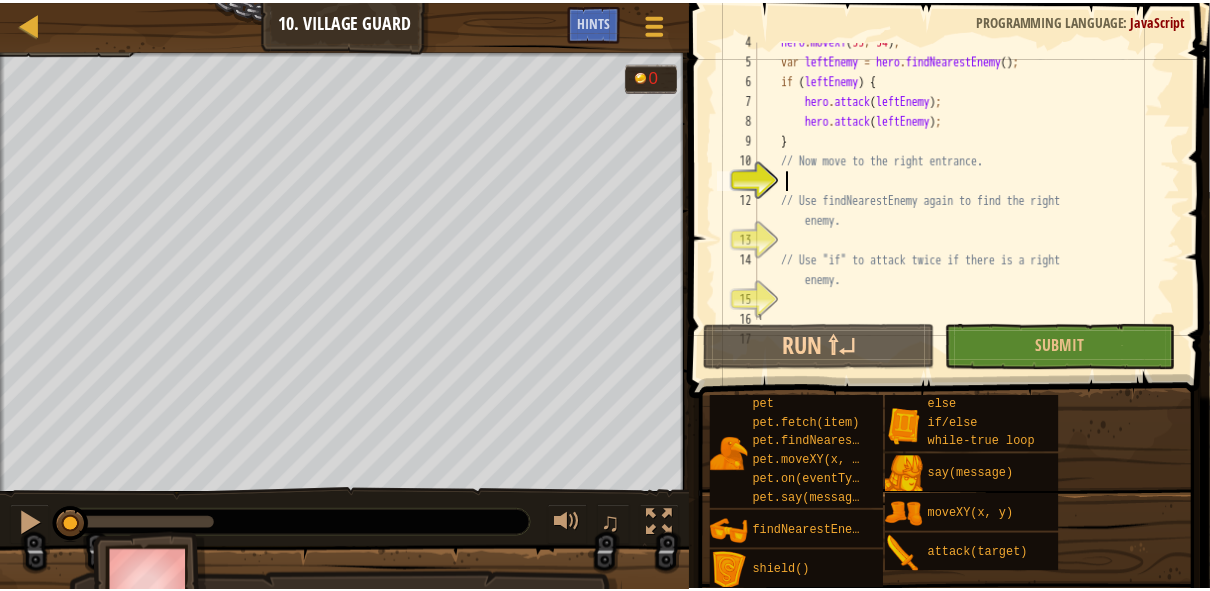 scroll, scrollTop: 80, scrollLeft: 0, axis: vertical 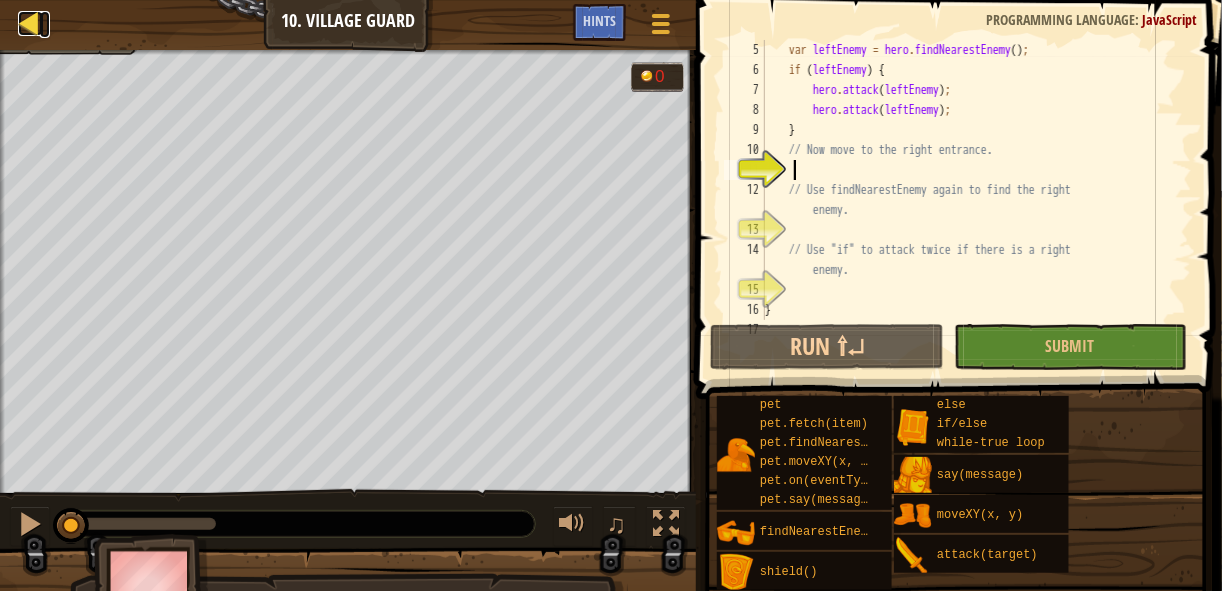 click at bounding box center (30, 23) 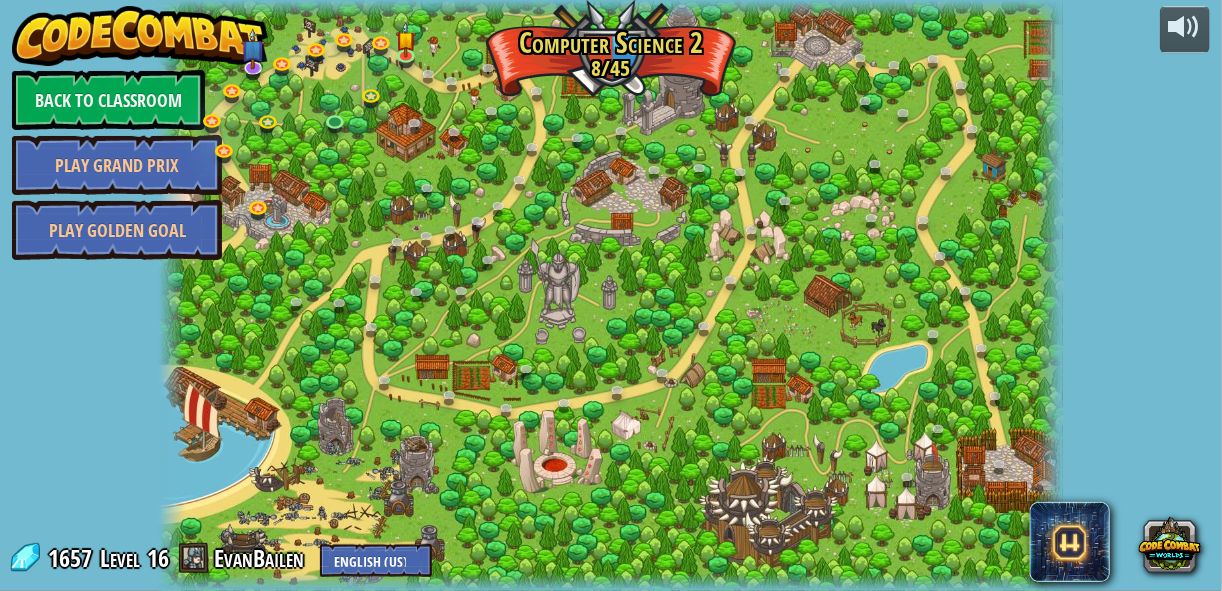 click at bounding box center [611, 295] 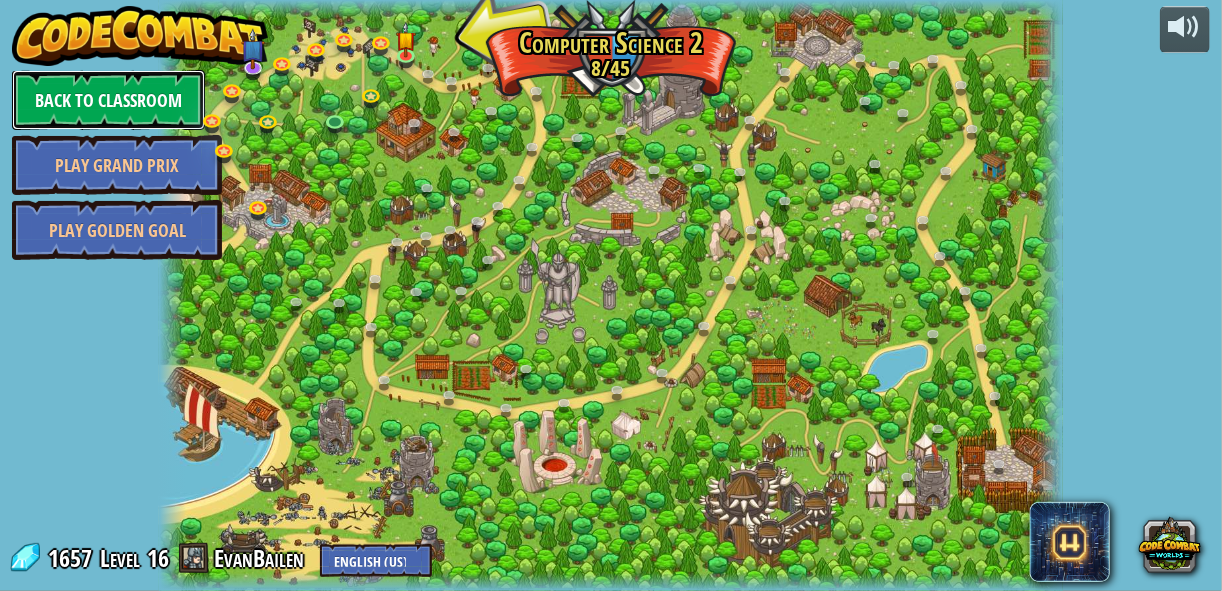 click on "Back to Classroom" at bounding box center [108, 100] 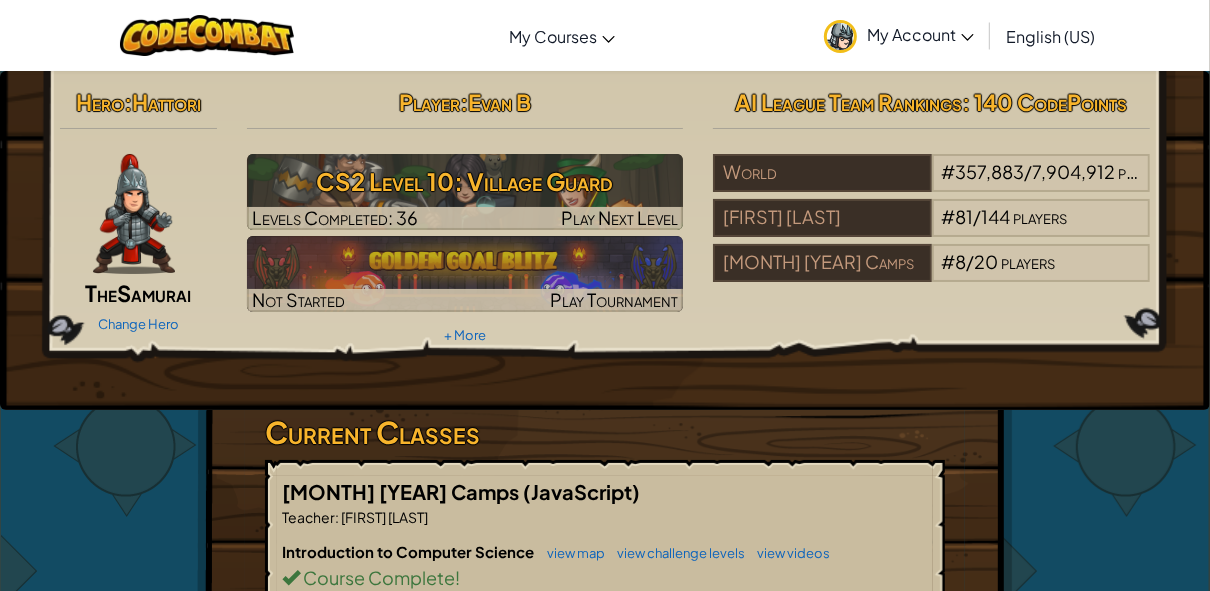 click on "My Account" at bounding box center (920, 34) 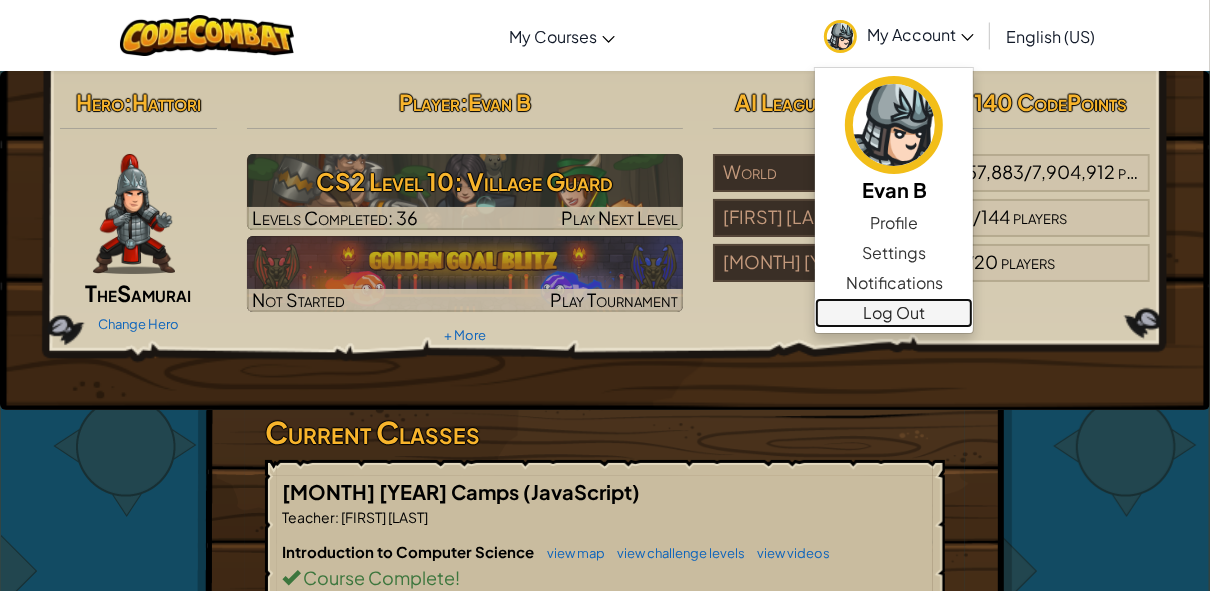click on "Log Out" at bounding box center [894, 313] 